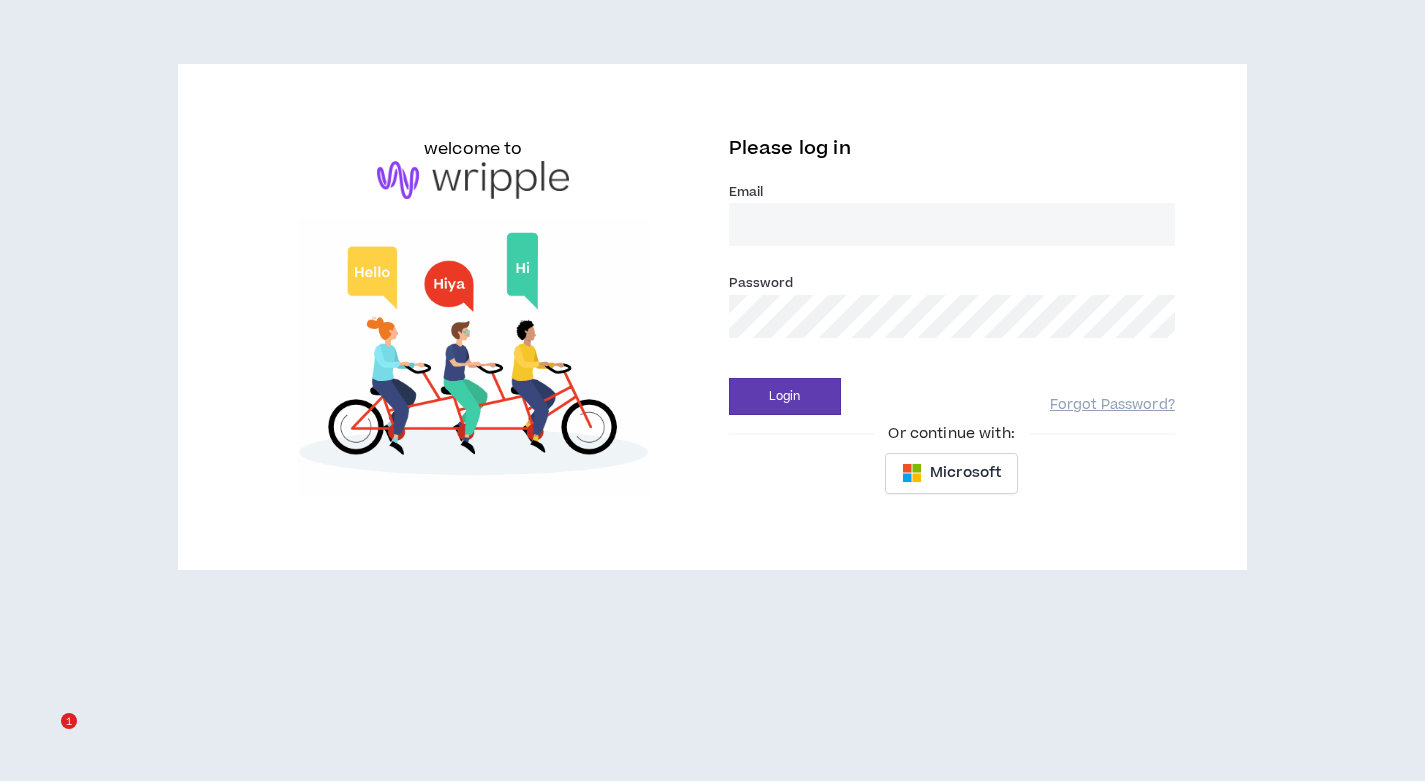 scroll, scrollTop: 0, scrollLeft: 0, axis: both 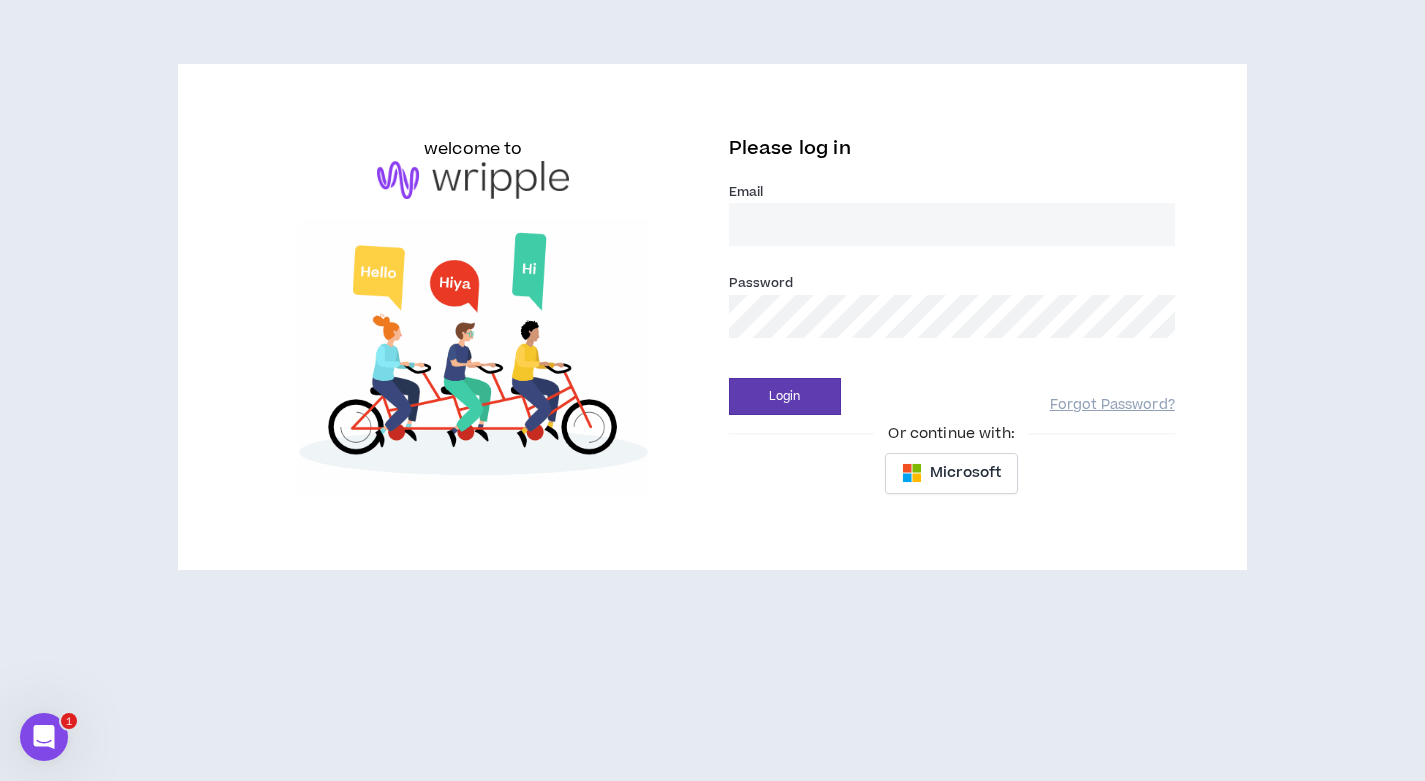click on "Email  *" at bounding box center [952, 224] 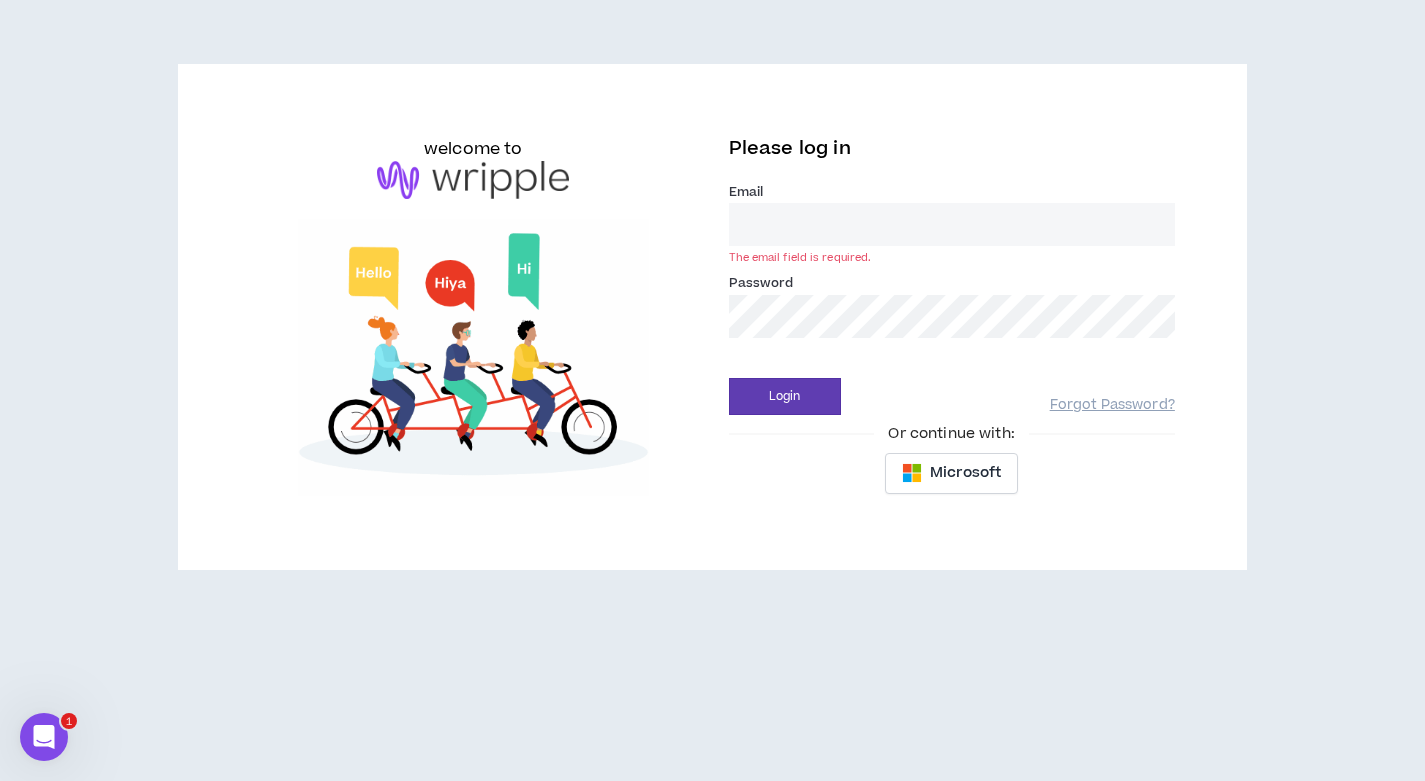 type on "[EMAIL]" 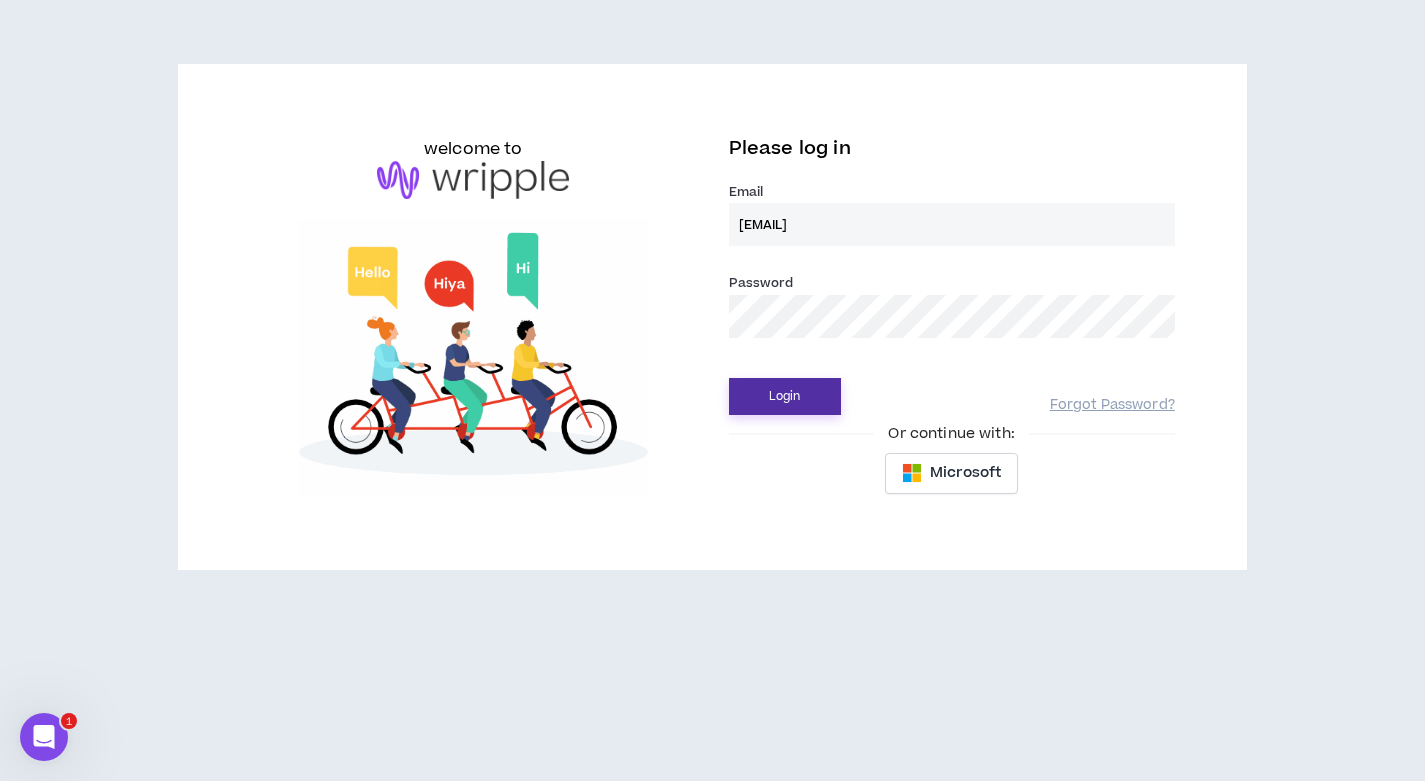 click on "Login" at bounding box center [785, 396] 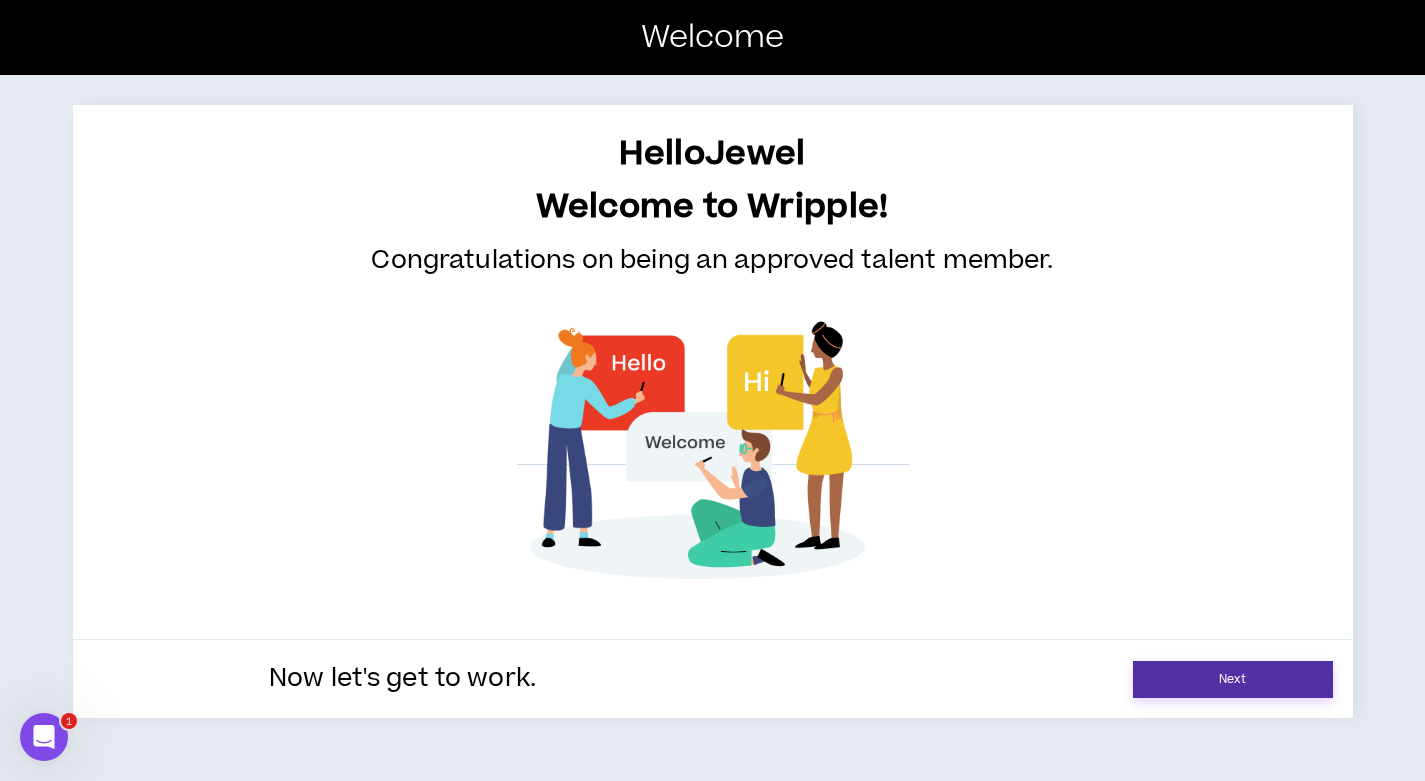 click on "Next" at bounding box center (1233, 679) 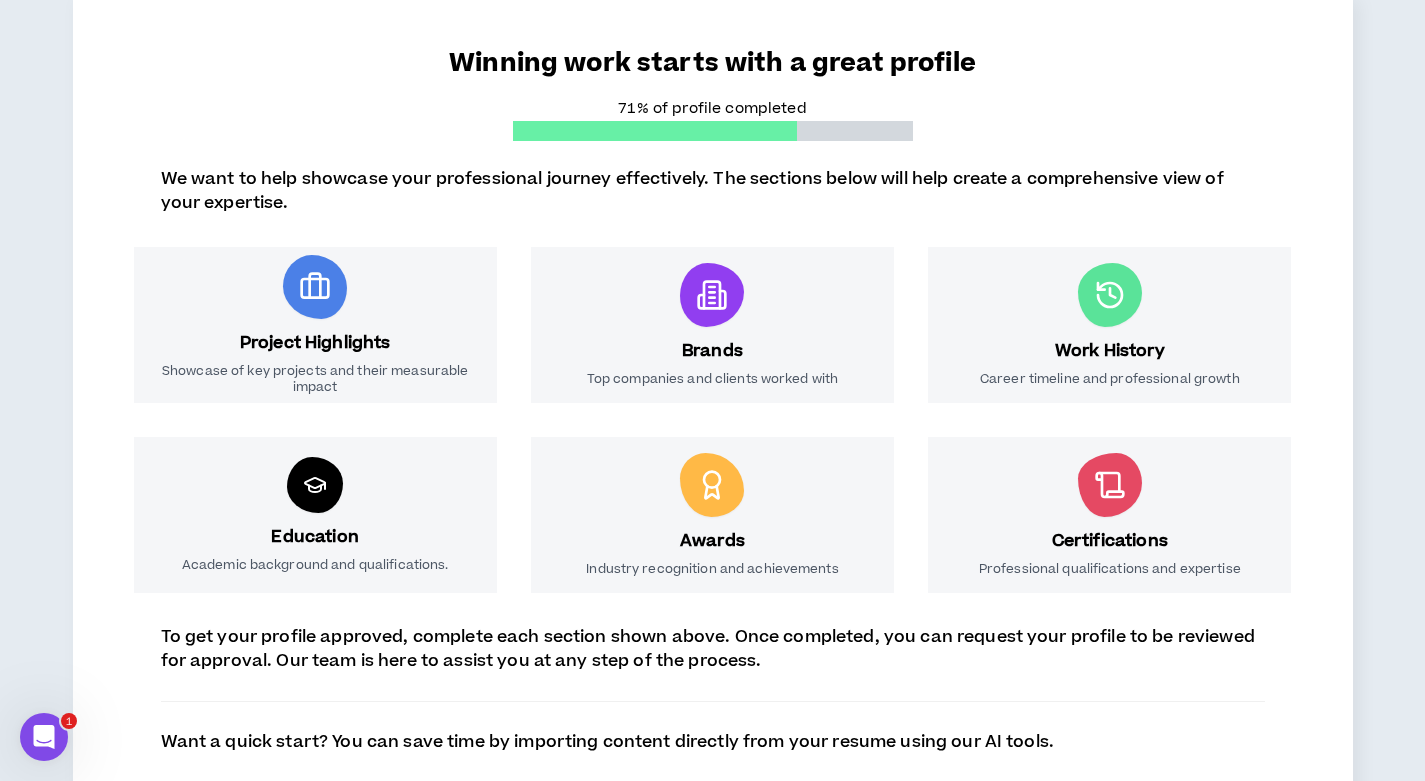 scroll, scrollTop: 279, scrollLeft: 0, axis: vertical 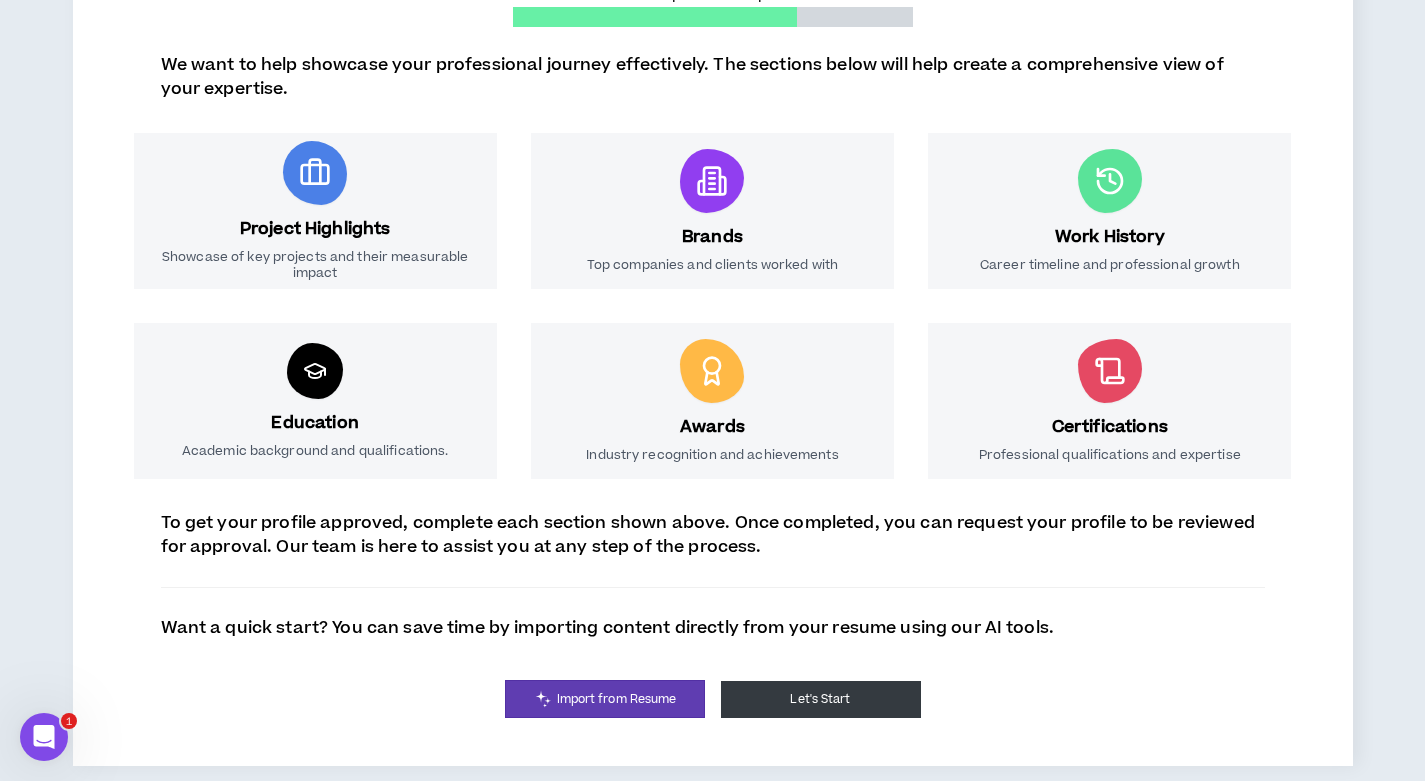 click on "Let's Start" at bounding box center [821, 699] 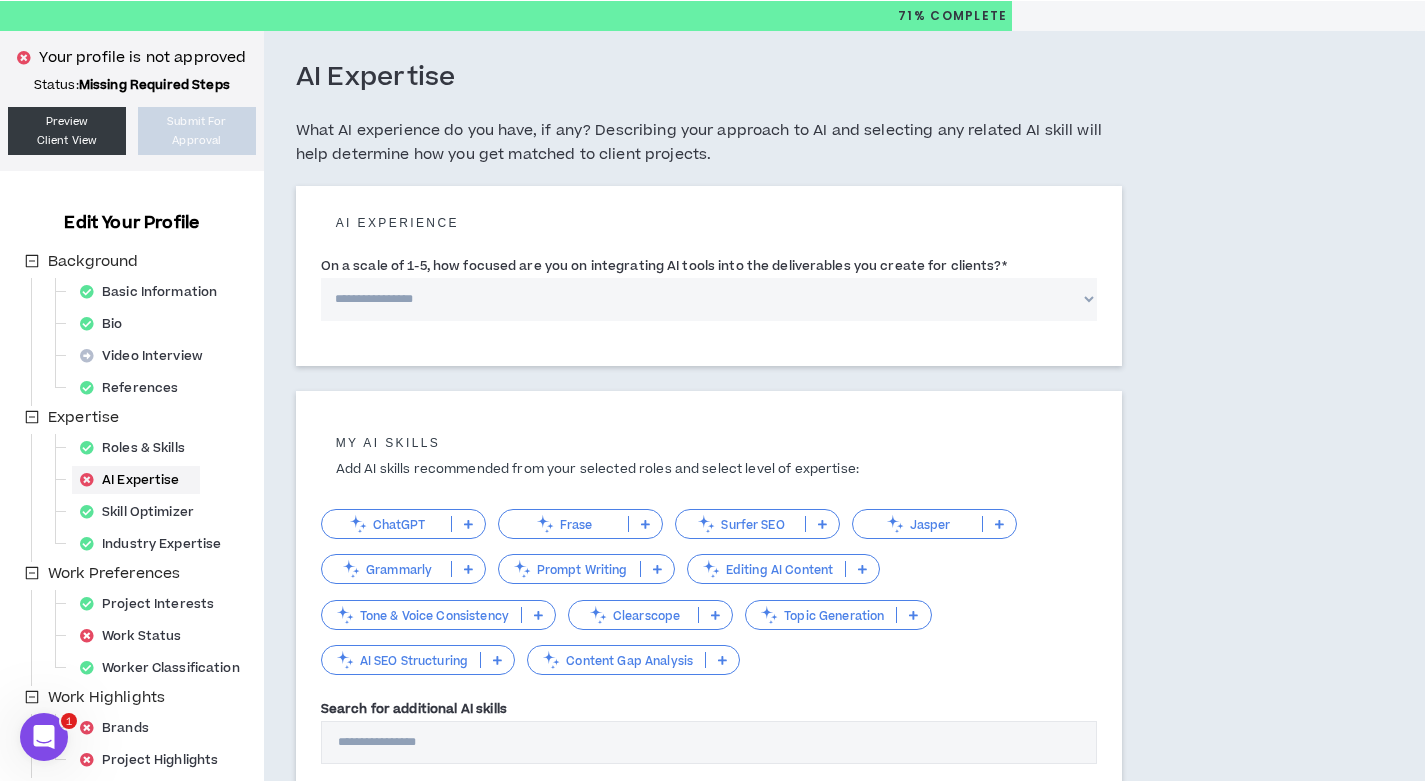 scroll, scrollTop: 64, scrollLeft: 0, axis: vertical 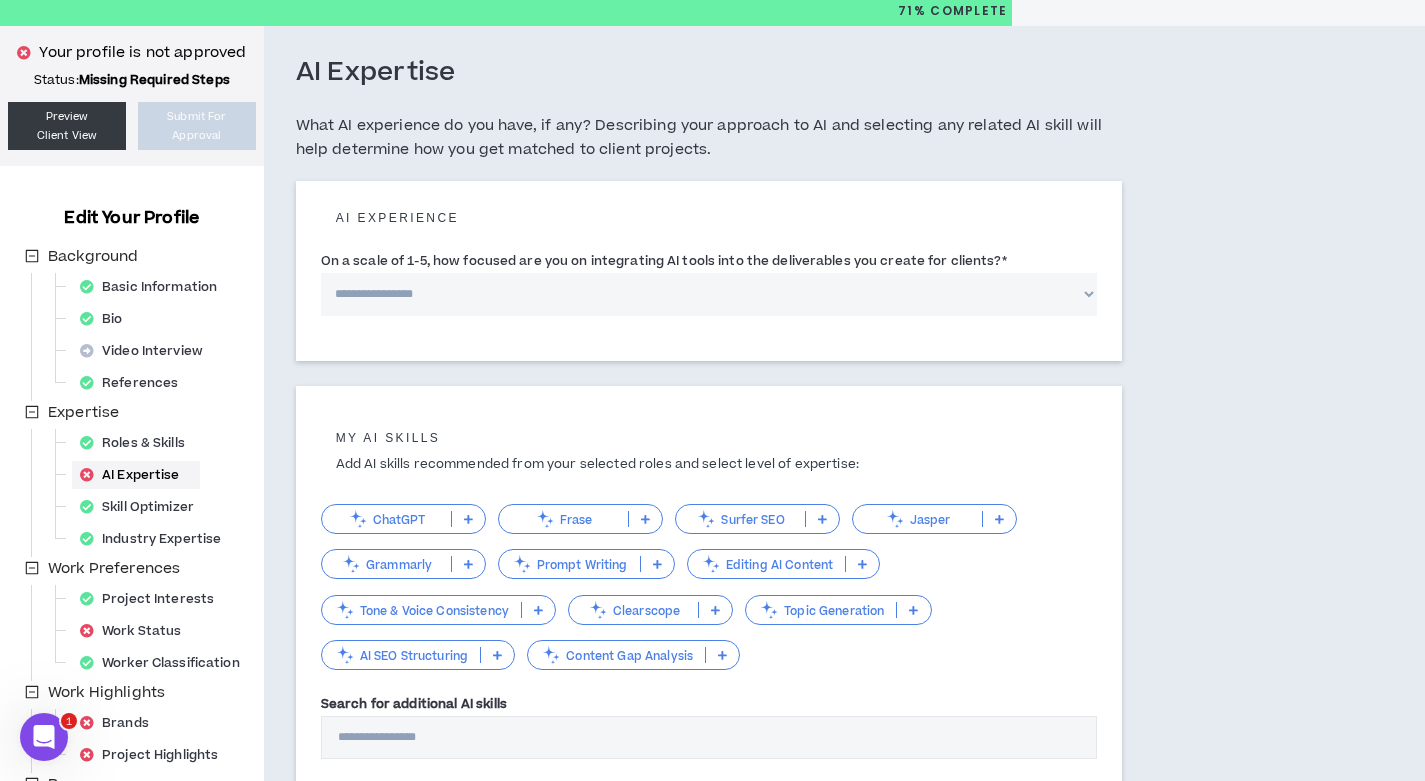 click on "**********" at bounding box center (709, 294) 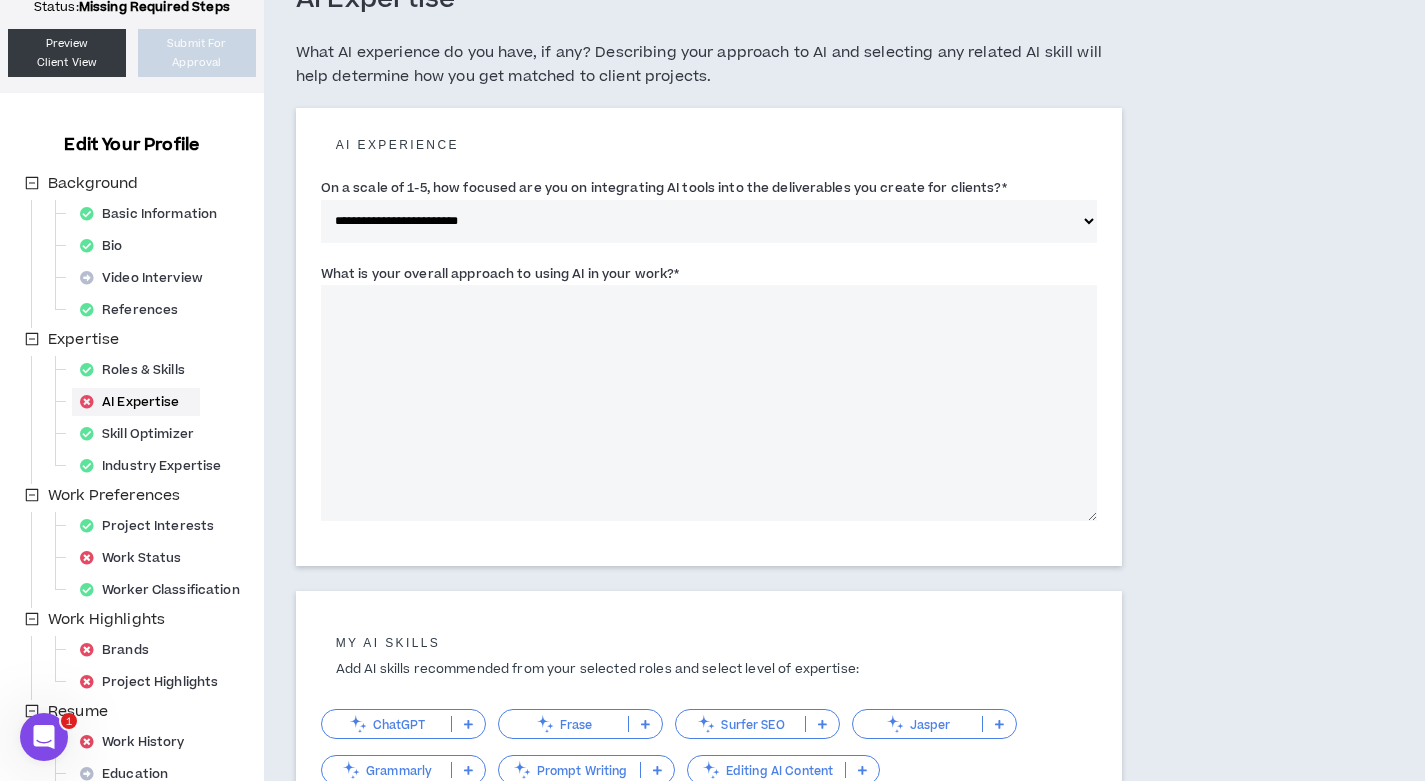 scroll, scrollTop: 142, scrollLeft: 0, axis: vertical 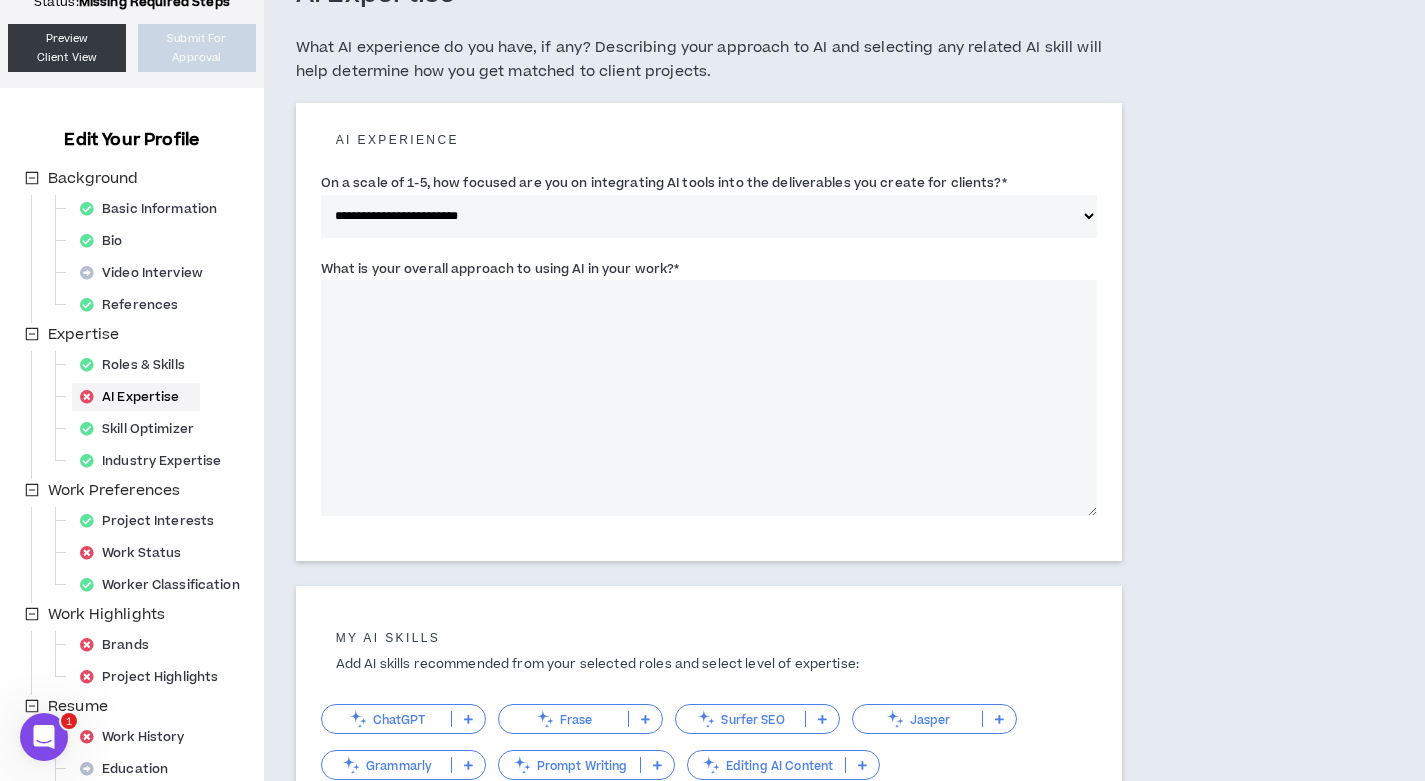 click on "**********" at bounding box center (709, 332) 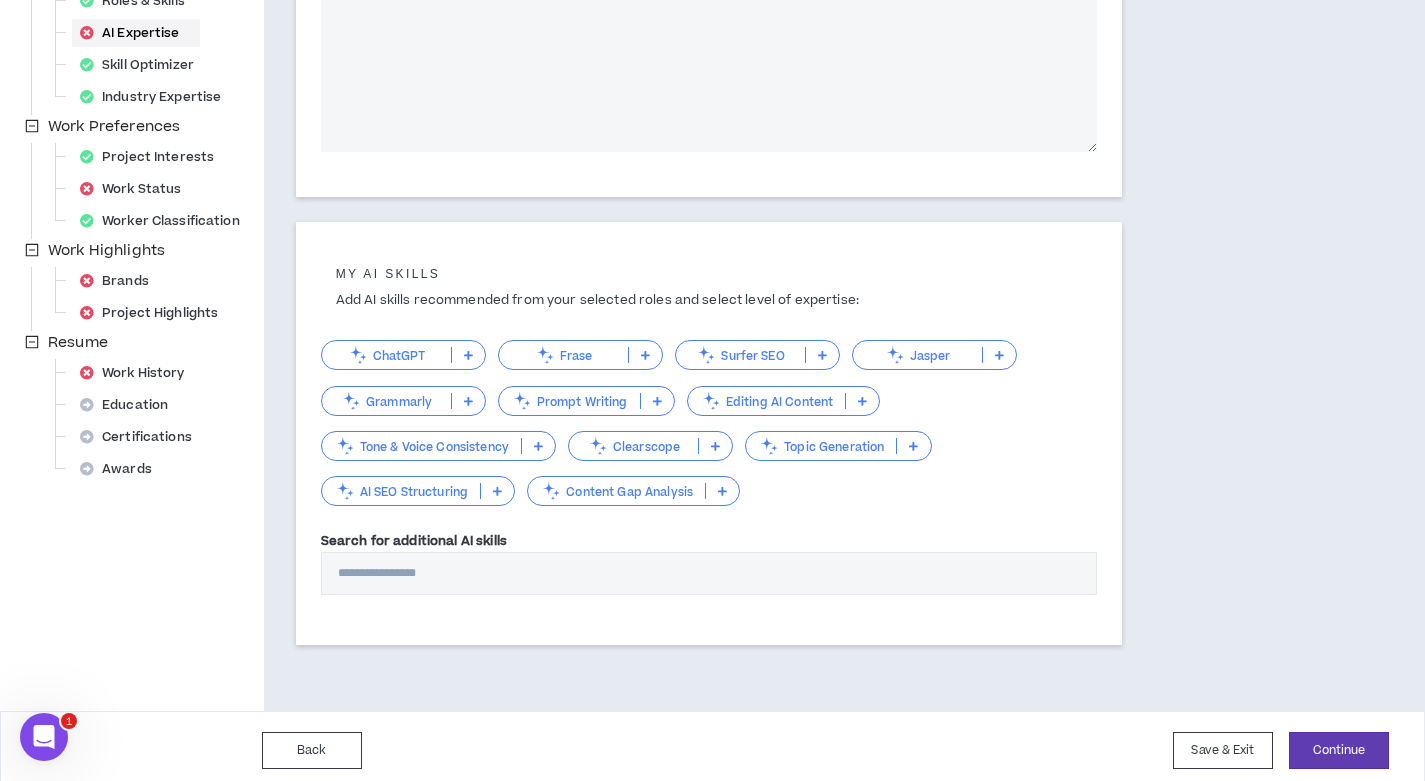 scroll, scrollTop: 513, scrollLeft: 0, axis: vertical 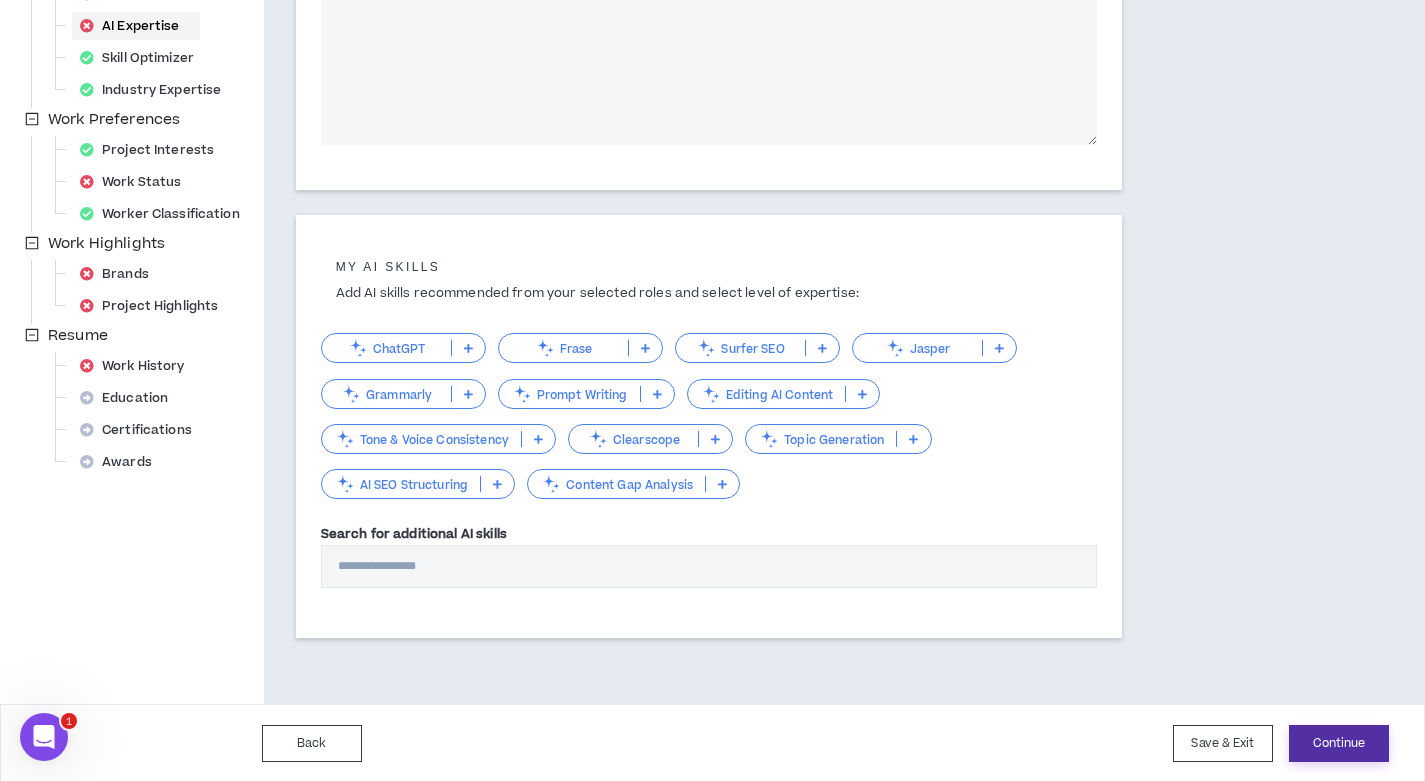 click on "Continue" at bounding box center [1339, 743] 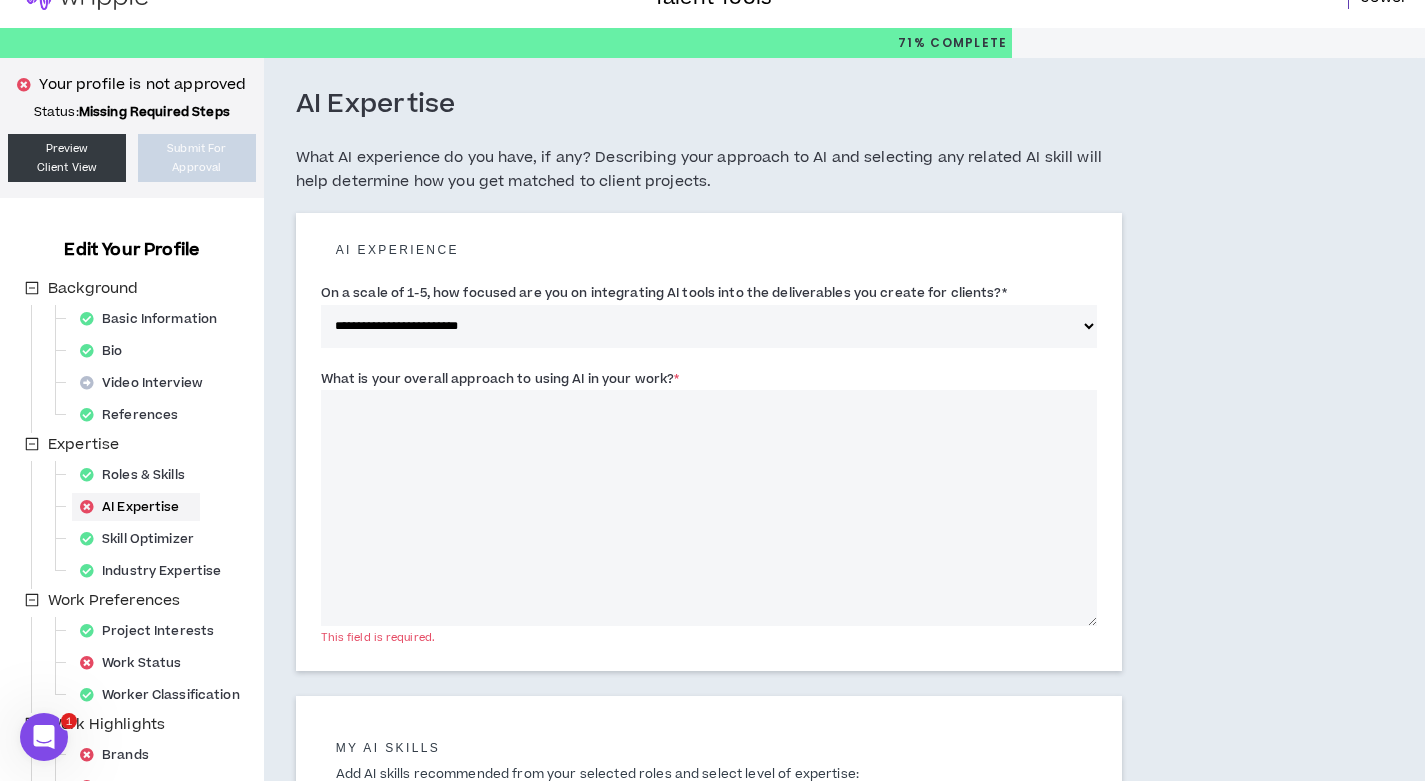 scroll, scrollTop: 10, scrollLeft: 0, axis: vertical 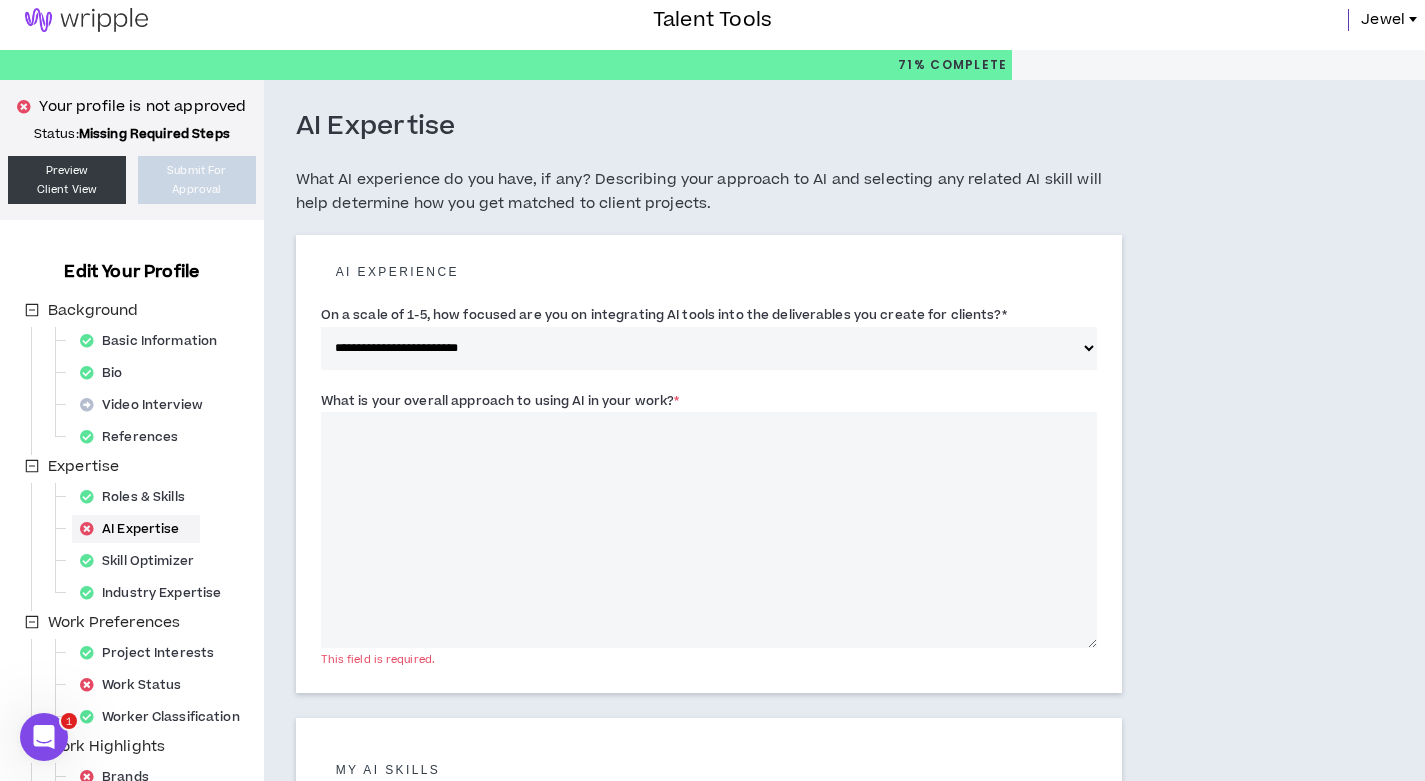 click on "What is your overall approach to using AI in your work?  *" at bounding box center [709, 530] 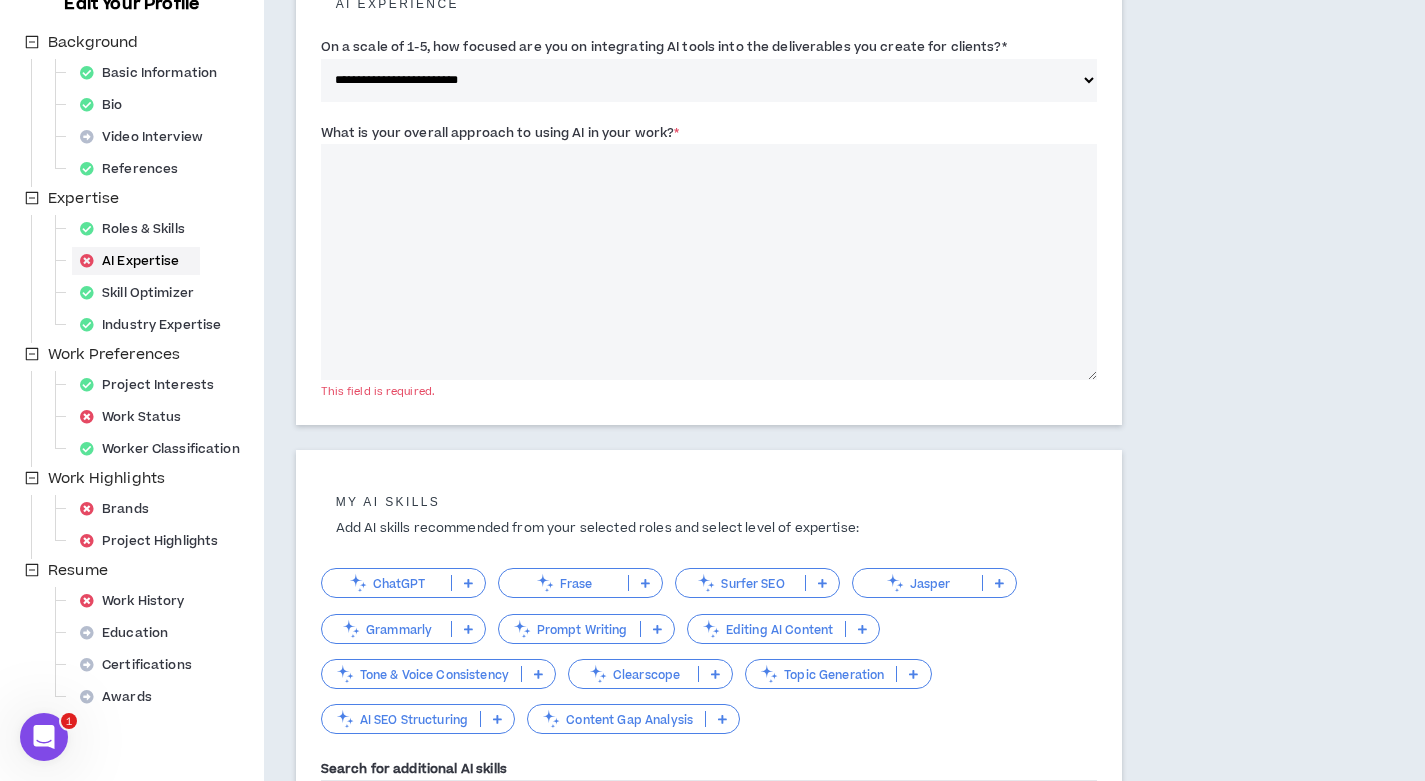 scroll, scrollTop: 276, scrollLeft: 0, axis: vertical 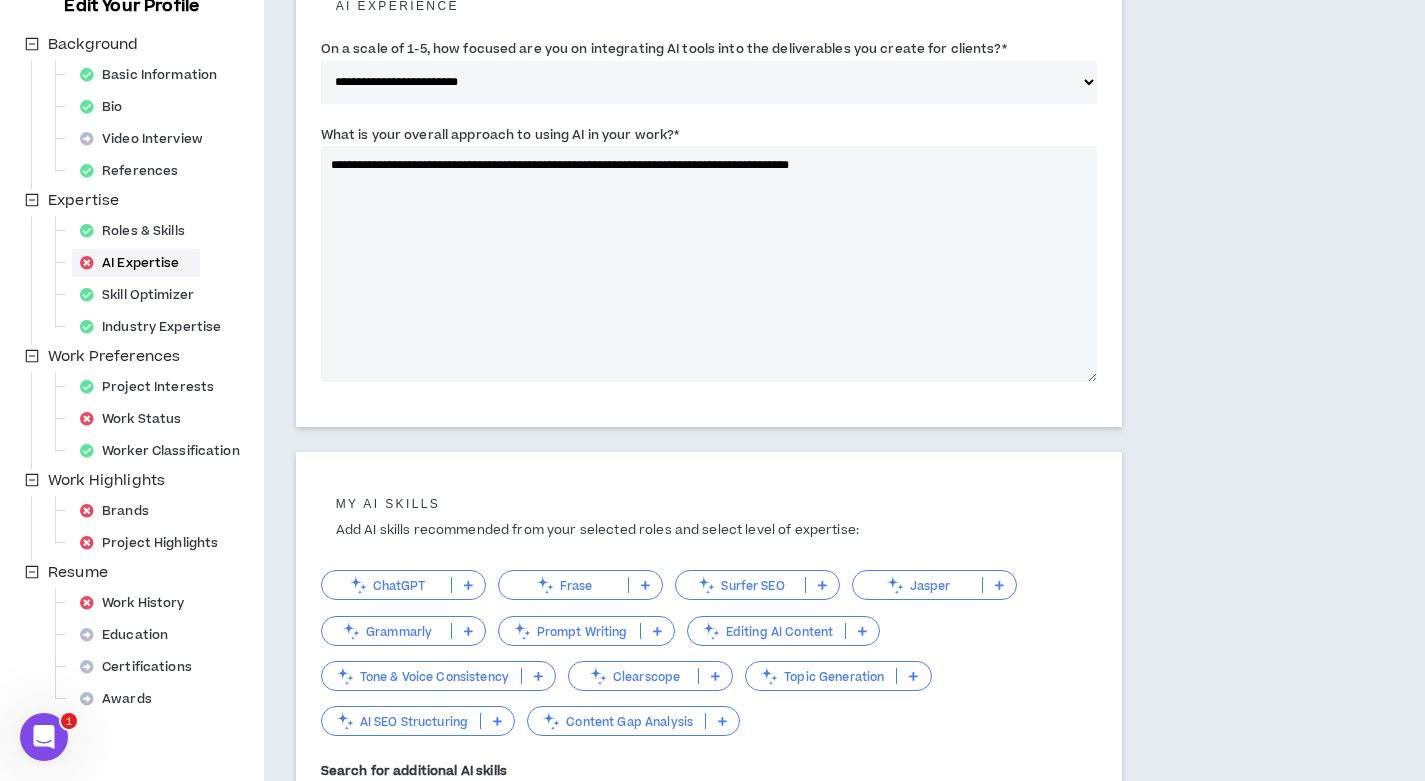 click on "**********" at bounding box center [709, 264] 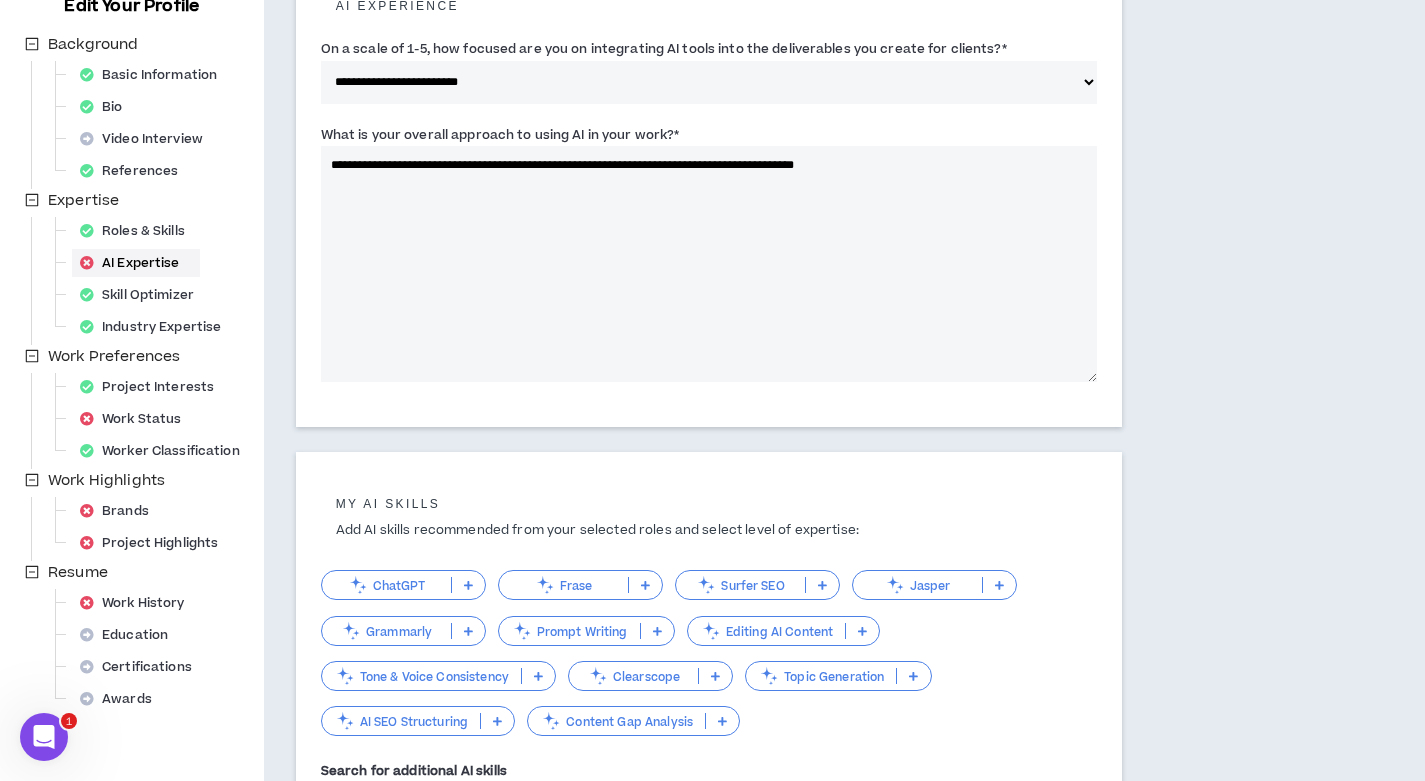 click on "**********" at bounding box center (709, 264) 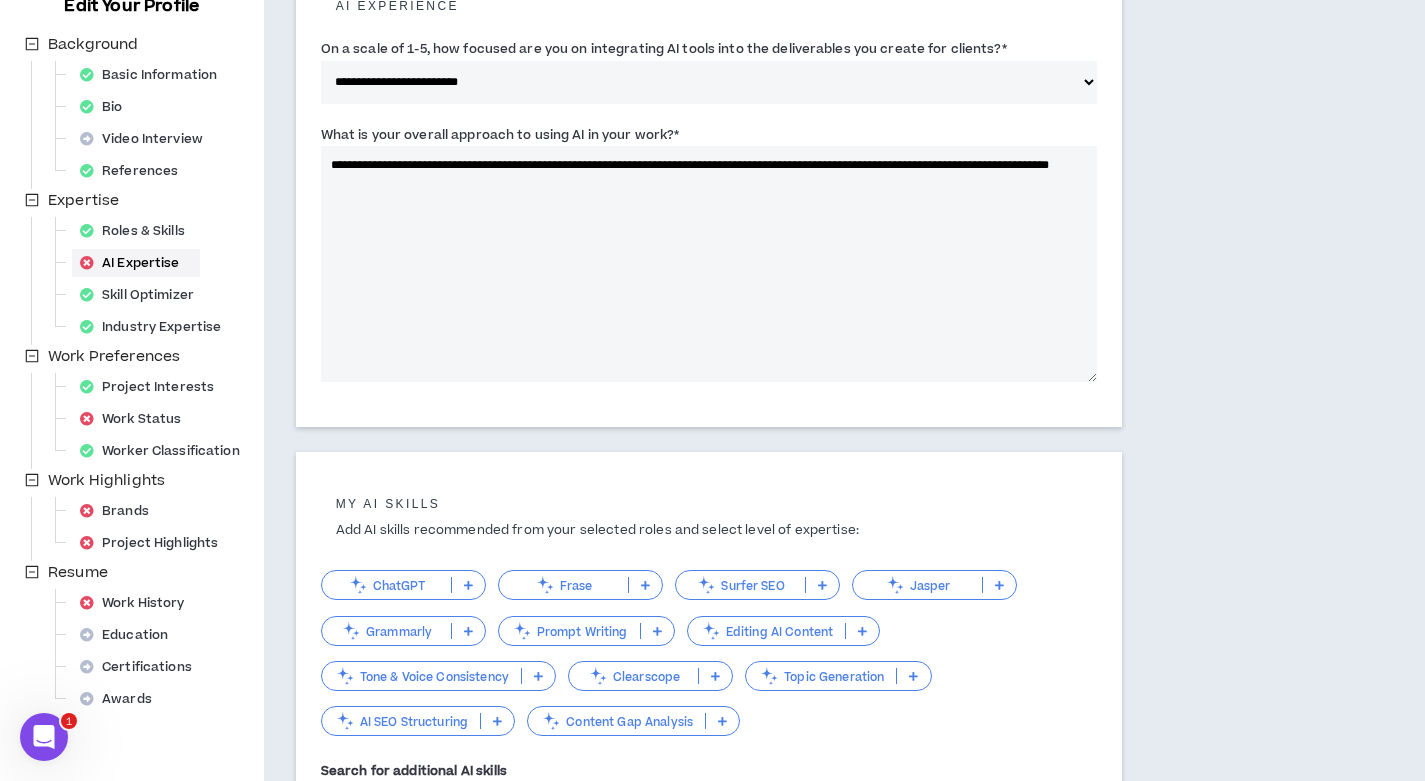 scroll, scrollTop: 513, scrollLeft: 0, axis: vertical 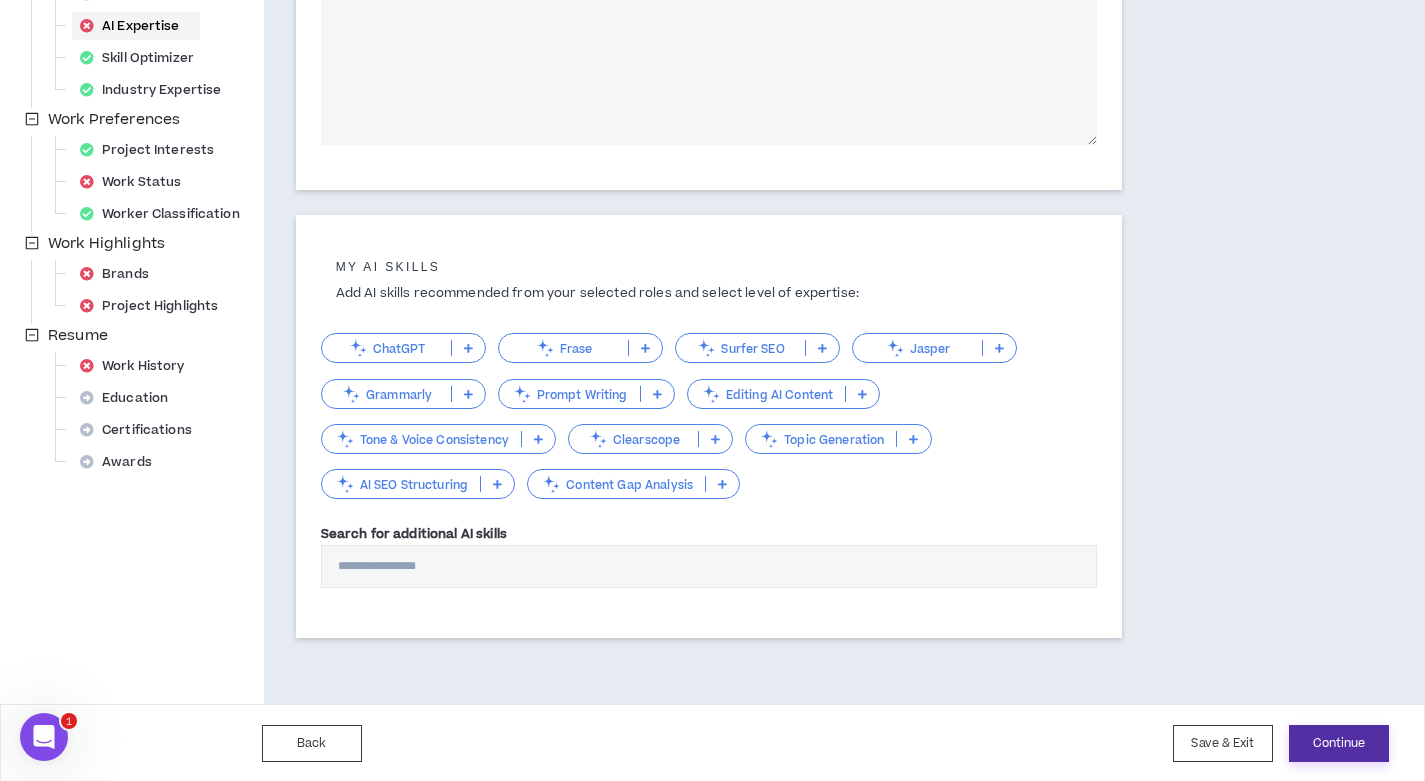 type on "**********" 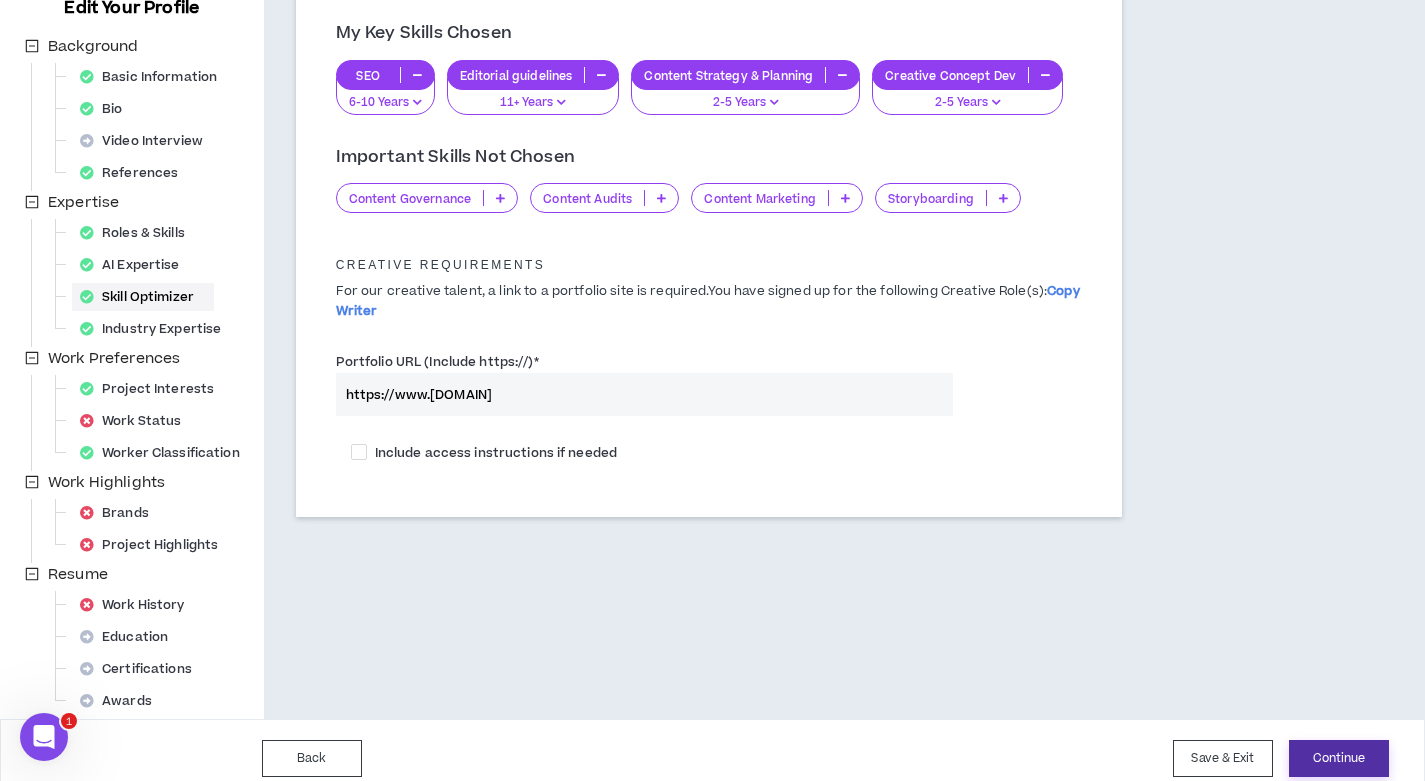 scroll, scrollTop: 291, scrollLeft: 0, axis: vertical 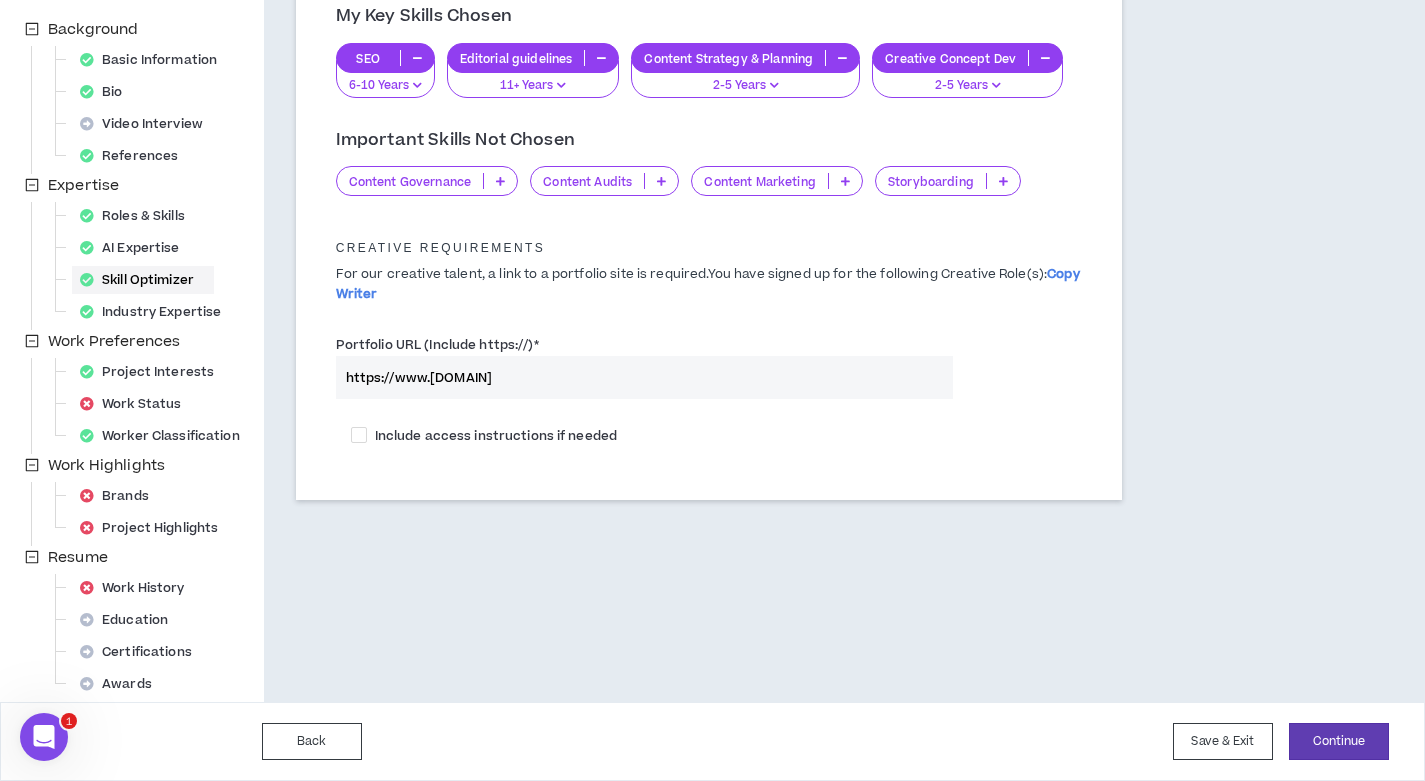 click on "Back Save & Exit Continue Save & Exit" at bounding box center (712, 741) 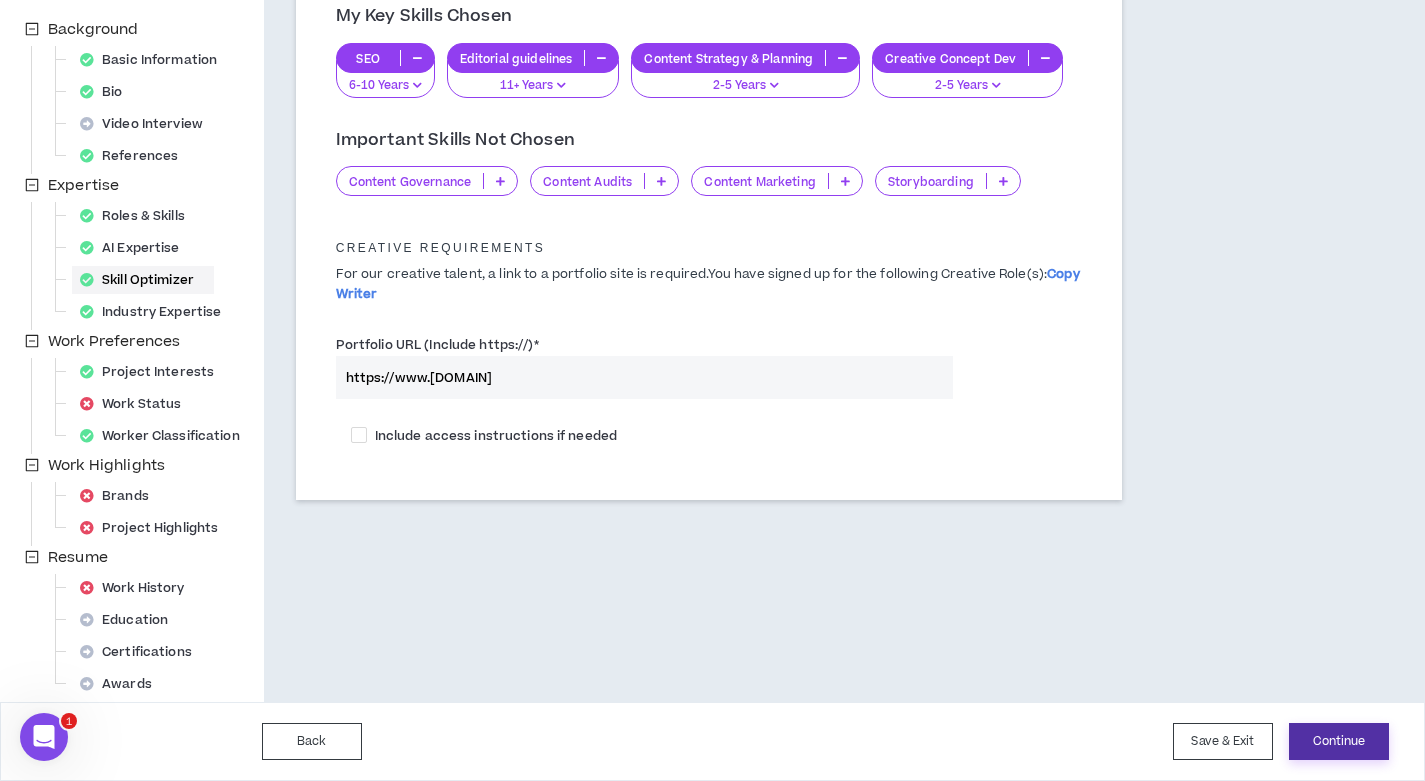 click on "Continue" at bounding box center (1339, 741) 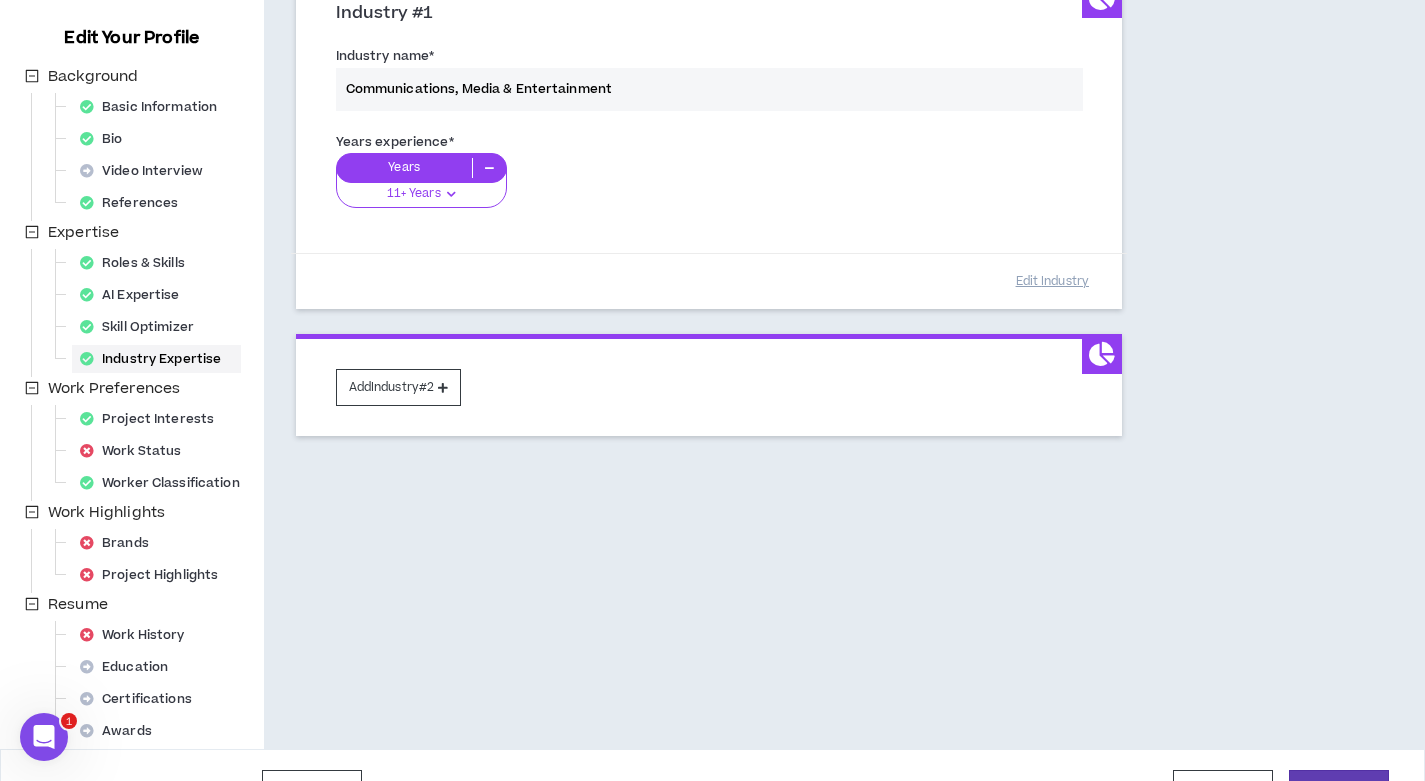 scroll, scrollTop: 291, scrollLeft: 0, axis: vertical 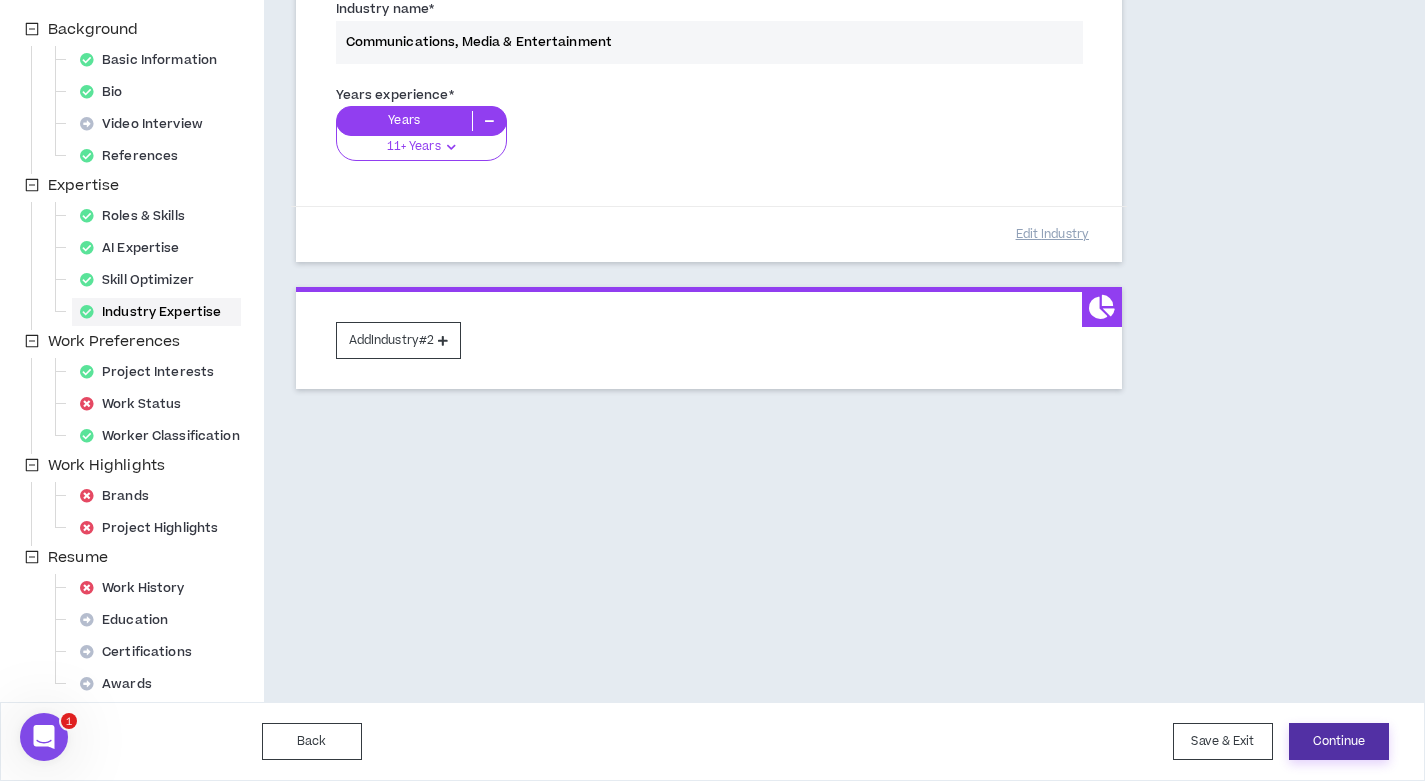 click on "Continue" at bounding box center (1339, 741) 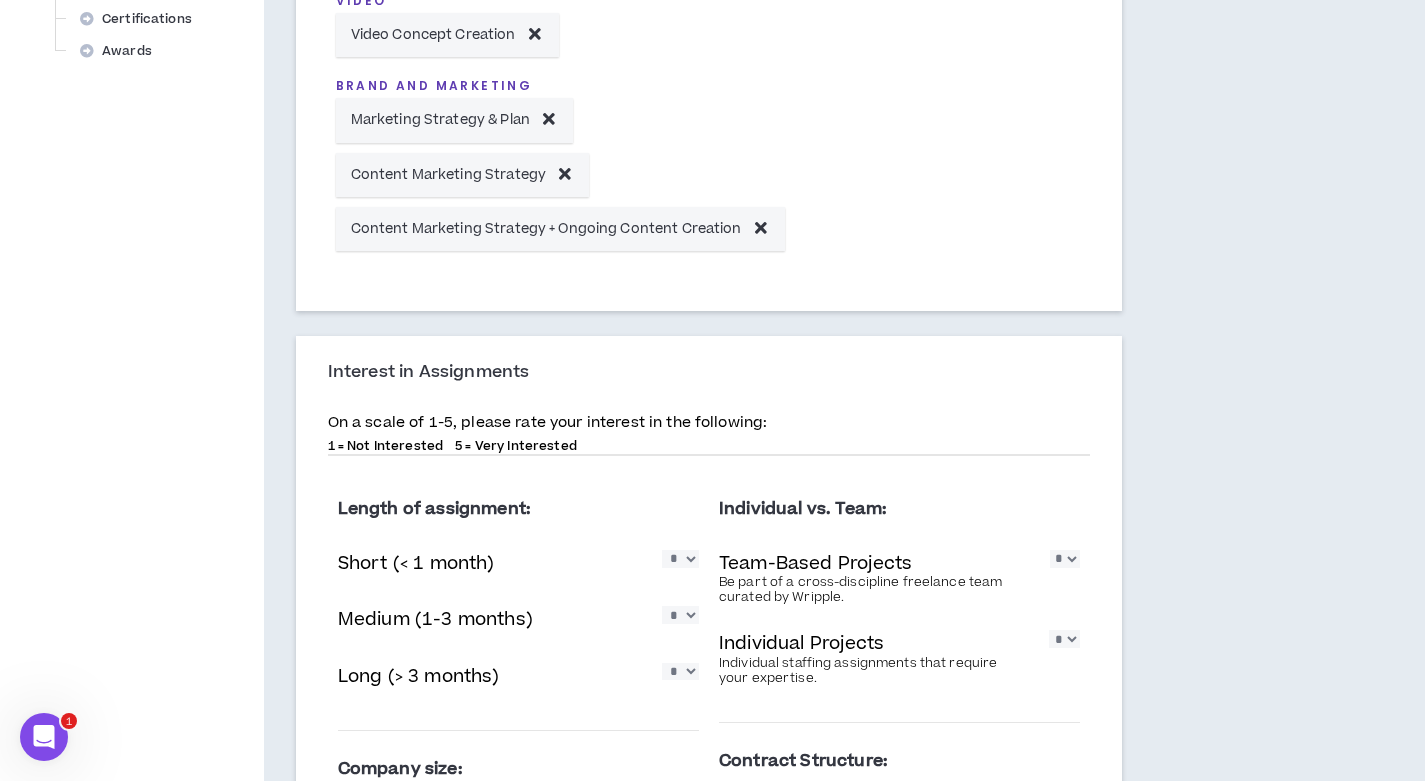 scroll, scrollTop: 1286, scrollLeft: 0, axis: vertical 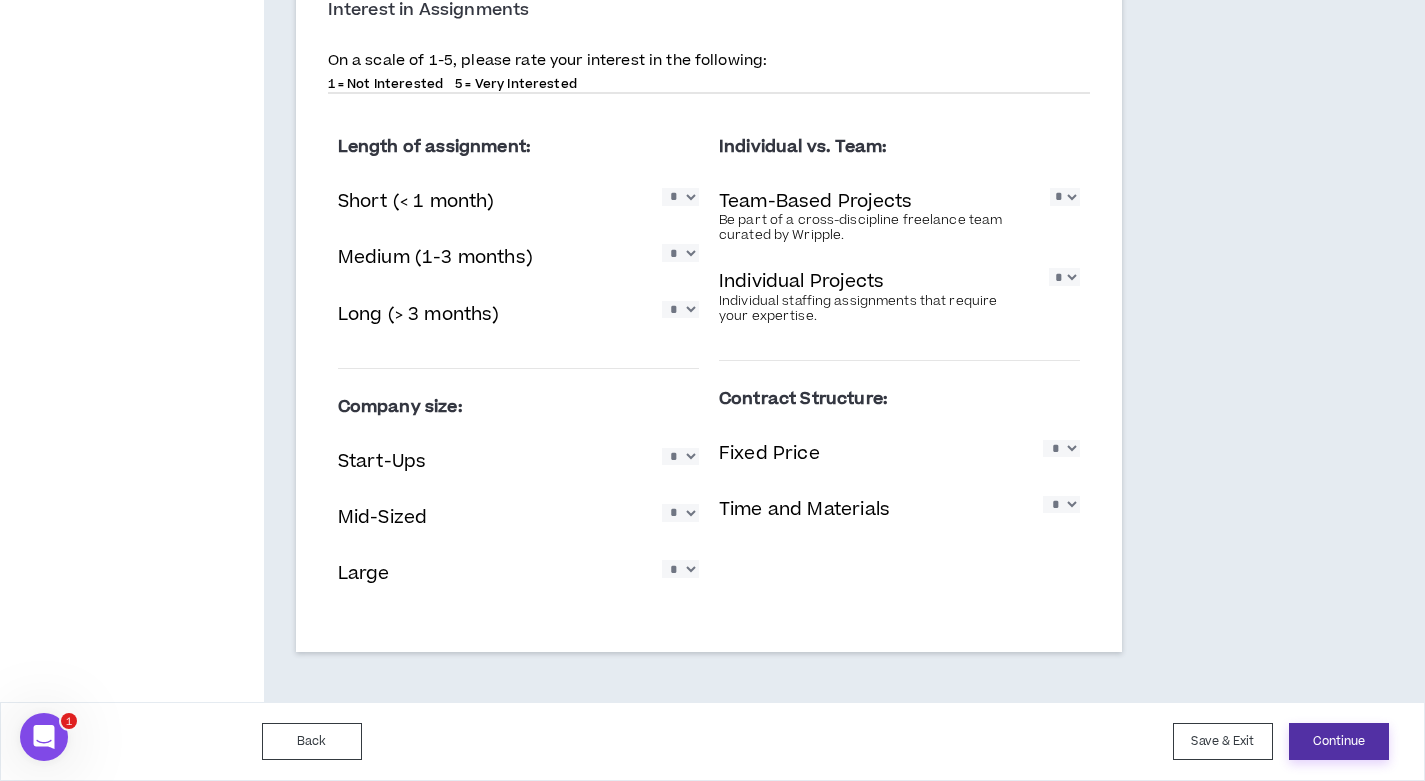 click on "Continue" at bounding box center (1339, 741) 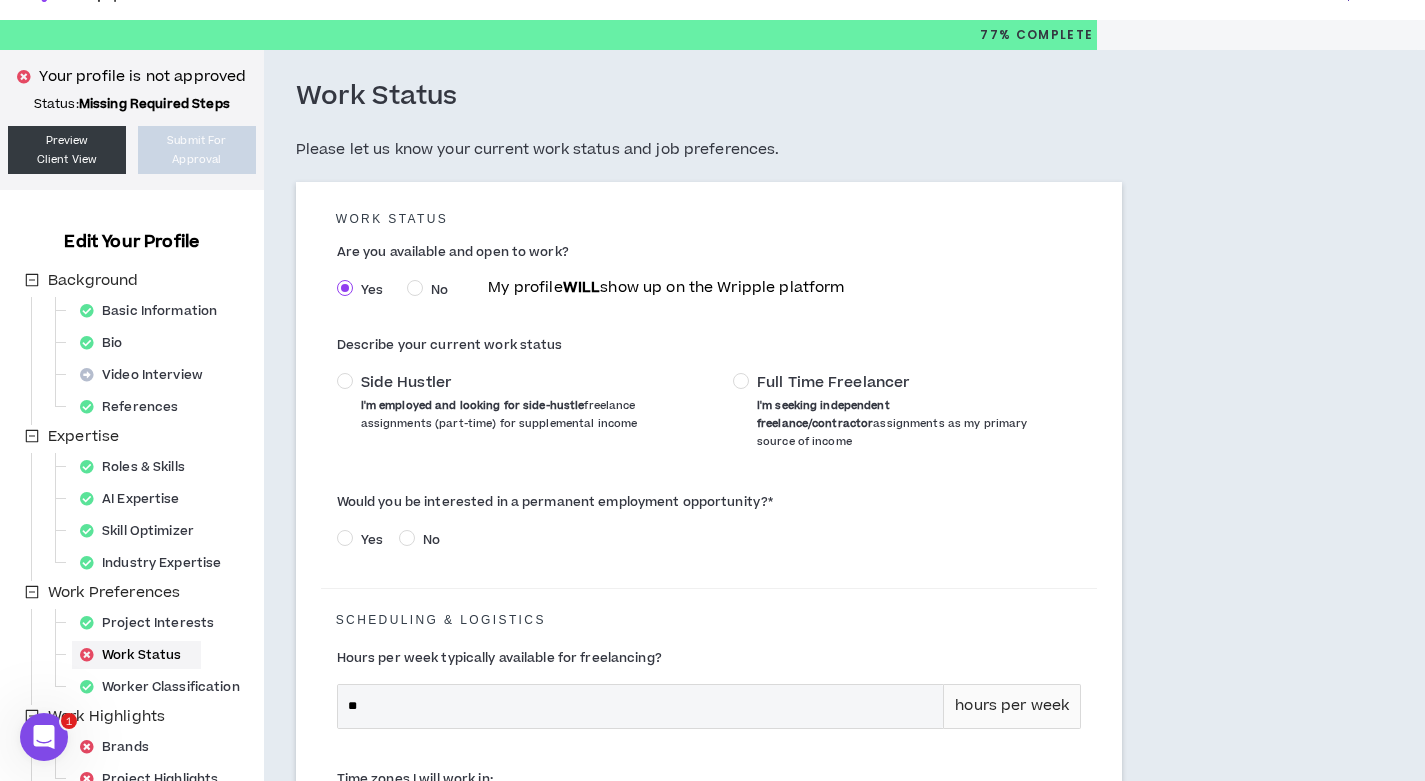 scroll, scrollTop: 0, scrollLeft: 0, axis: both 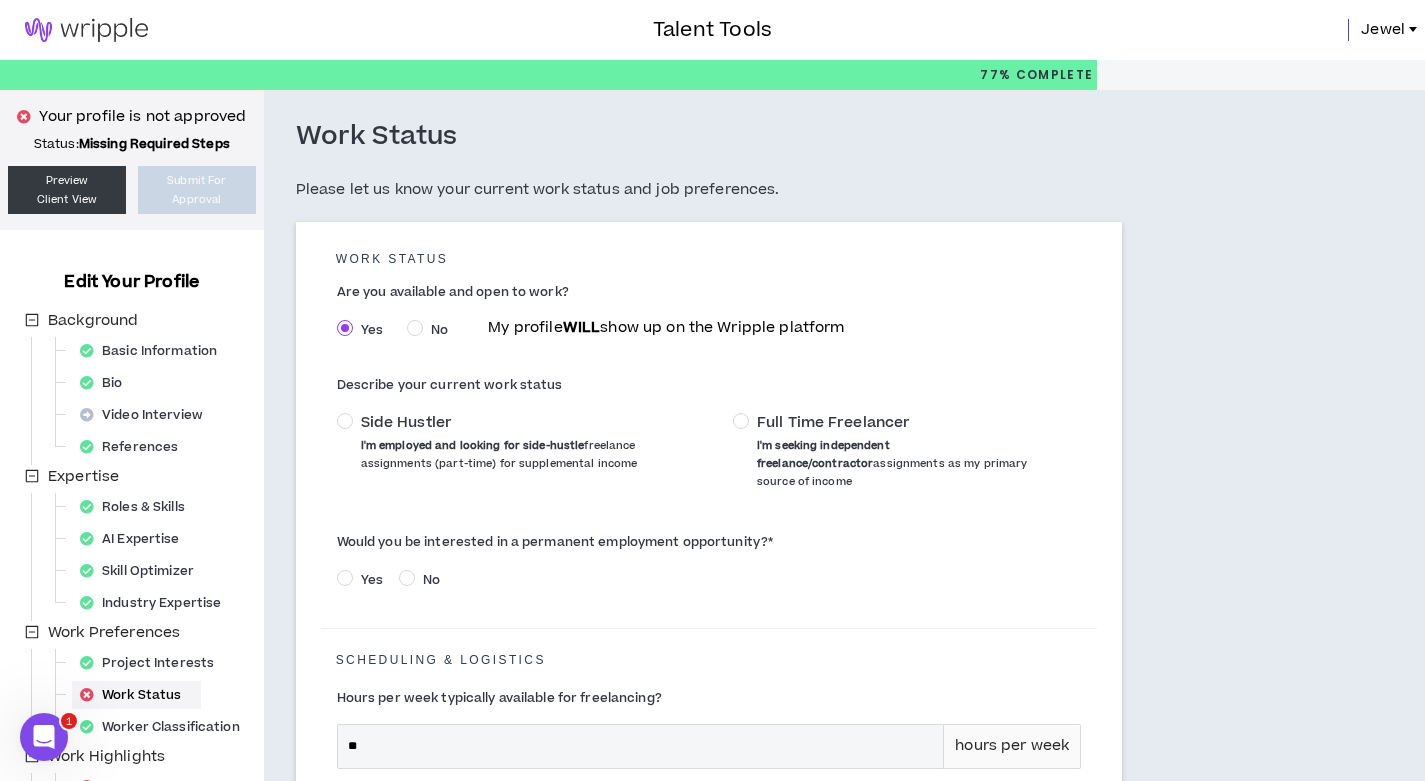 click on "I'm seeking independent freelance/contractor  assignments as my primary source of income" at bounding box center [892, 463] 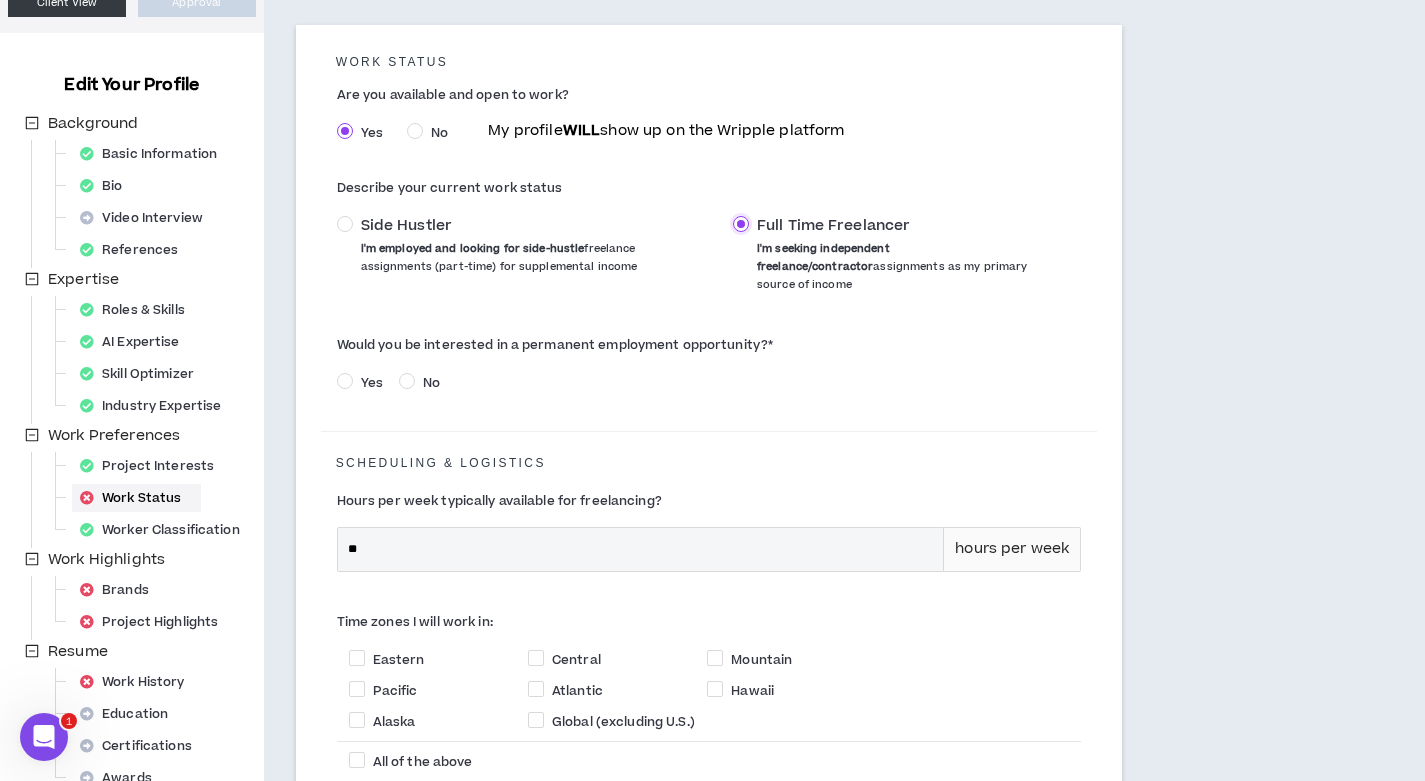 scroll, scrollTop: 221, scrollLeft: 0, axis: vertical 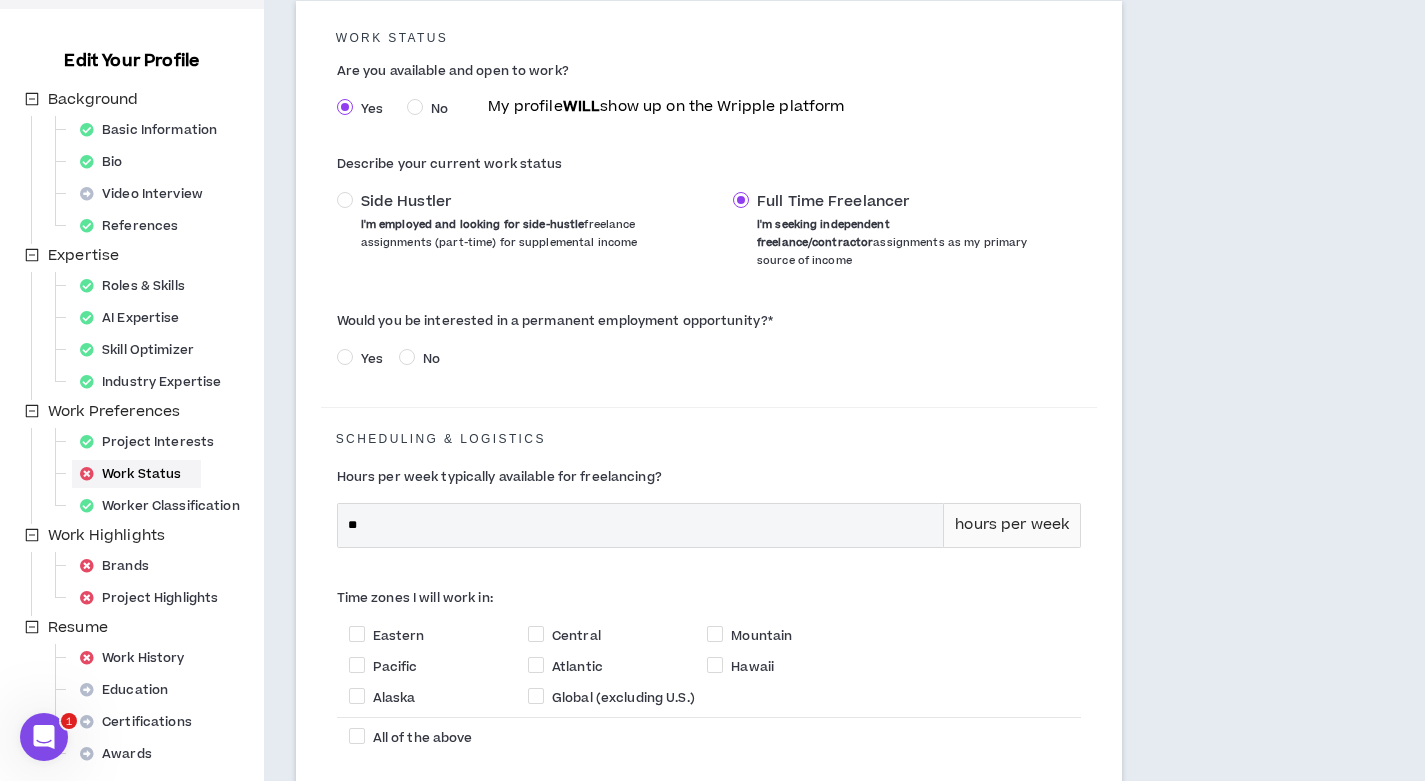 click on "Yes" at bounding box center (372, 359) 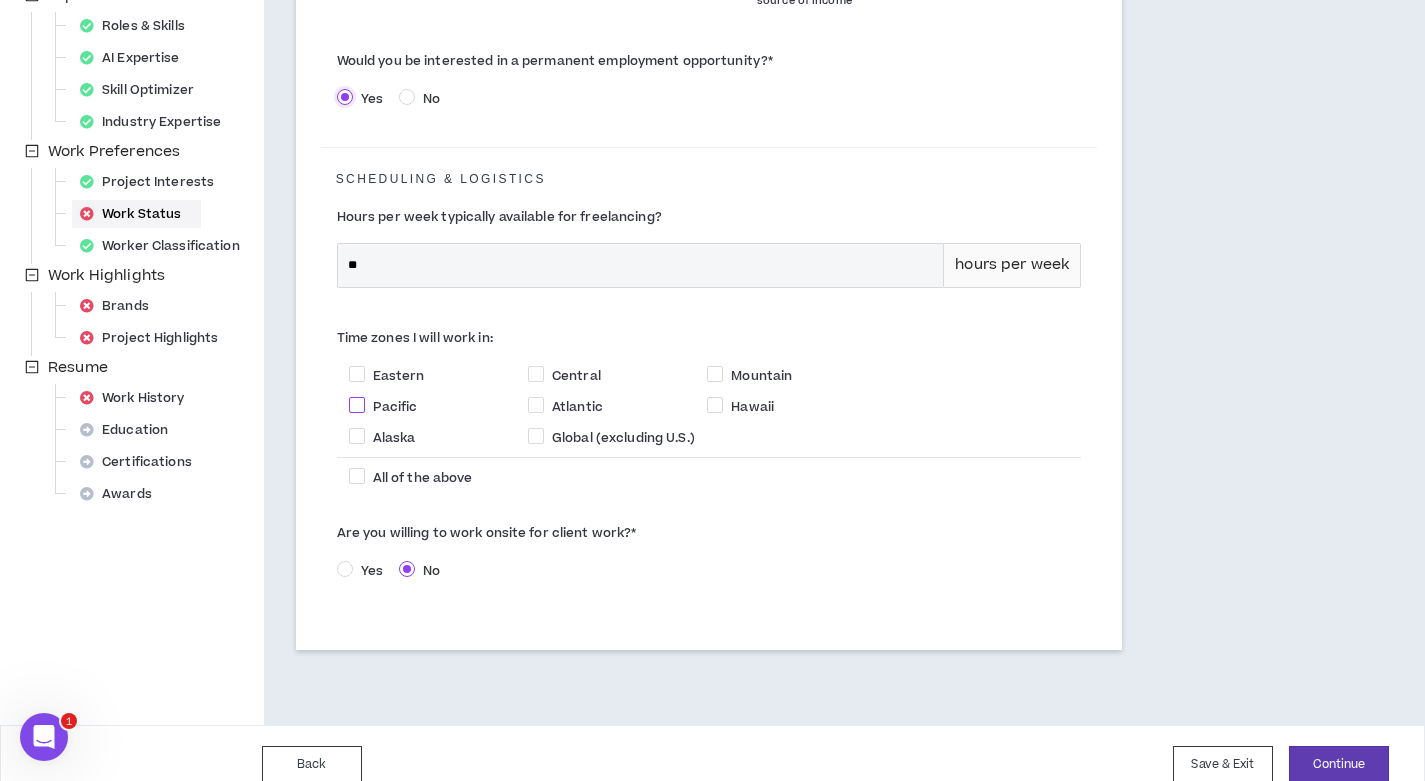 scroll, scrollTop: 488, scrollLeft: 0, axis: vertical 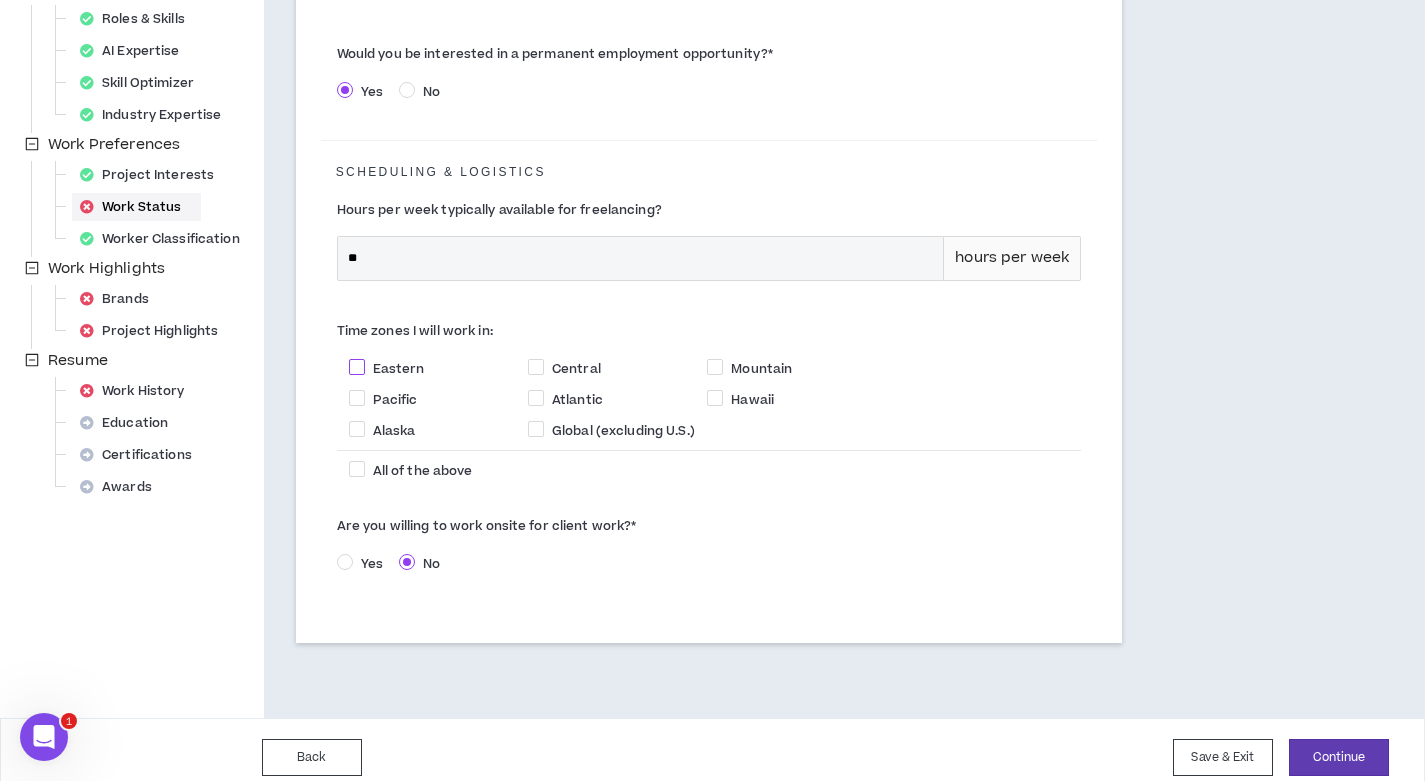 click on "Eastern" at bounding box center [399, 369] 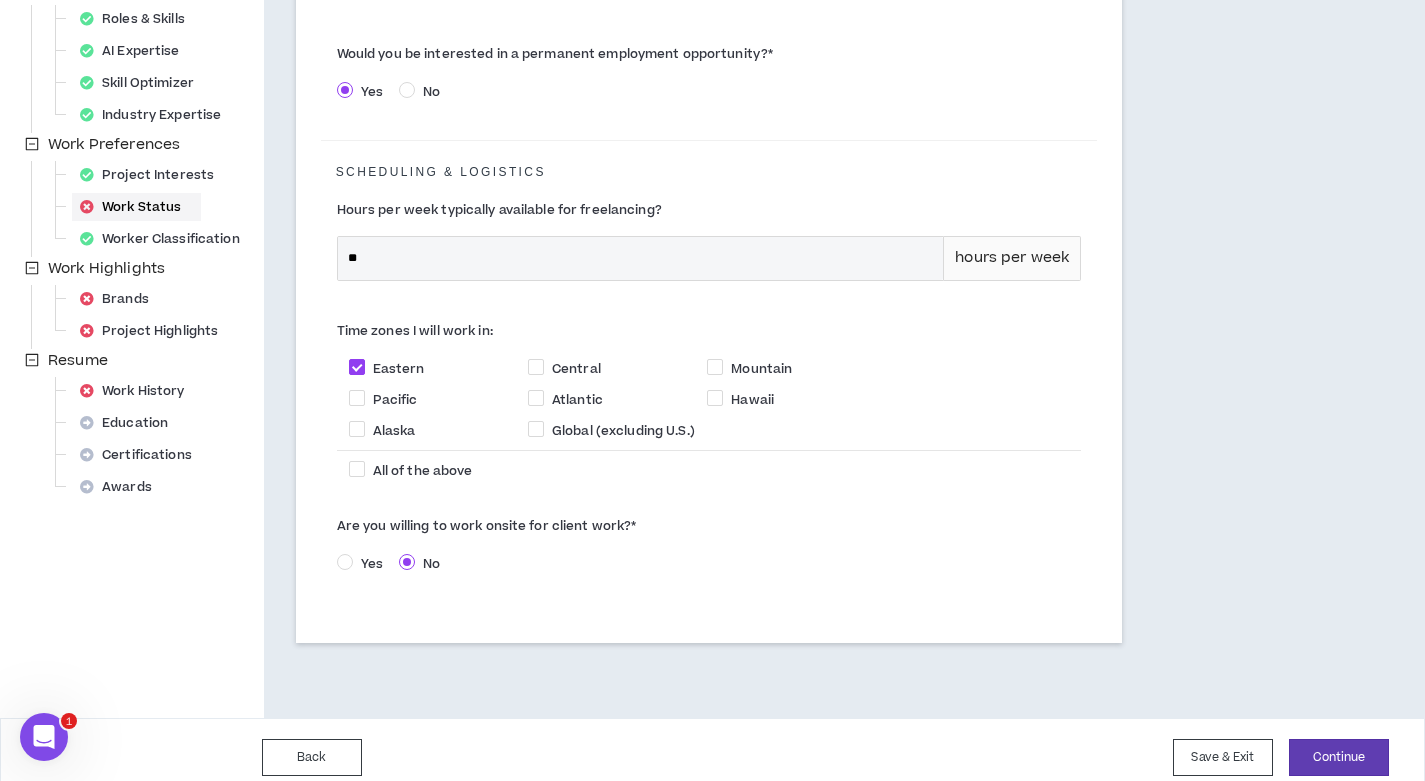 click on "All of the above" at bounding box center (532, 474) 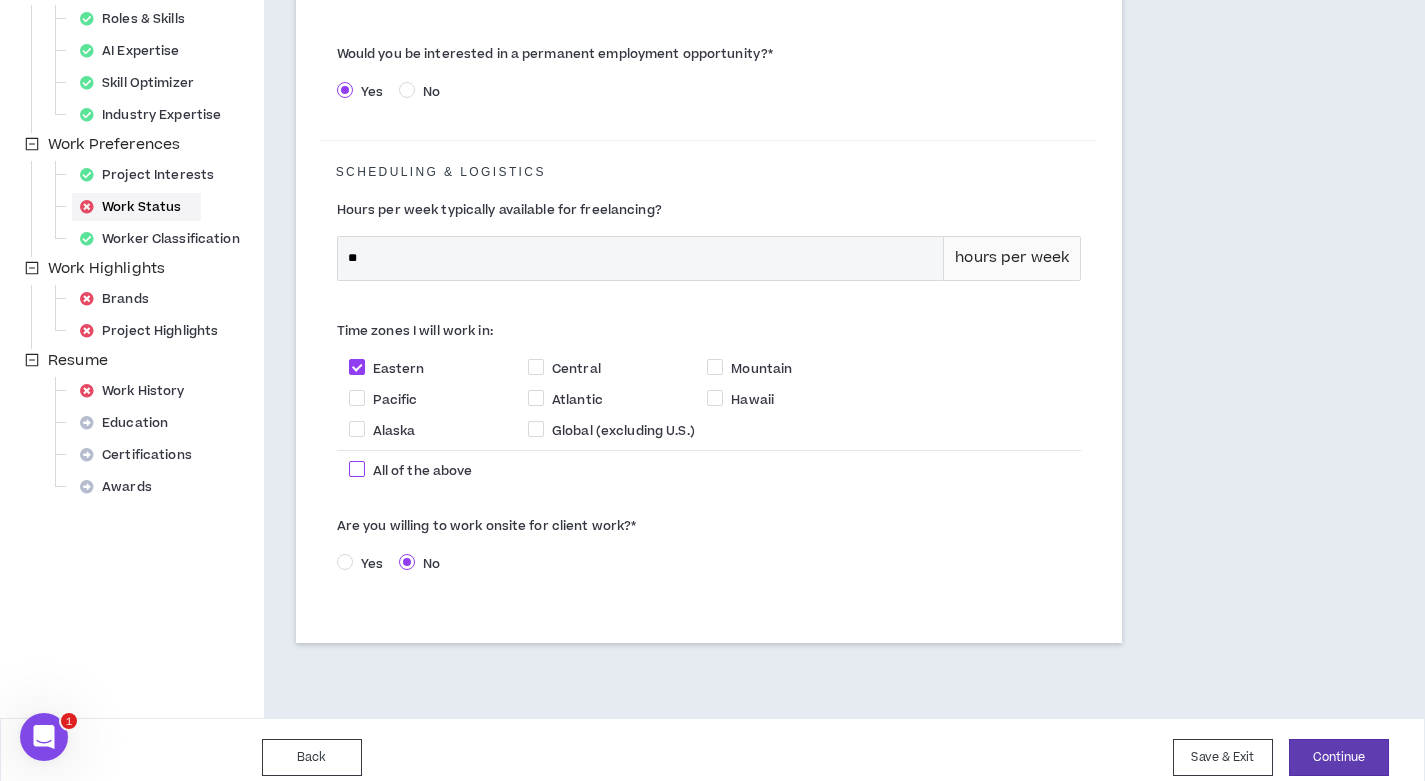 click on "All of the above" at bounding box center [423, 471] 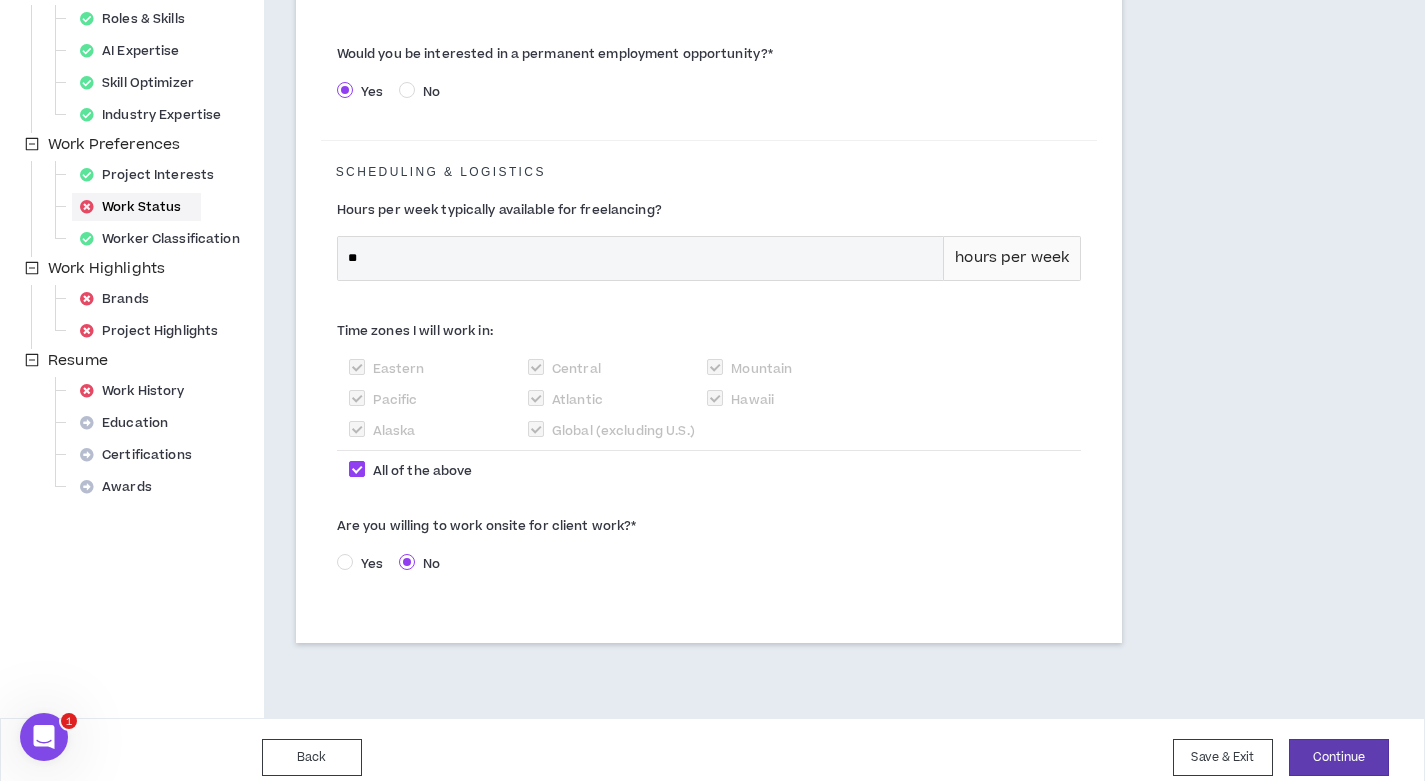 click on "Yes" at bounding box center (372, 564) 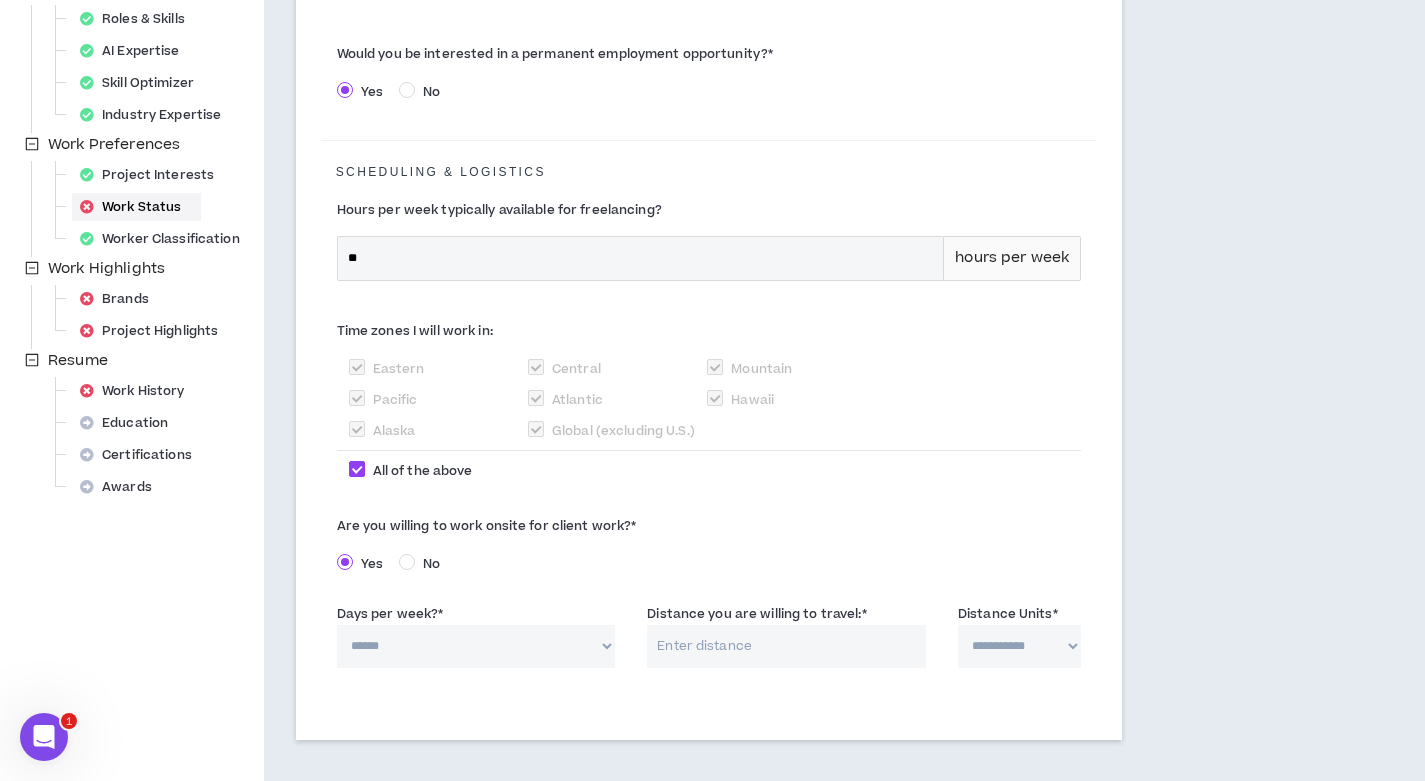 click on "Distance you are willing to travel:  *" at bounding box center (786, 646) 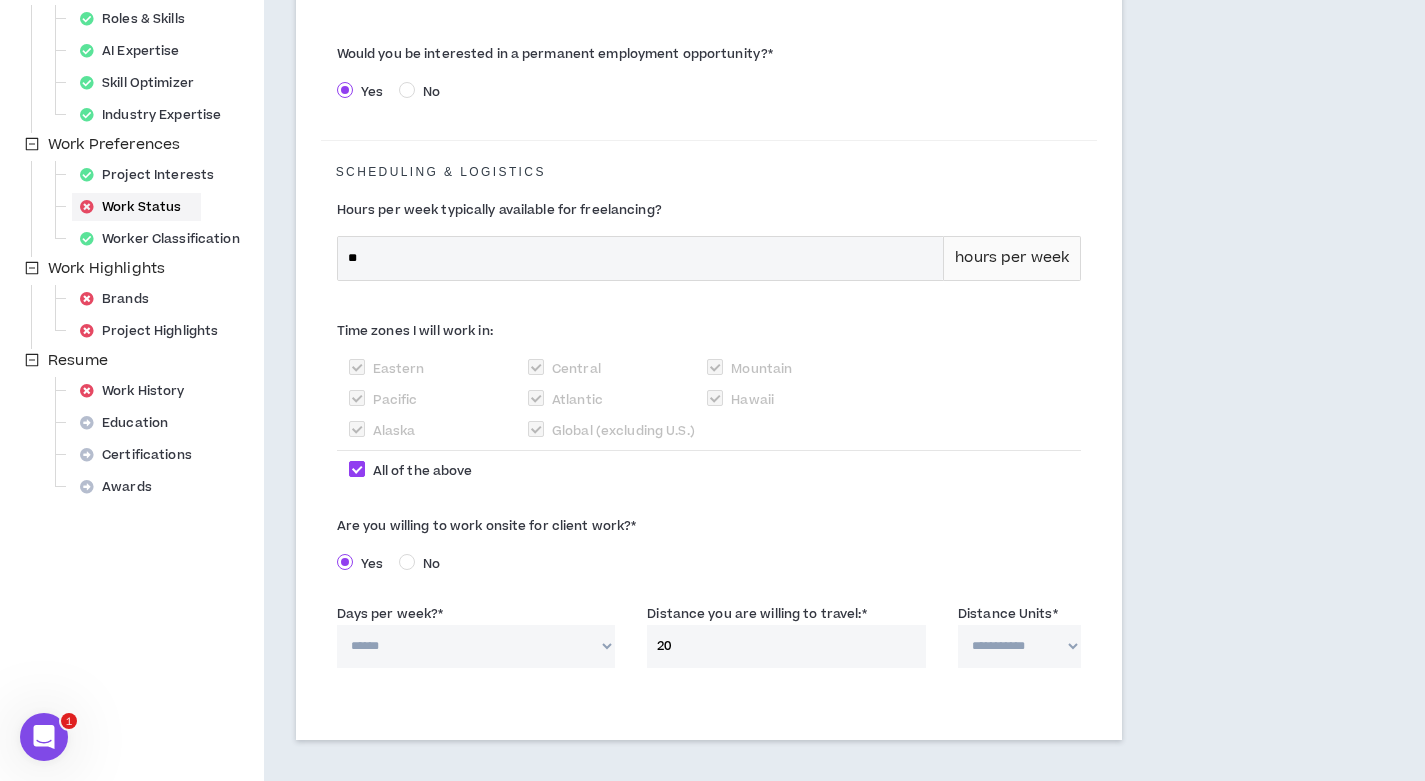 type on "20" 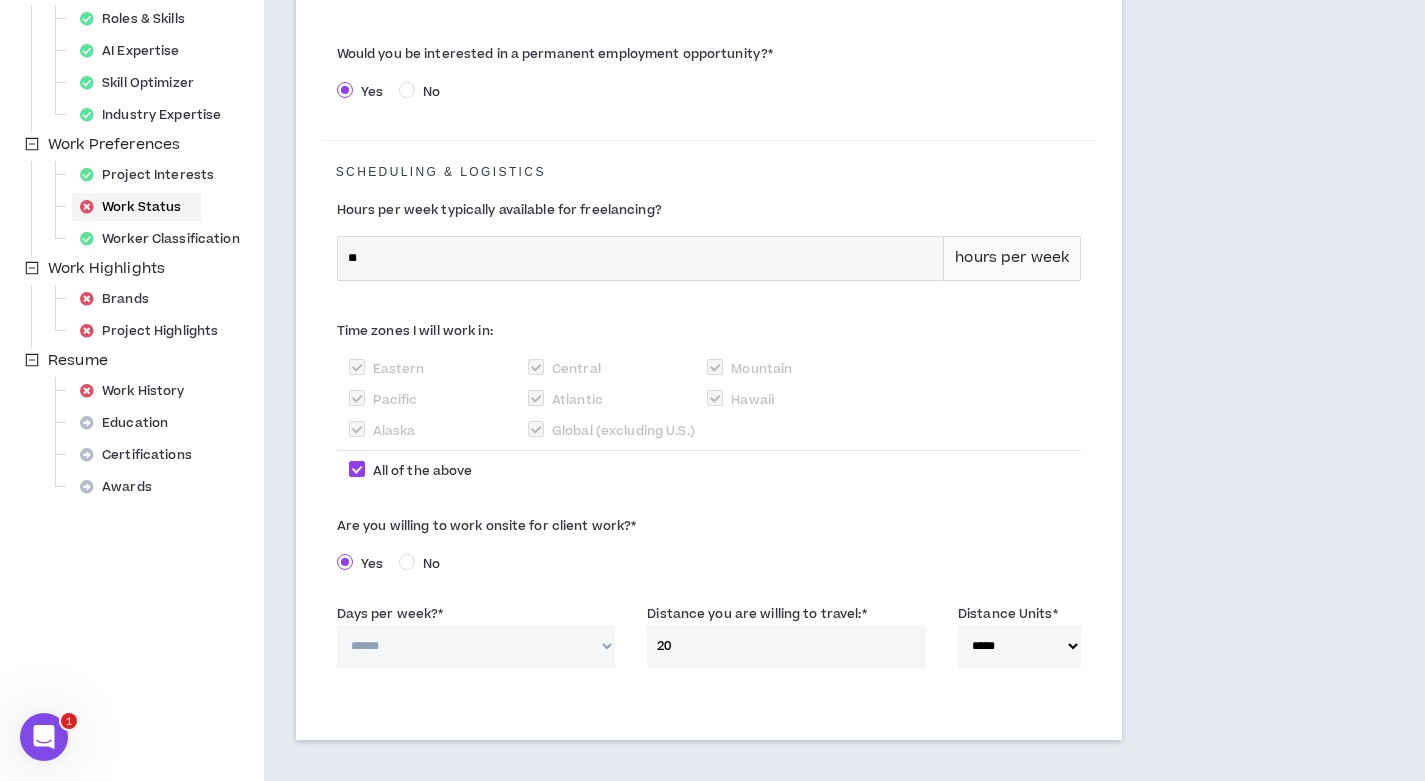 click on "****** * * * * *" at bounding box center [476, 646] 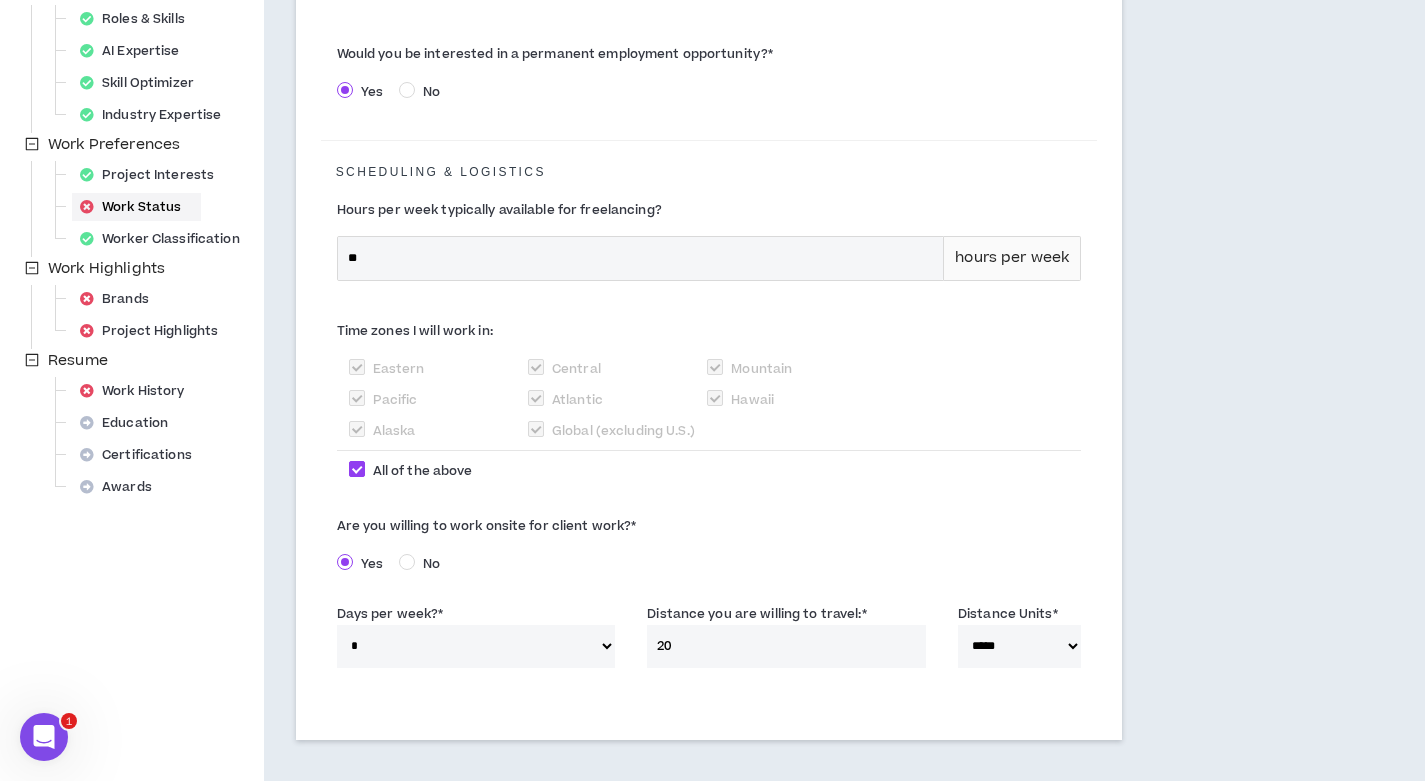 scroll, scrollTop: 586, scrollLeft: 0, axis: vertical 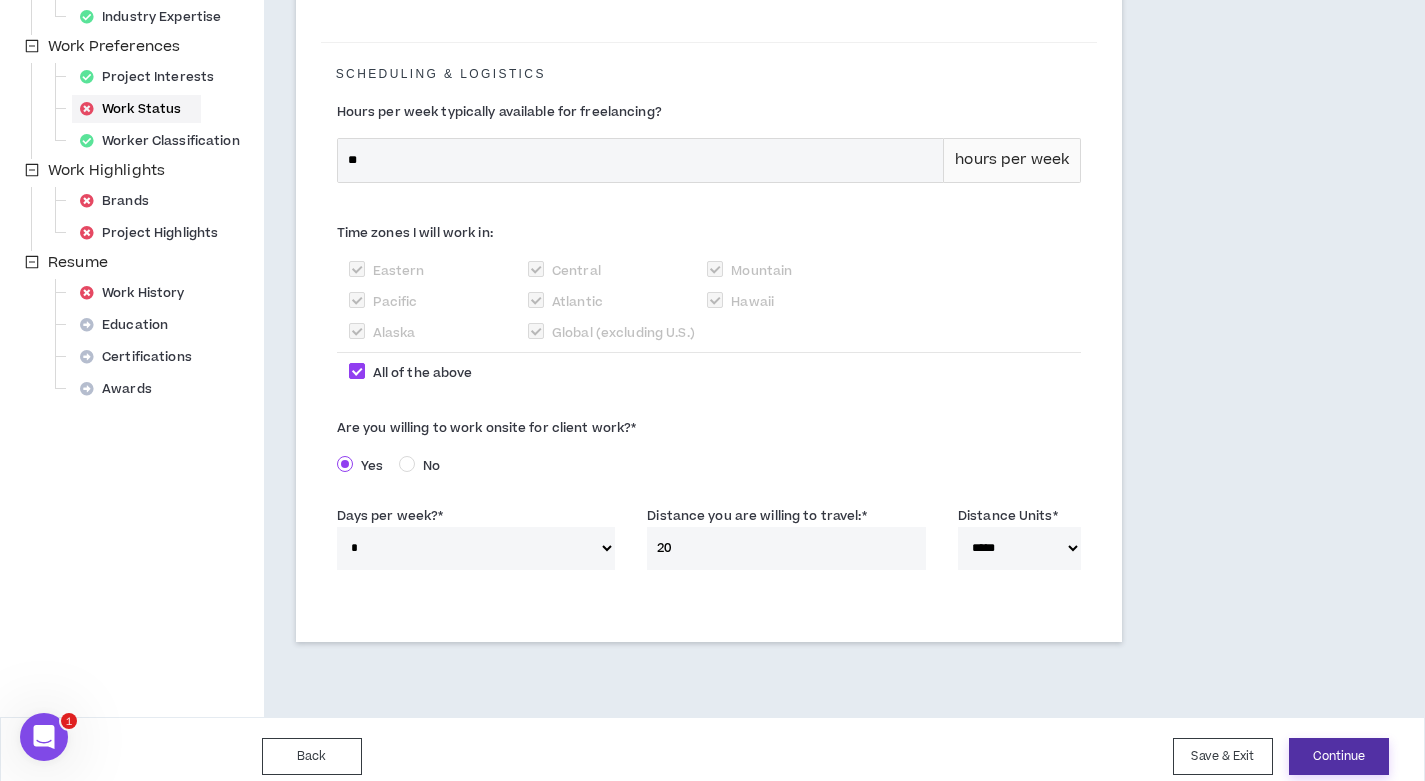 click on "Continue" at bounding box center [1339, 756] 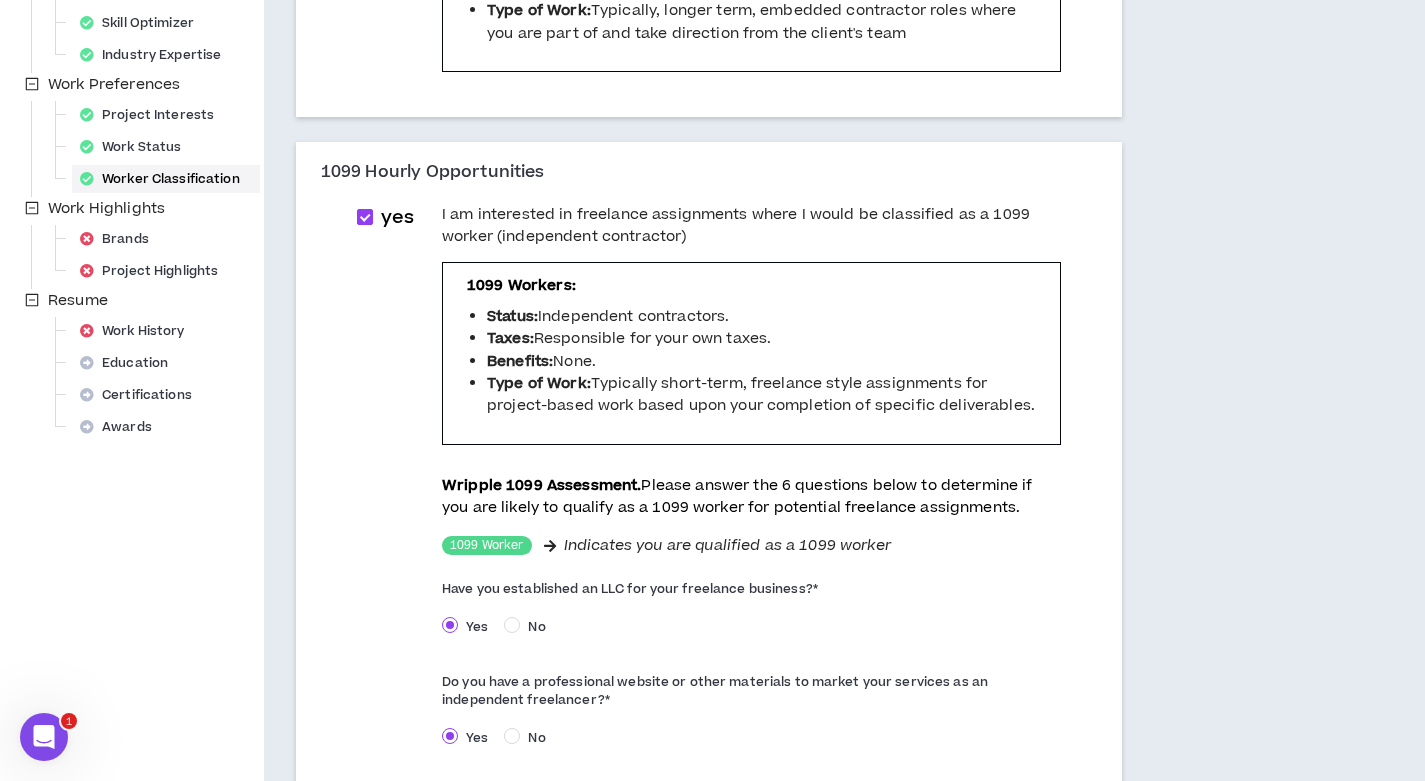 scroll, scrollTop: 536, scrollLeft: 0, axis: vertical 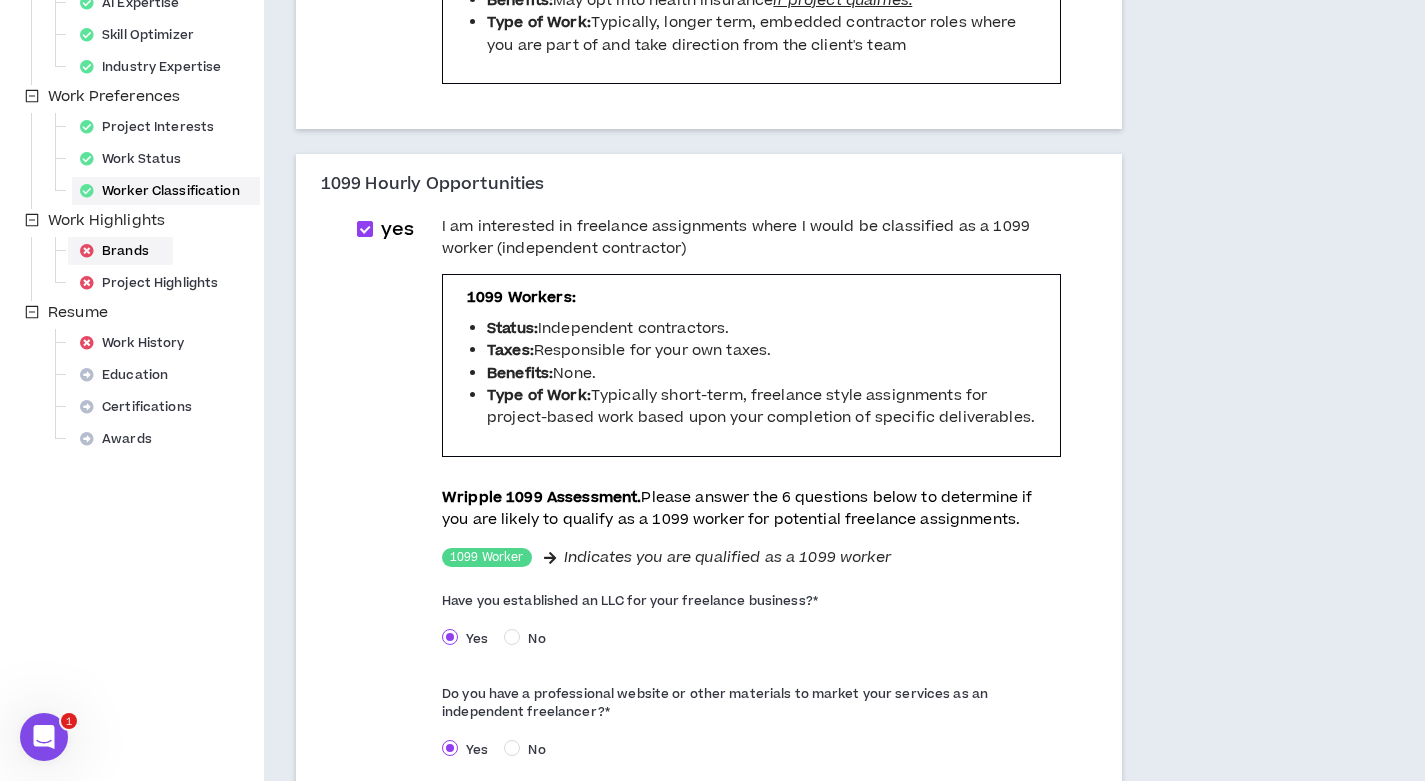 click on "Brands" at bounding box center [120, 251] 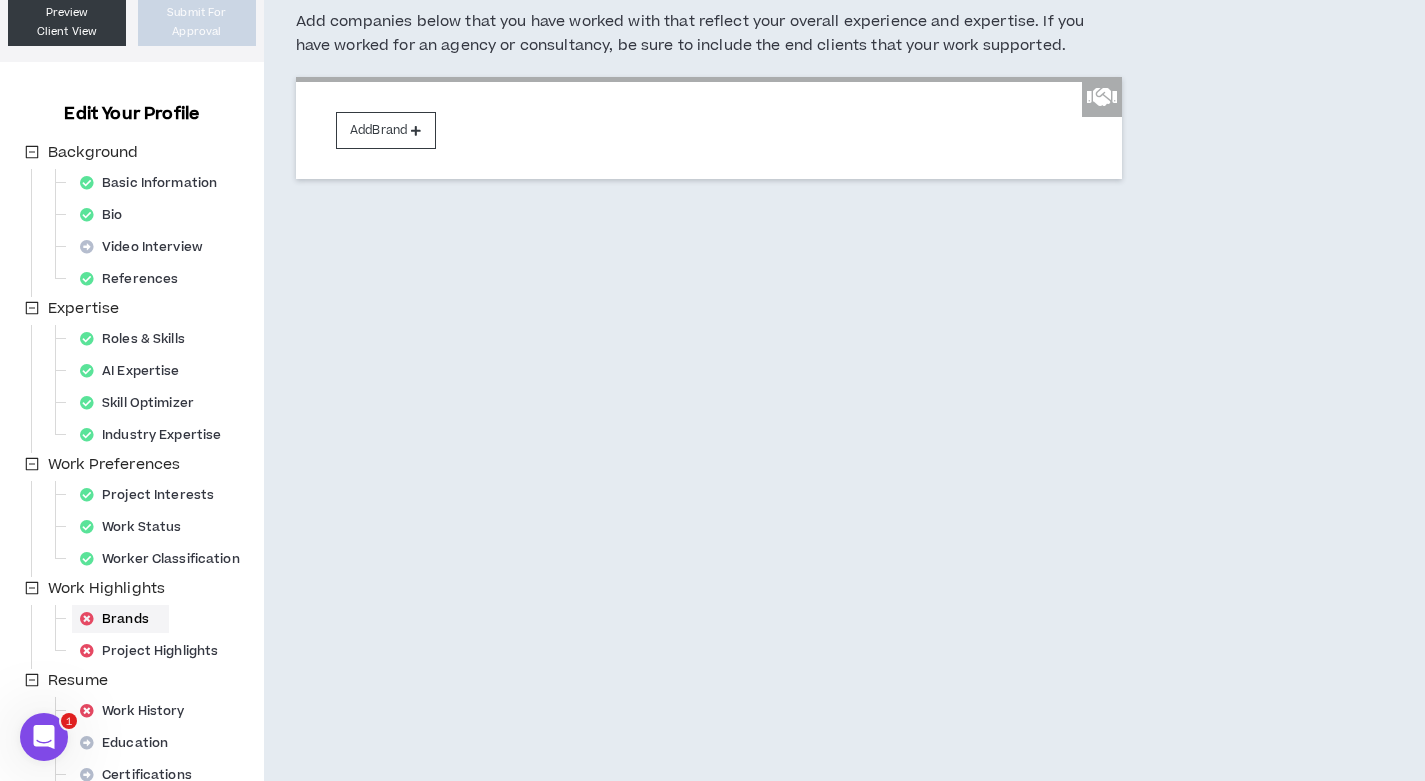 scroll, scrollTop: 0, scrollLeft: 0, axis: both 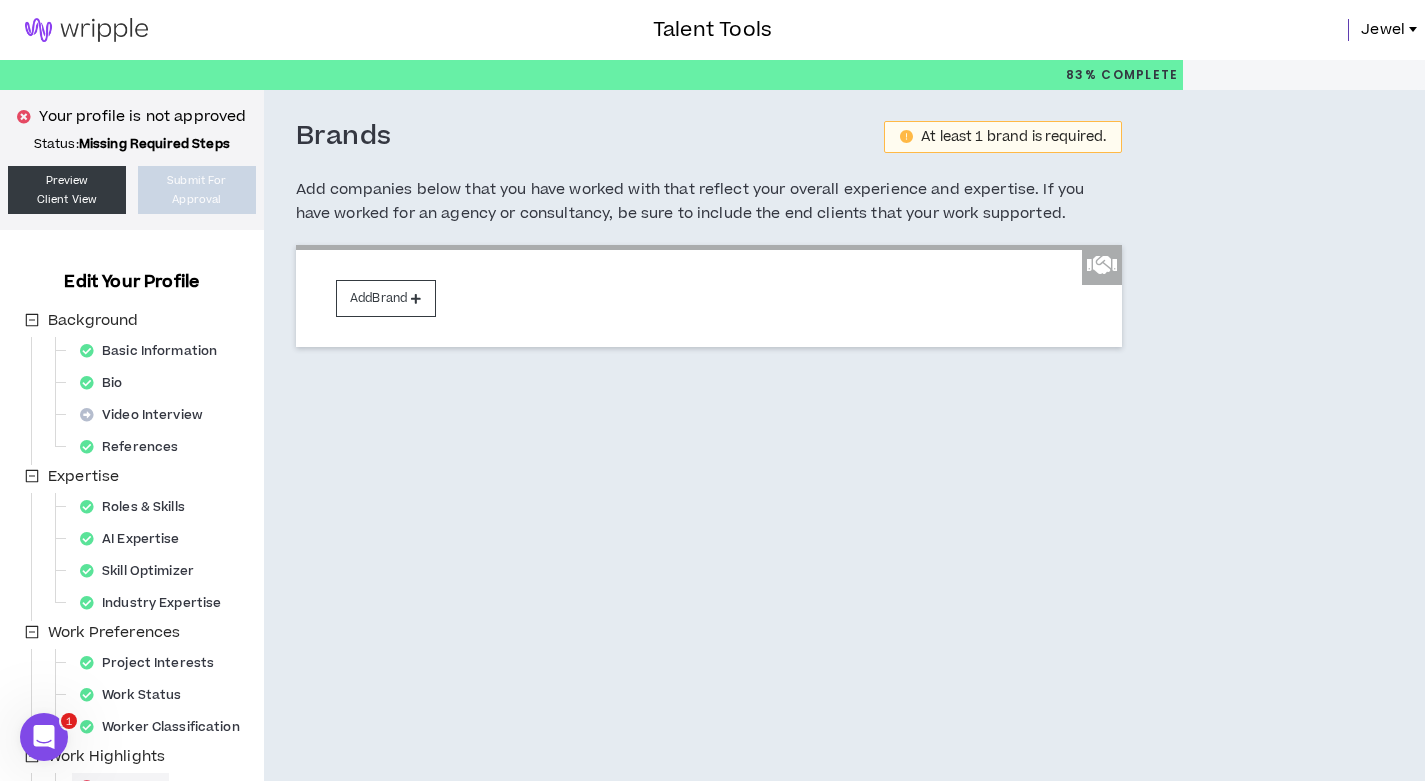 click on "Add  Brand" at bounding box center [709, 296] 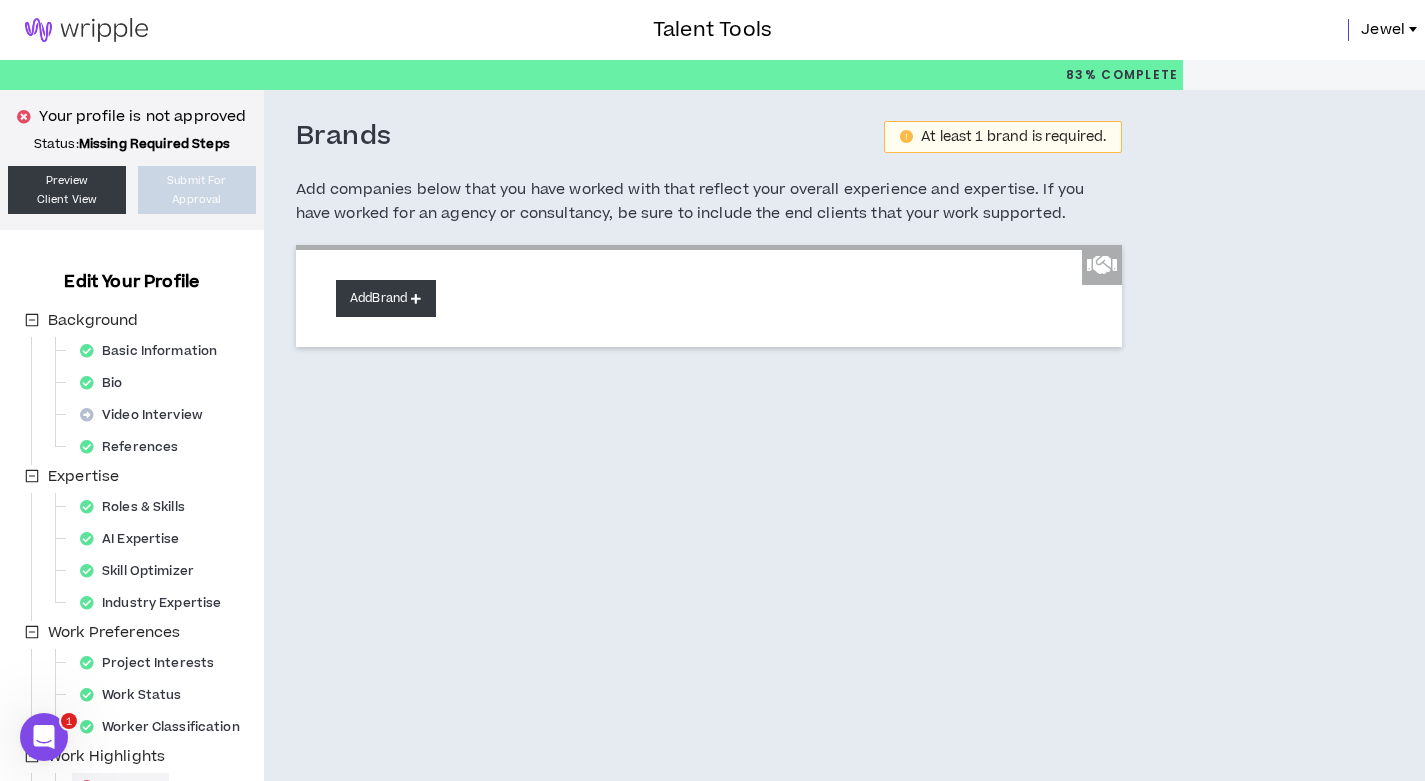 click on "Add  Brand" at bounding box center [386, 298] 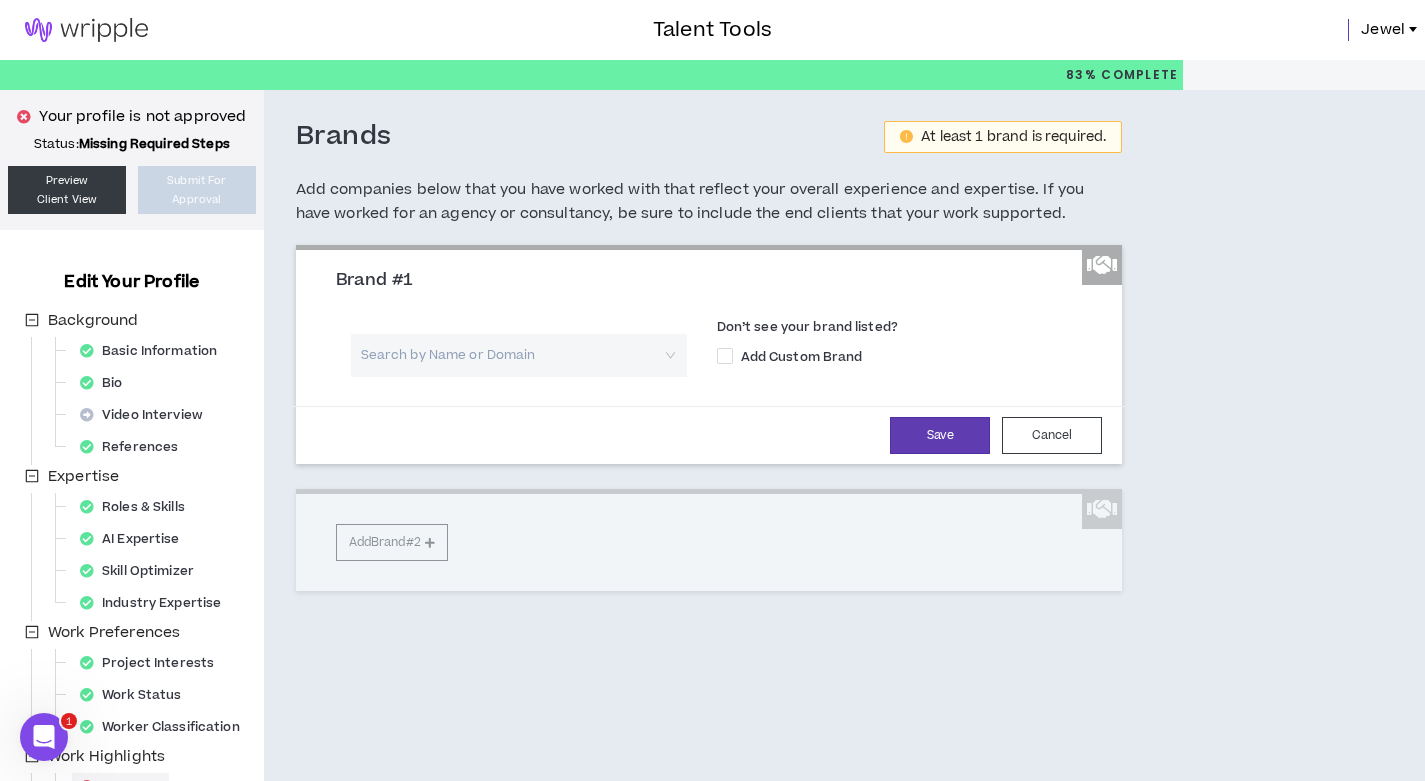 click at bounding box center (512, 355) 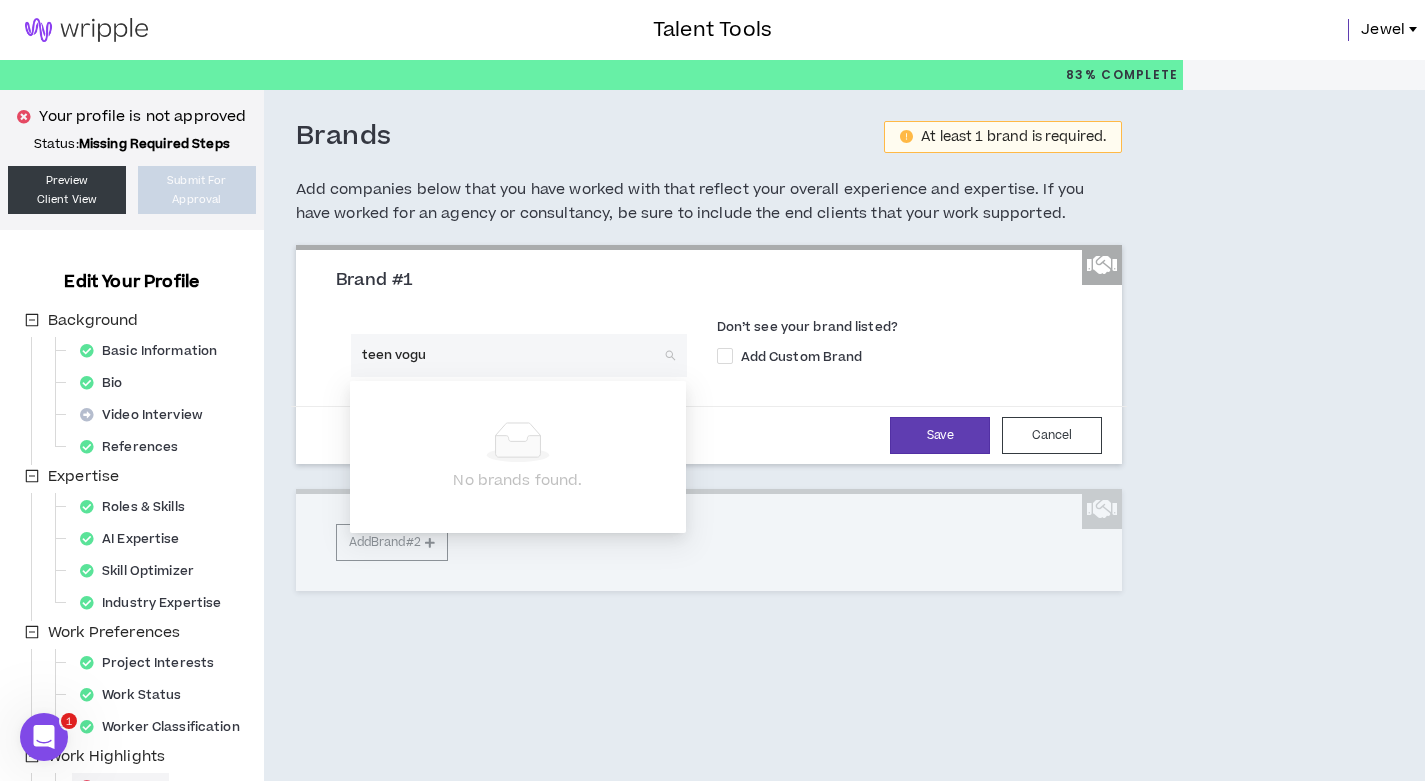 type on "teen vogue" 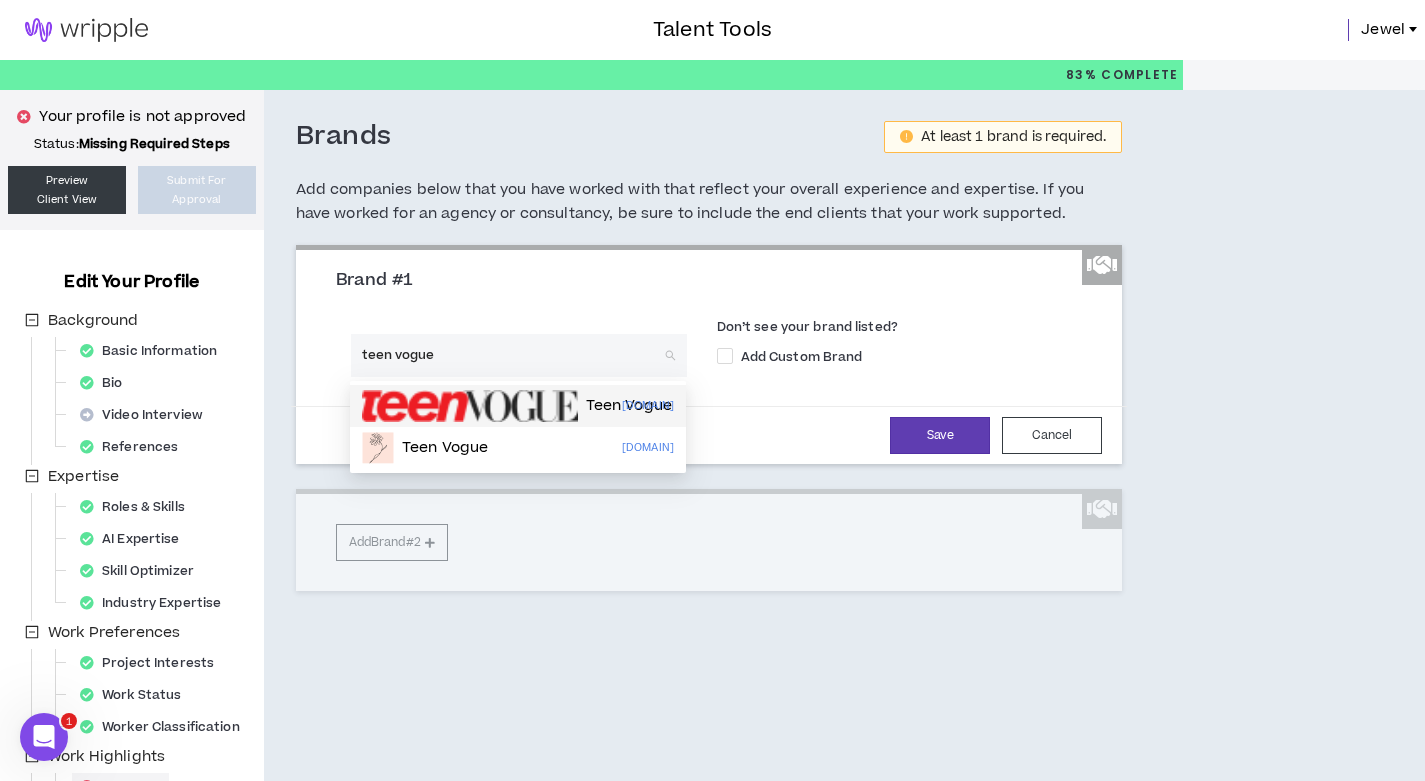 click at bounding box center [470, 406] 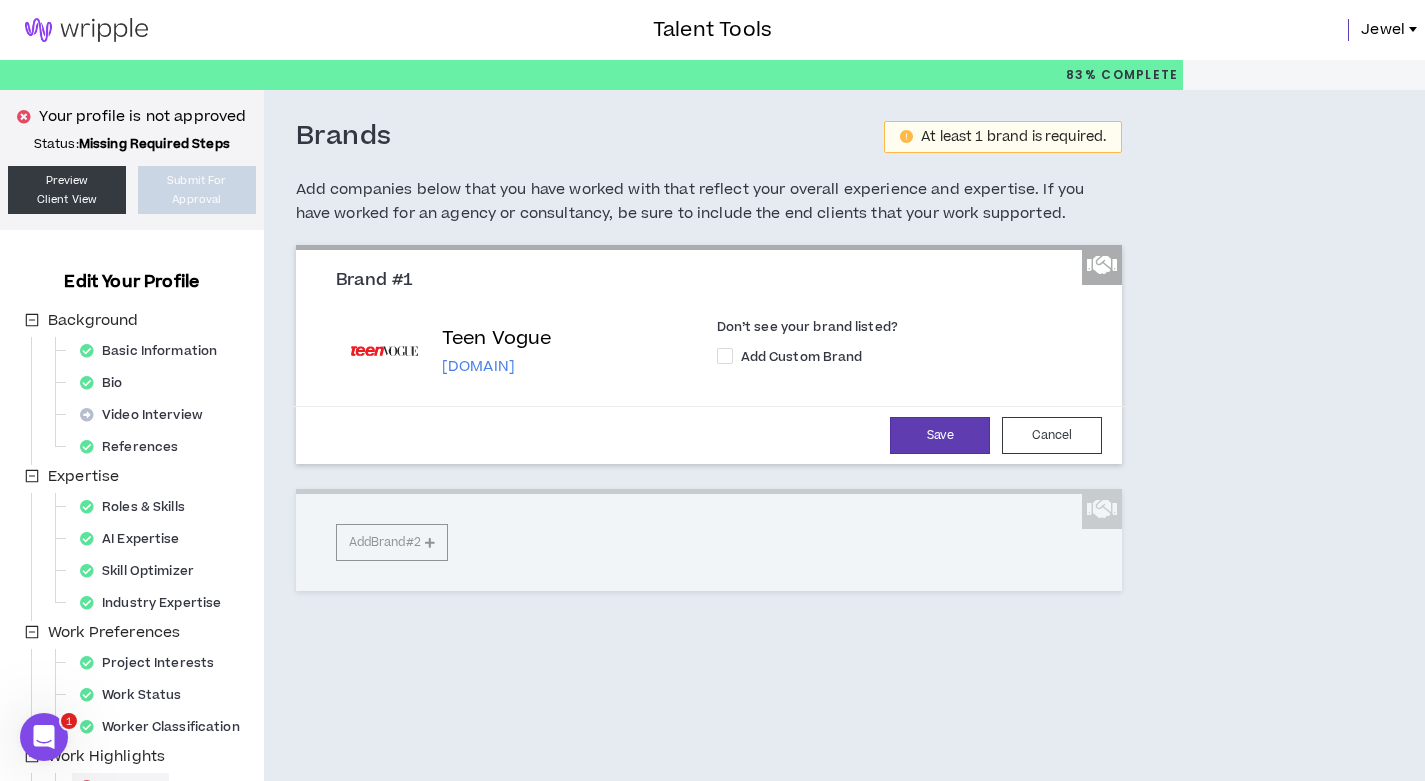 click on "Brand #1 Teen Vogue [DOMAIN] Don’t see your brand listed? Add Custom Brand Save Cancel Add  Brand  #2" at bounding box center [709, 418] 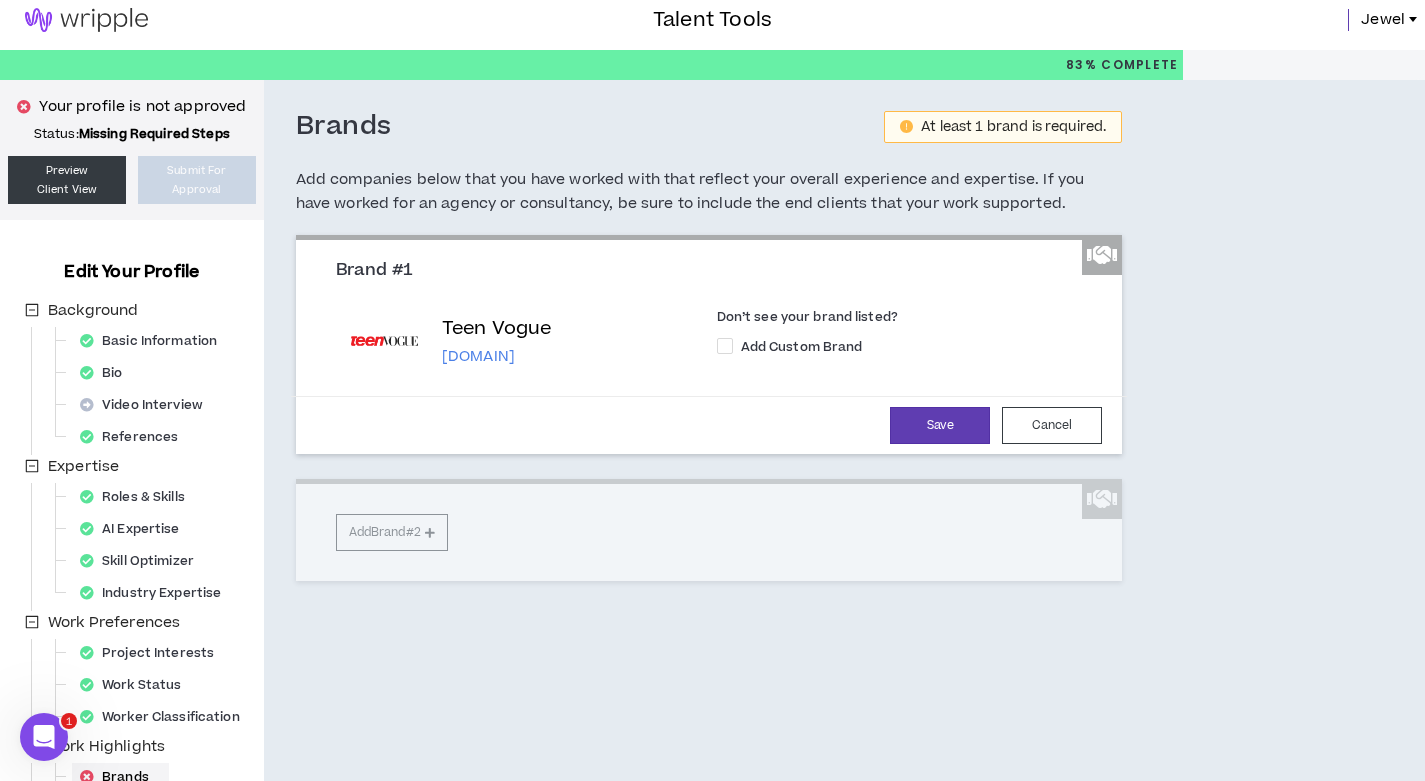 scroll, scrollTop: 12, scrollLeft: 0, axis: vertical 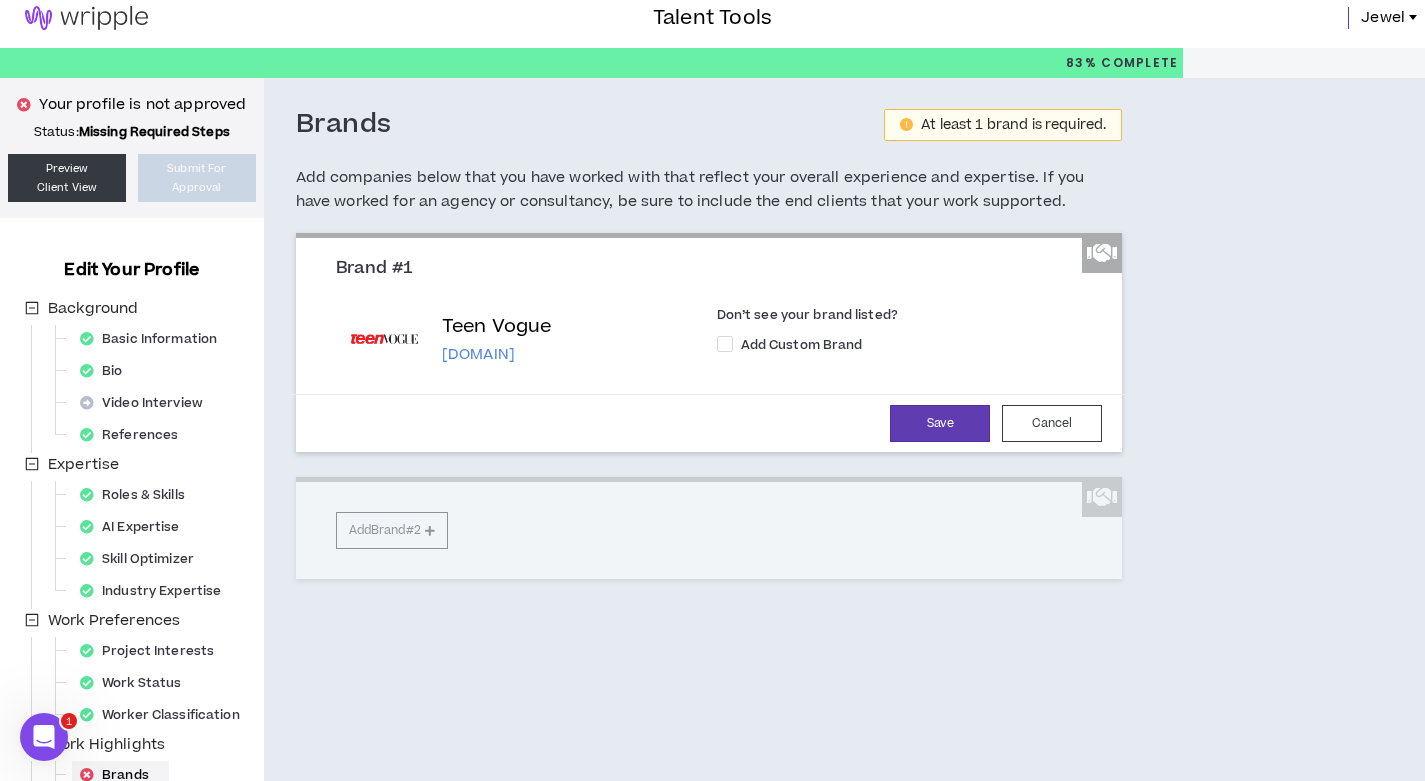 click on "Brands At least 1 brand is required. Add companies below that you have worked with that reflect your overall experience and expertise. If you have worked for an agency or consultancy, be sure to include the end clients that your work supported. Brand #1 Teen Vogue [DOMAIN] Don’t see your brand listed? Add Custom Brand Save Cancel Add  Brand  #2" at bounding box center [709, 378] 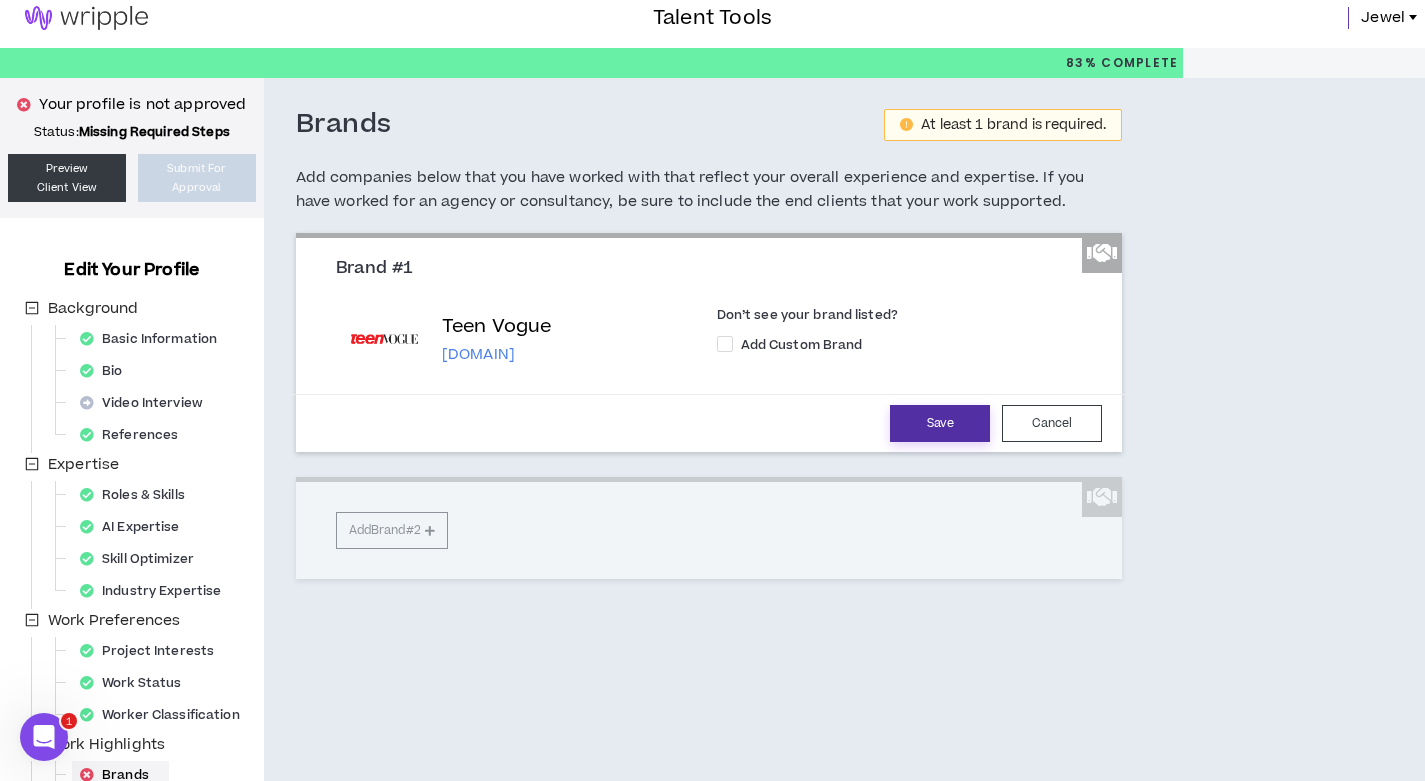 click on "Save" at bounding box center (940, 423) 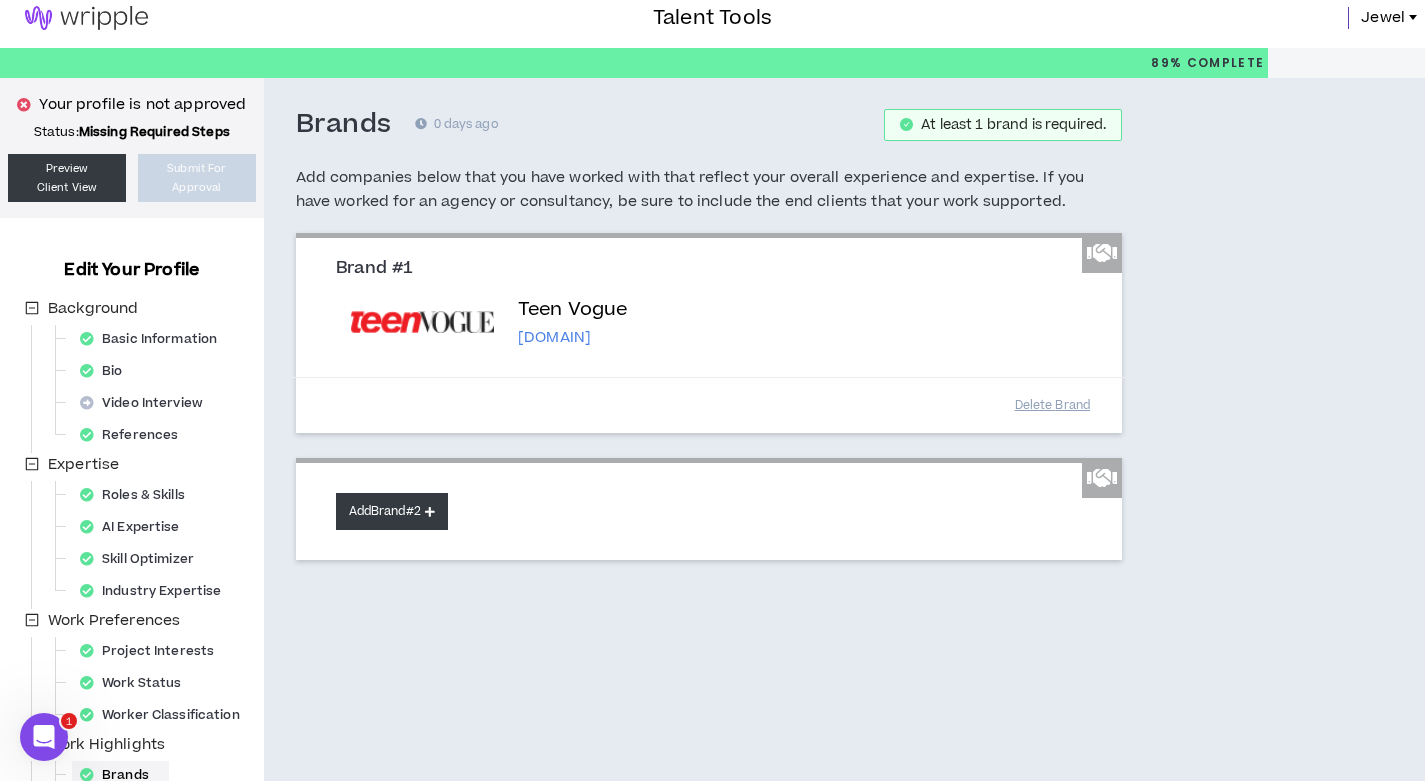 click on "Add  Brand  #2" at bounding box center (392, 511) 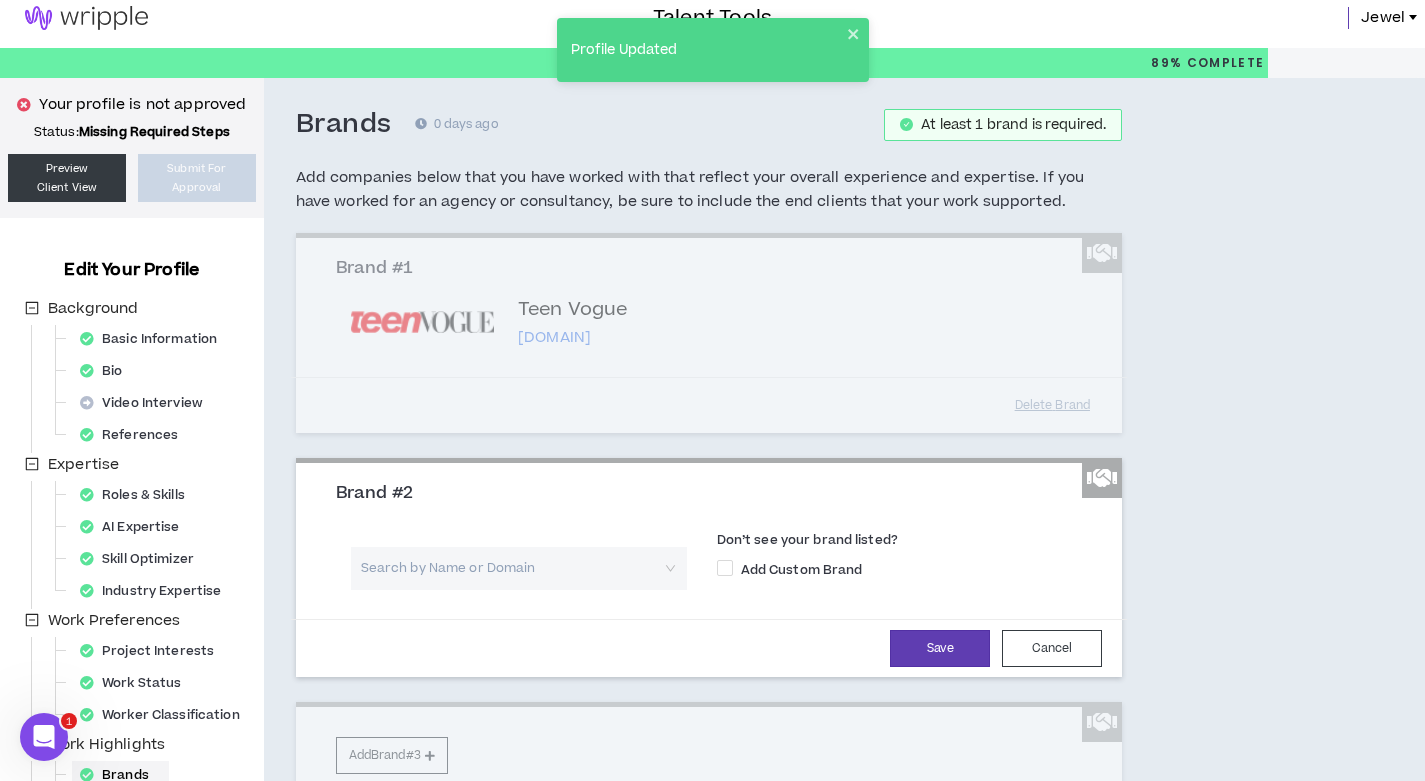 click at bounding box center [512, 568] 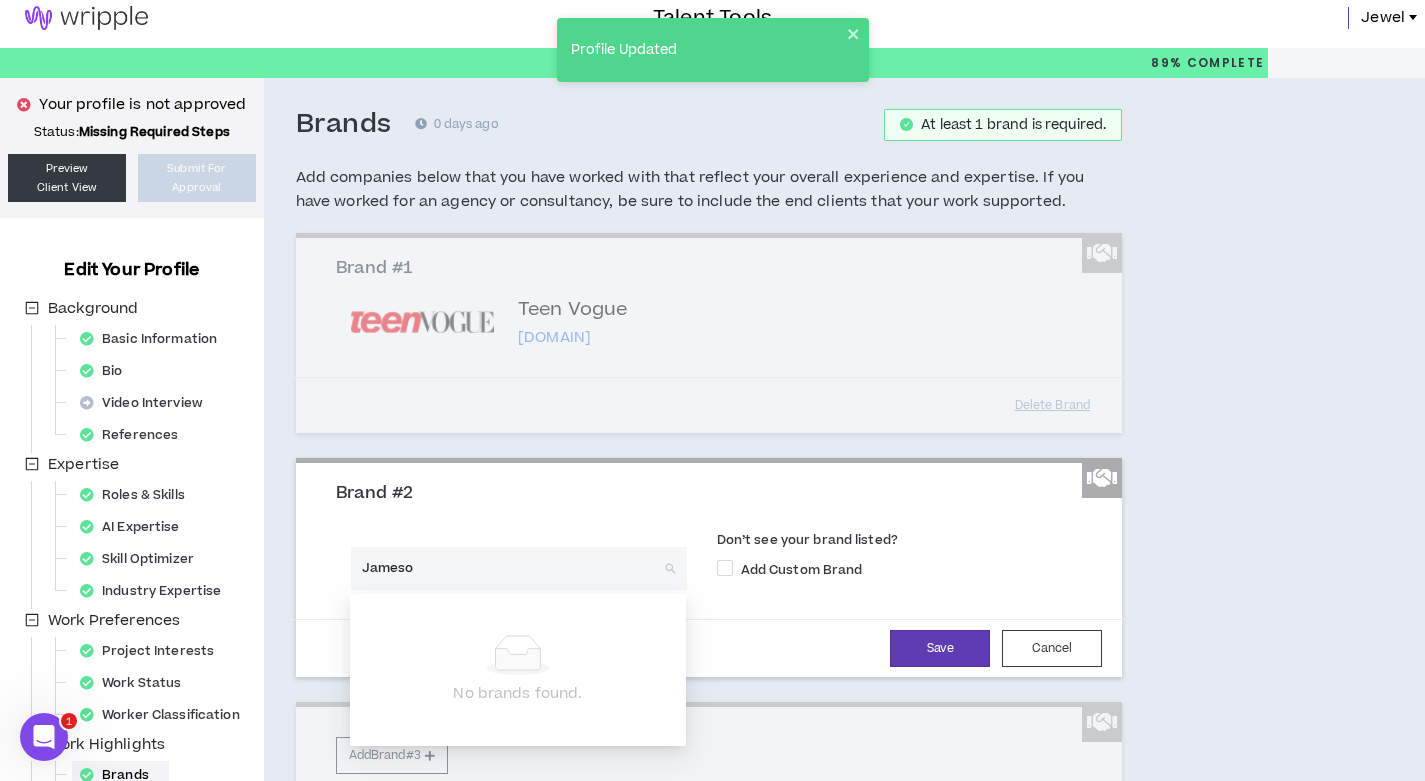 type on "[NAME]" 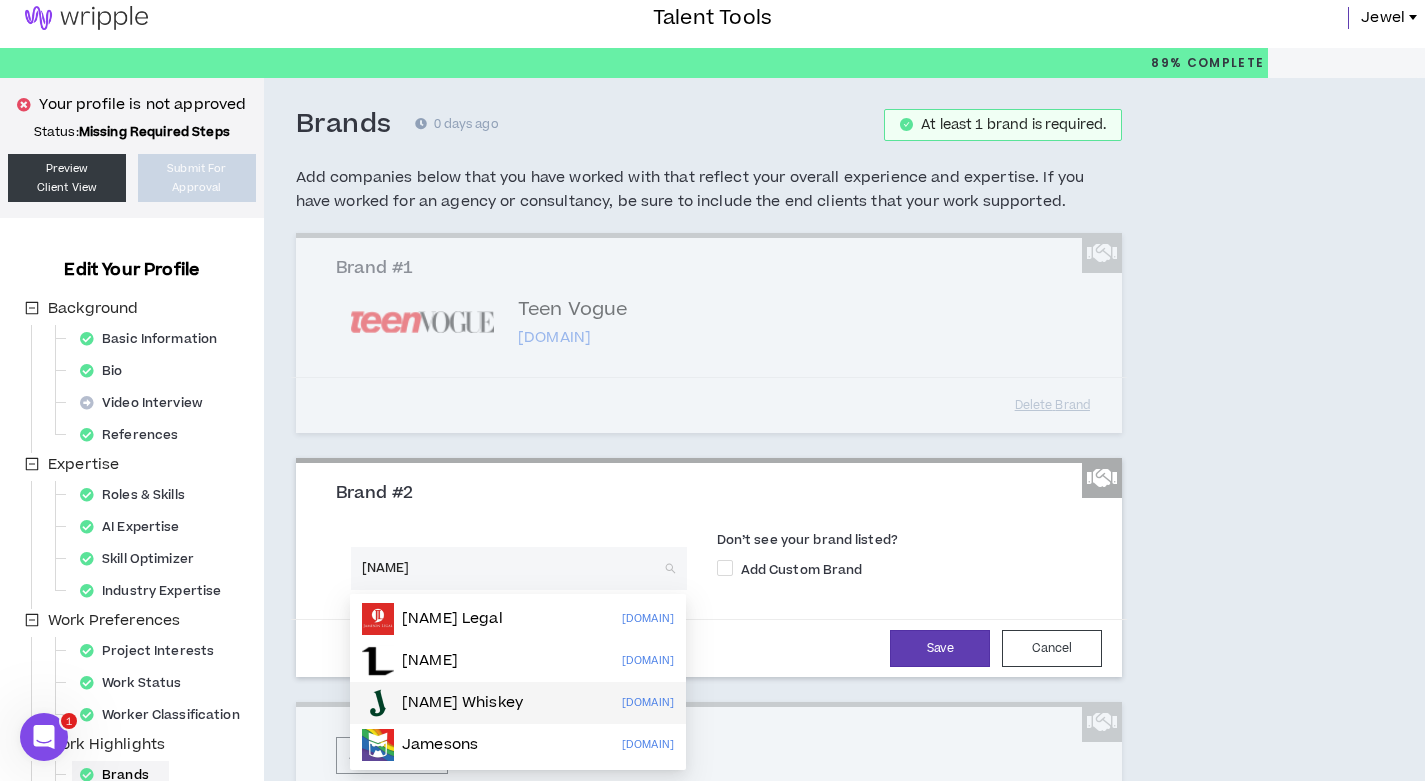 click on "[NAME] Whiskey" at bounding box center (462, 703) 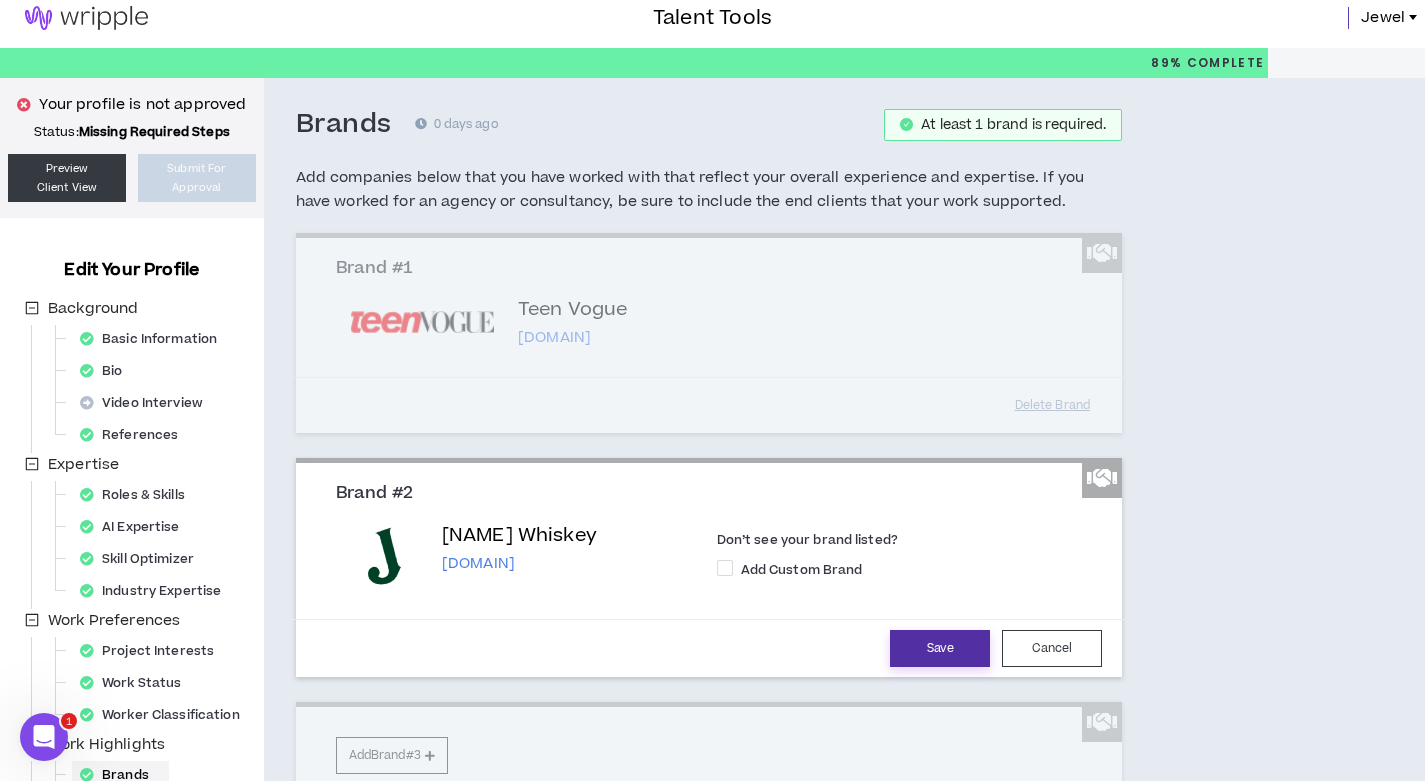click on "Save" at bounding box center (940, 648) 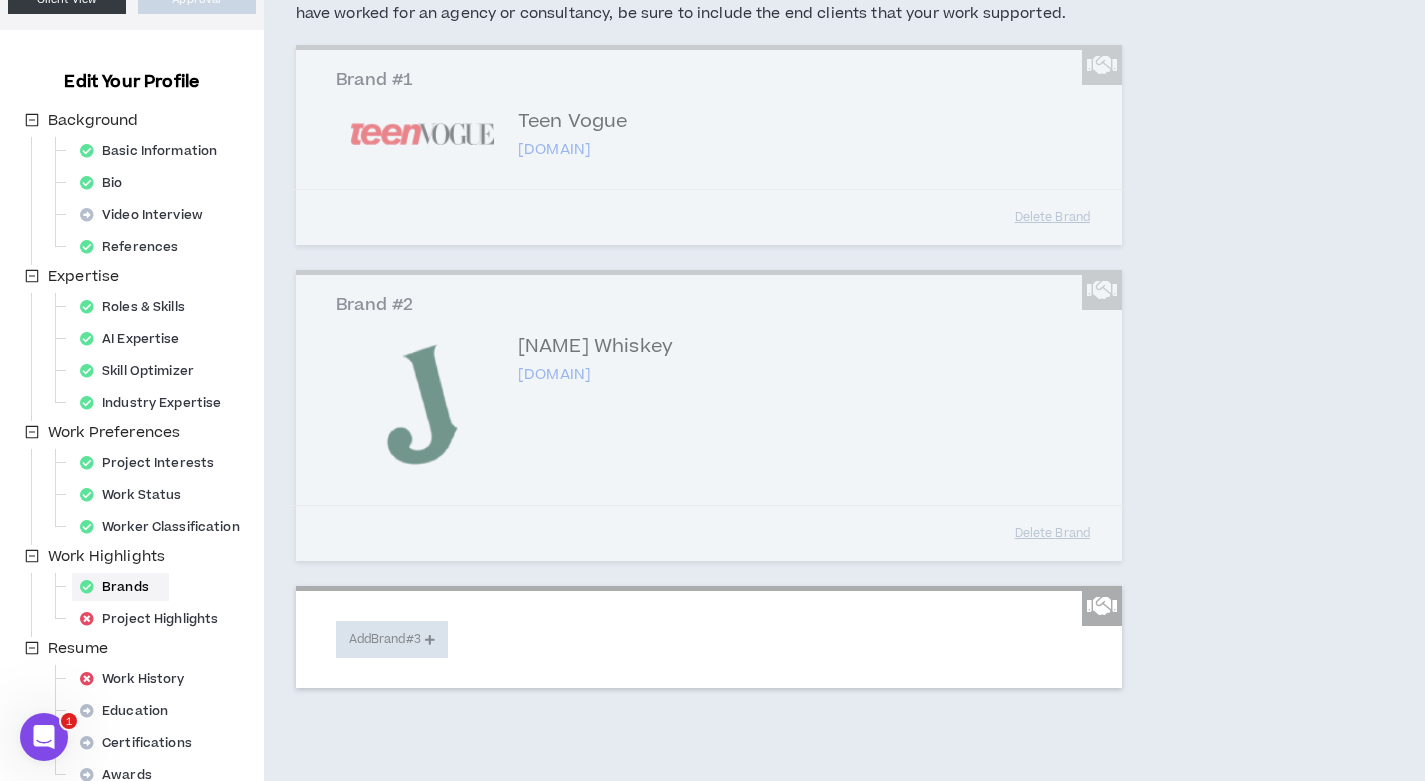 scroll, scrollTop: 201, scrollLeft: 0, axis: vertical 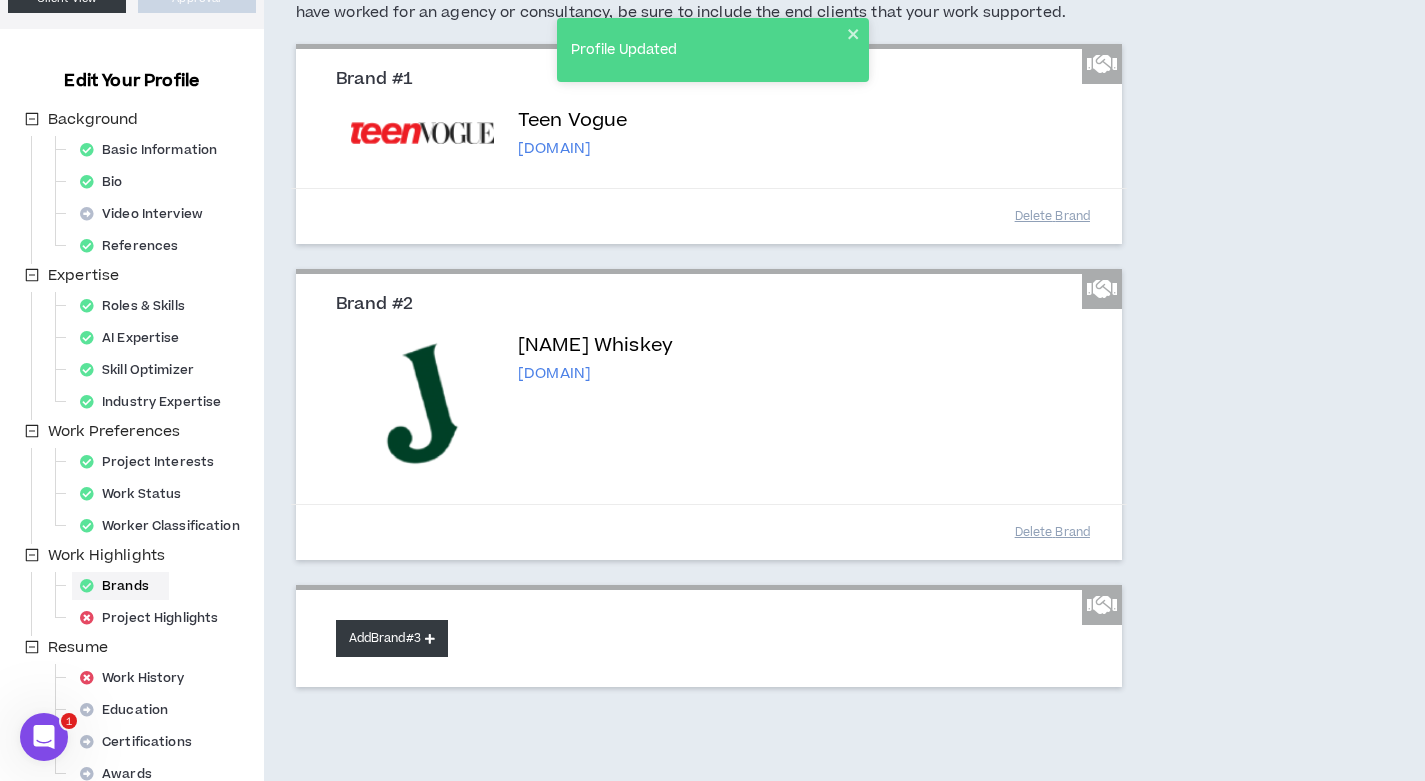 click on "Add  Brand  #3" at bounding box center (392, 638) 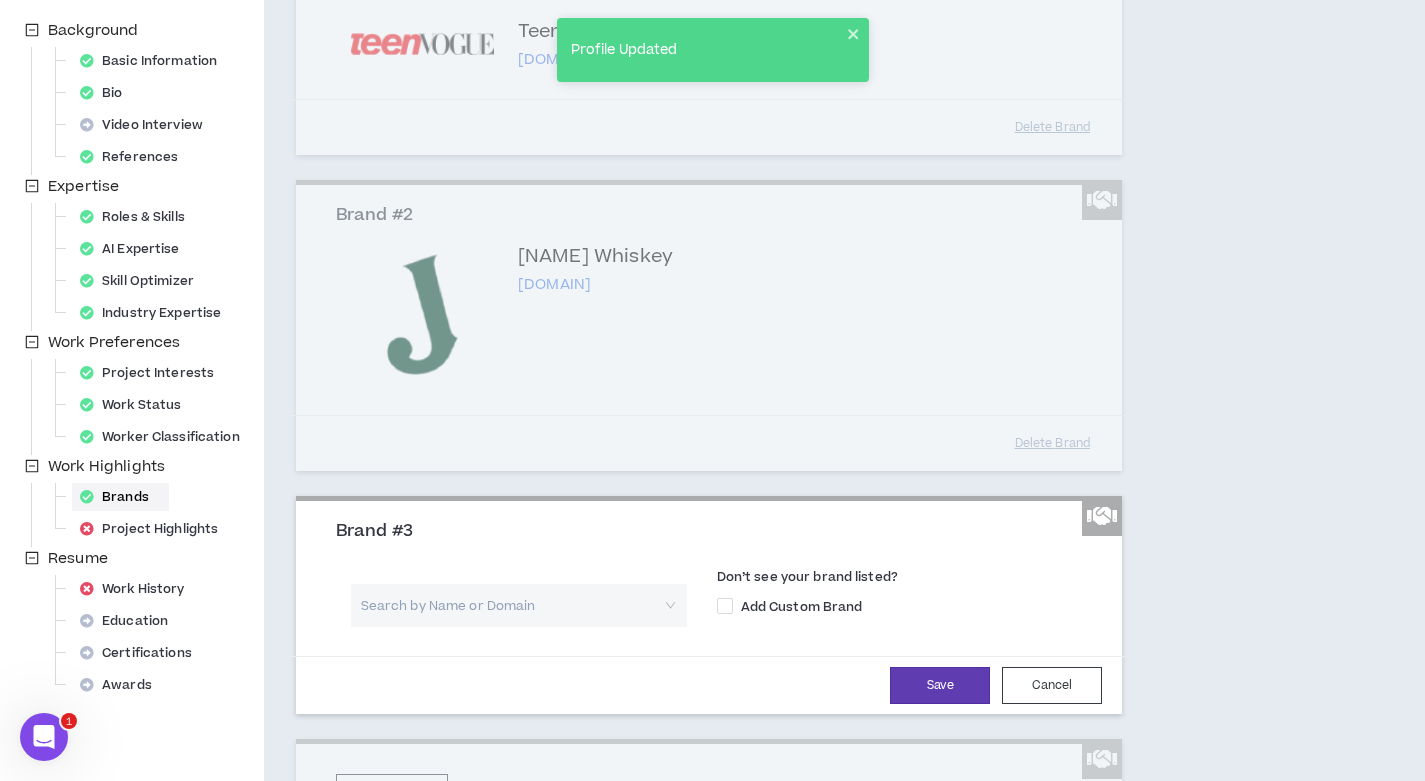 scroll, scrollTop: 293, scrollLeft: 0, axis: vertical 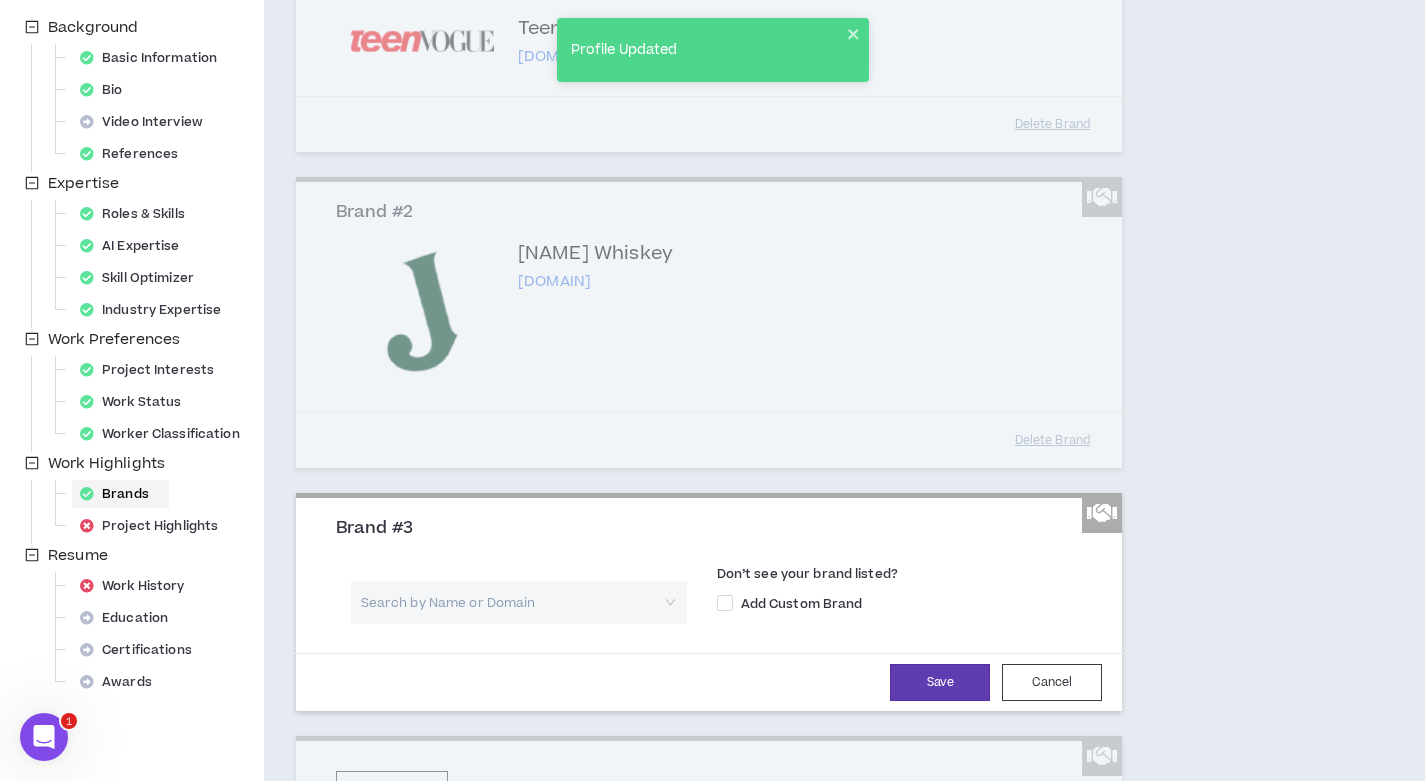 click on "Search by Name or Domain Don’t see your brand listed? Add Custom Brand Save Cancel" at bounding box center (709, 633) 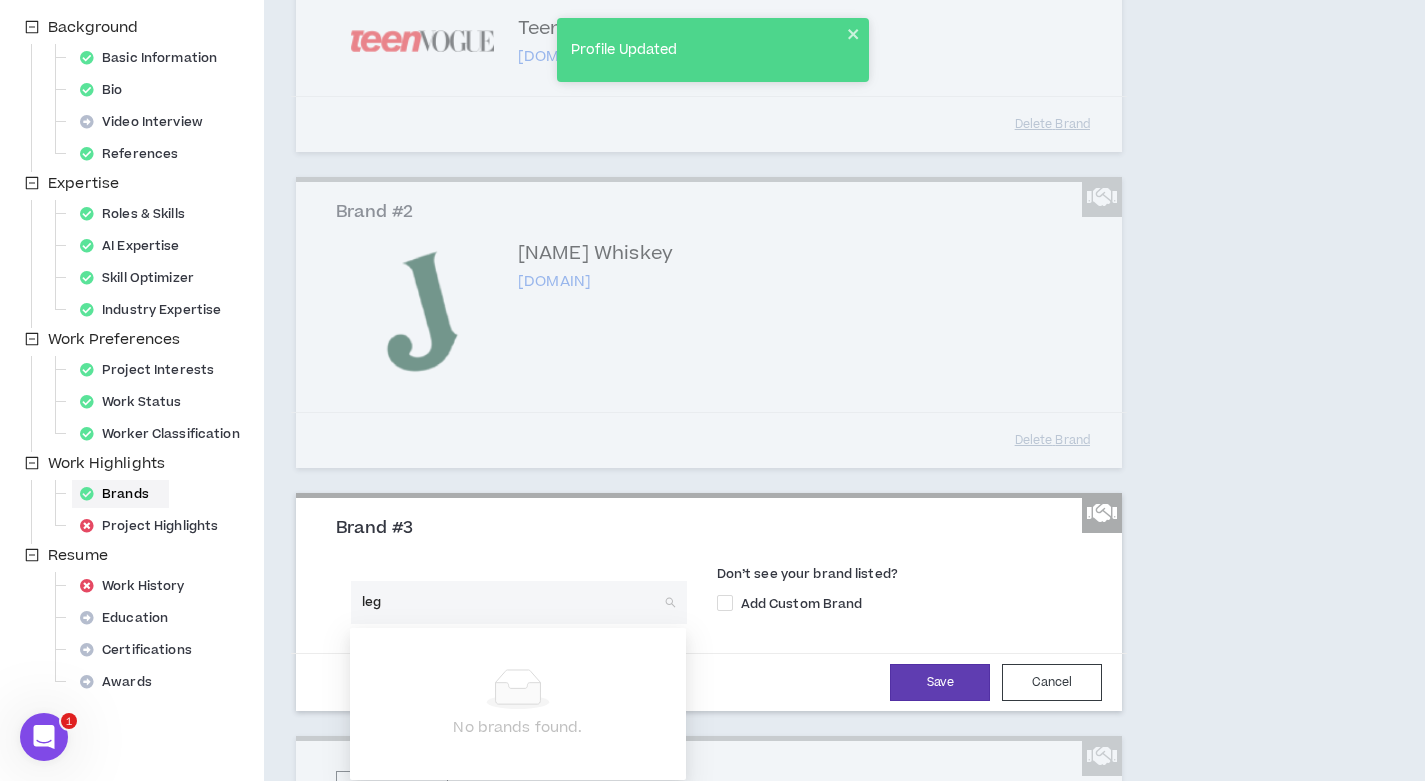 type on "lego" 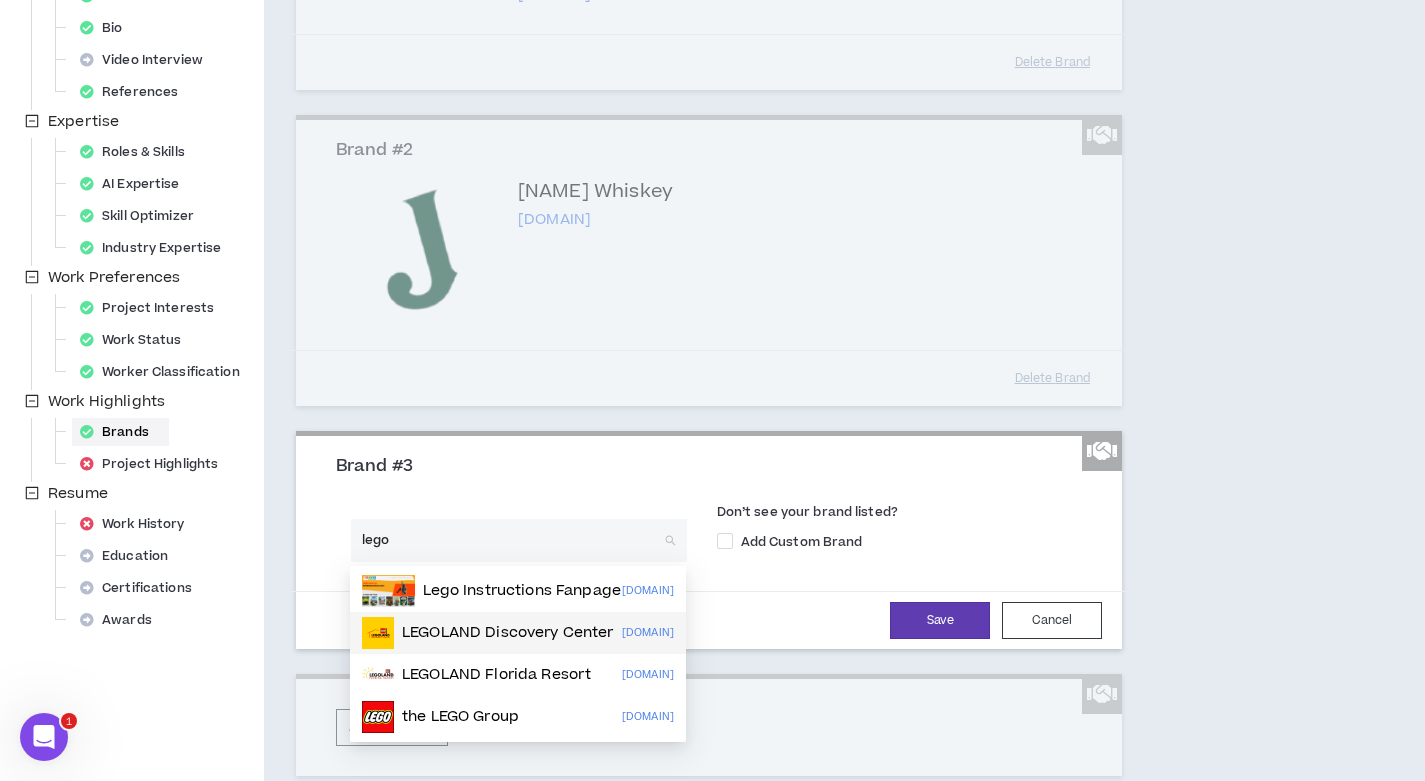 scroll, scrollTop: 358, scrollLeft: 0, axis: vertical 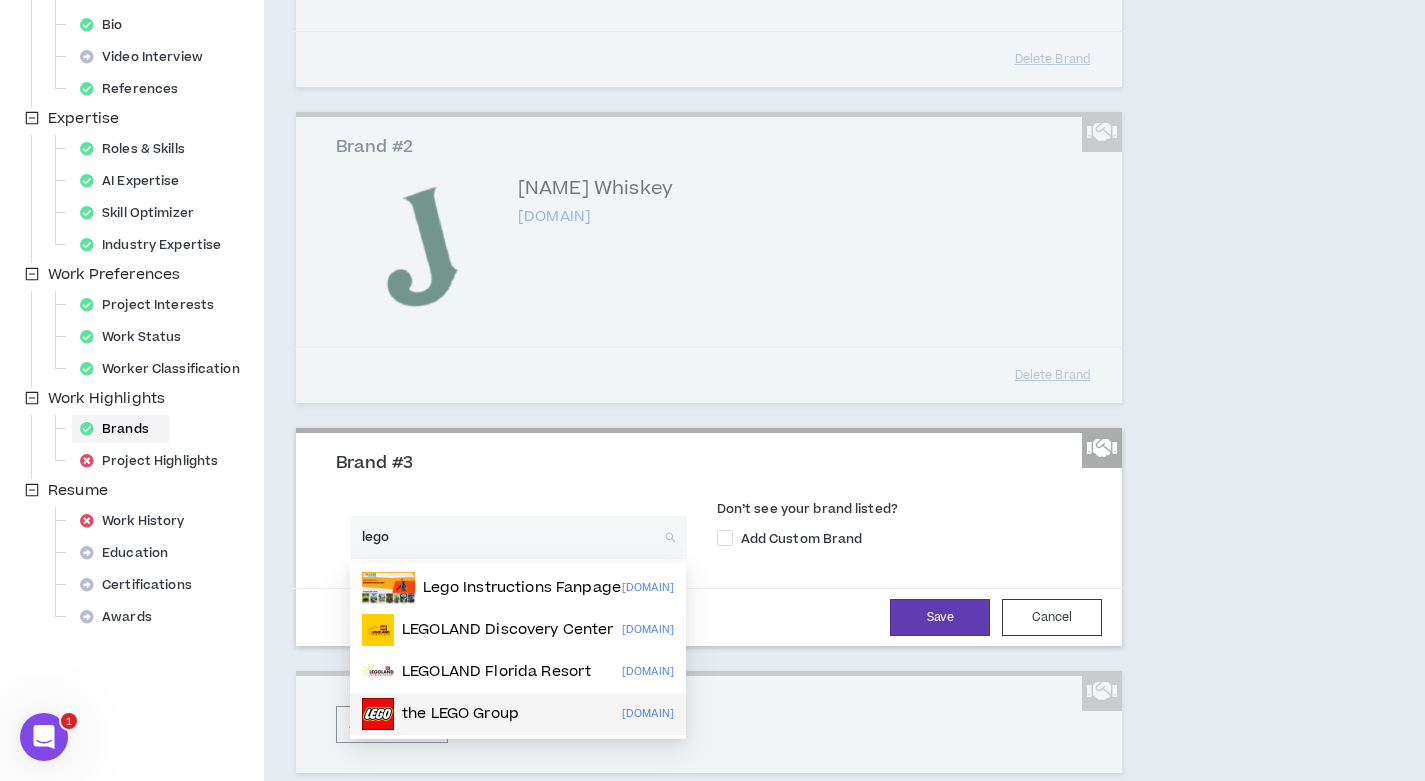 click on "the LEGO Group" at bounding box center (460, 714) 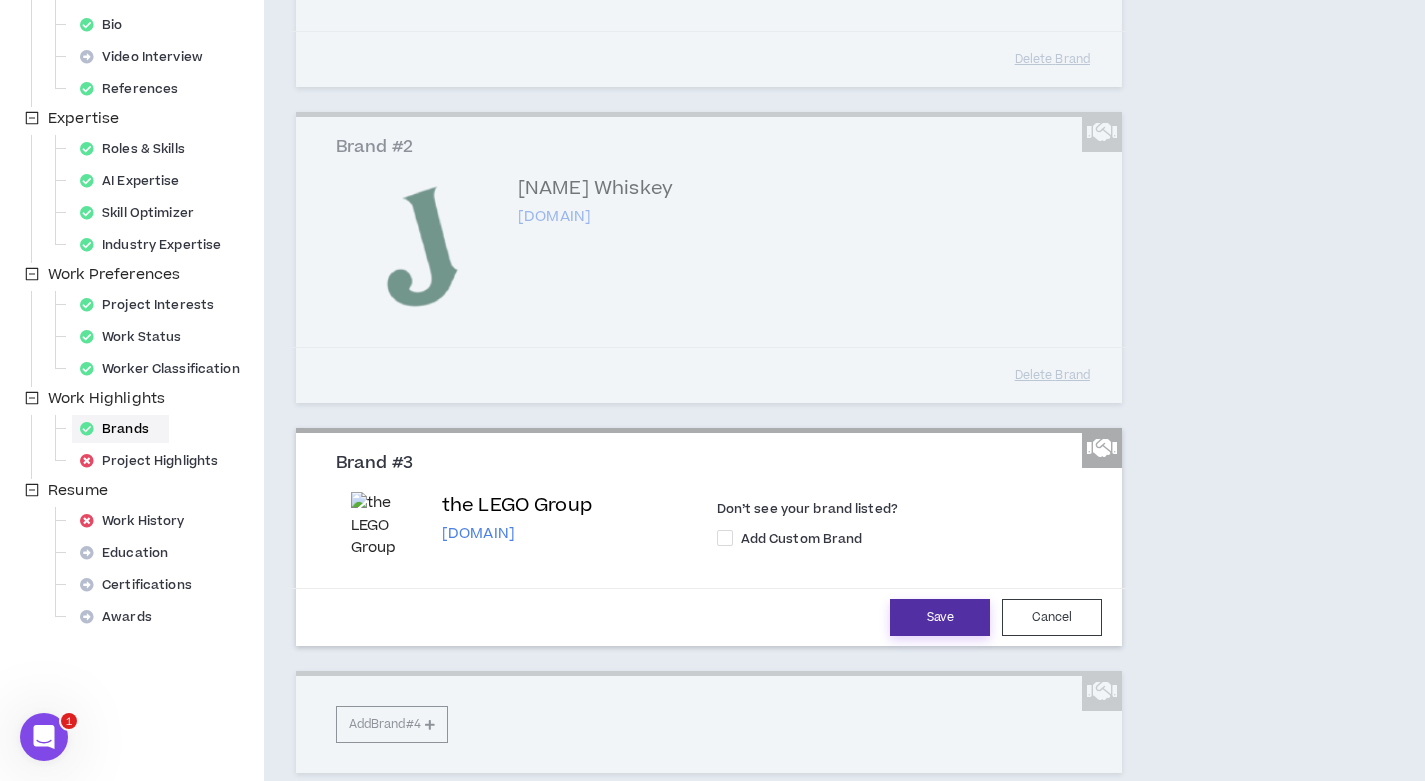click on "Save" at bounding box center [940, 617] 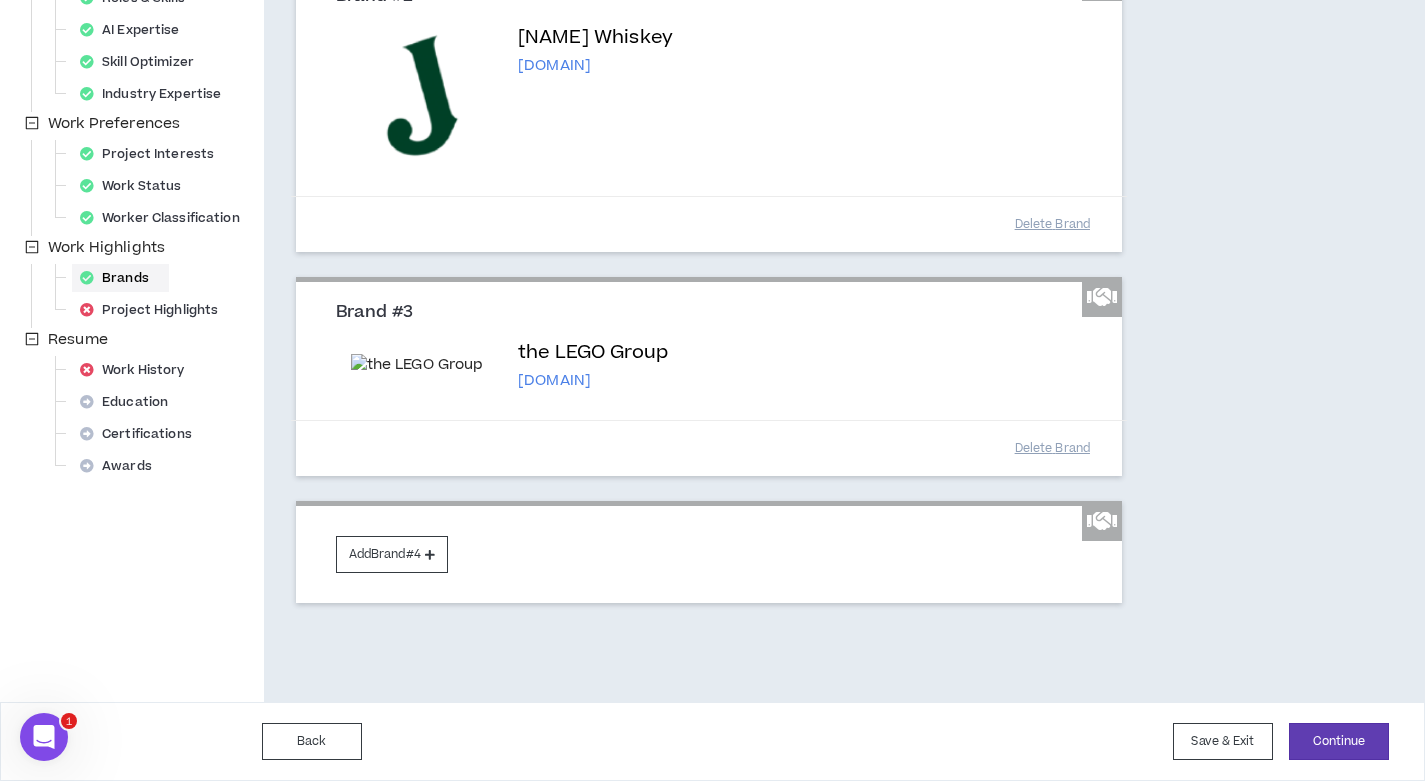 scroll, scrollTop: 573, scrollLeft: 0, axis: vertical 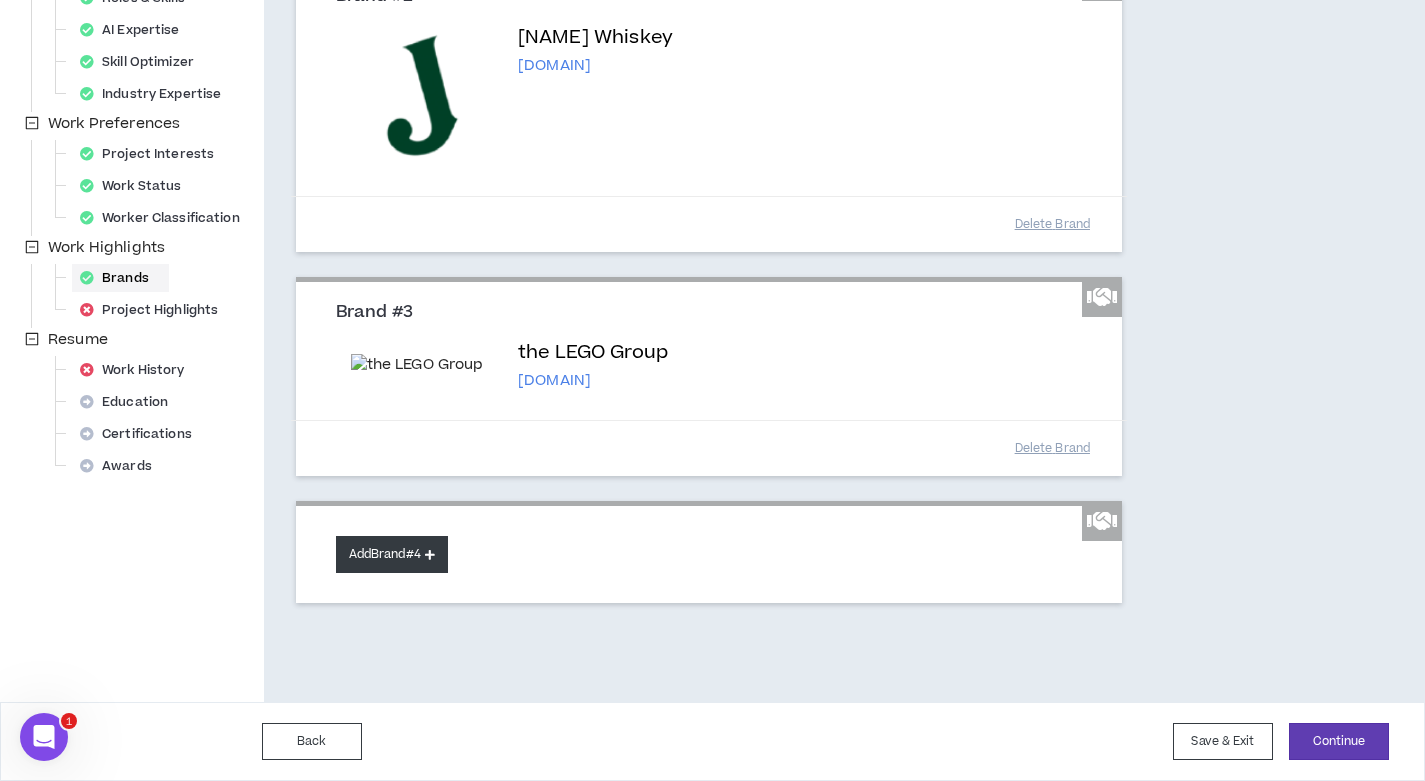 click on "Add  Brand  #4" at bounding box center (392, 554) 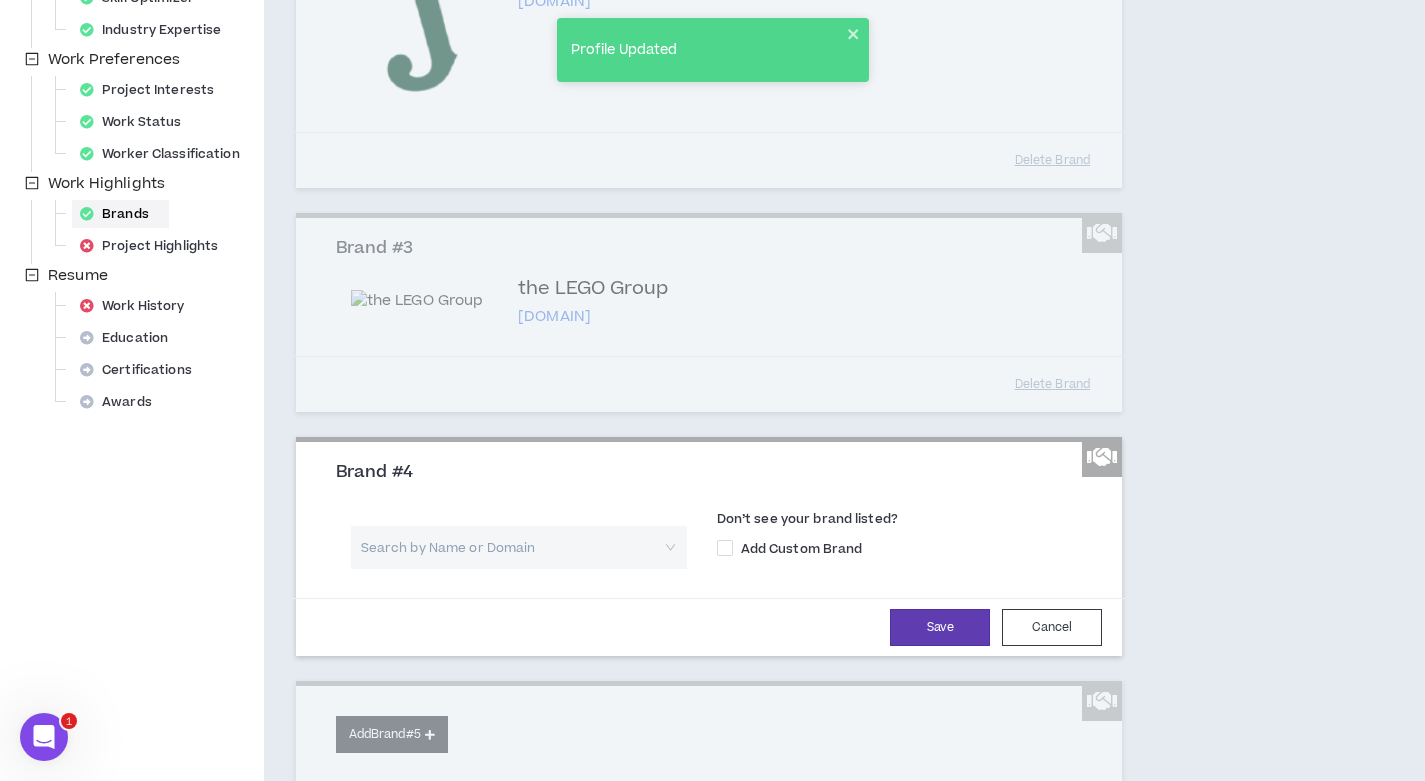 type 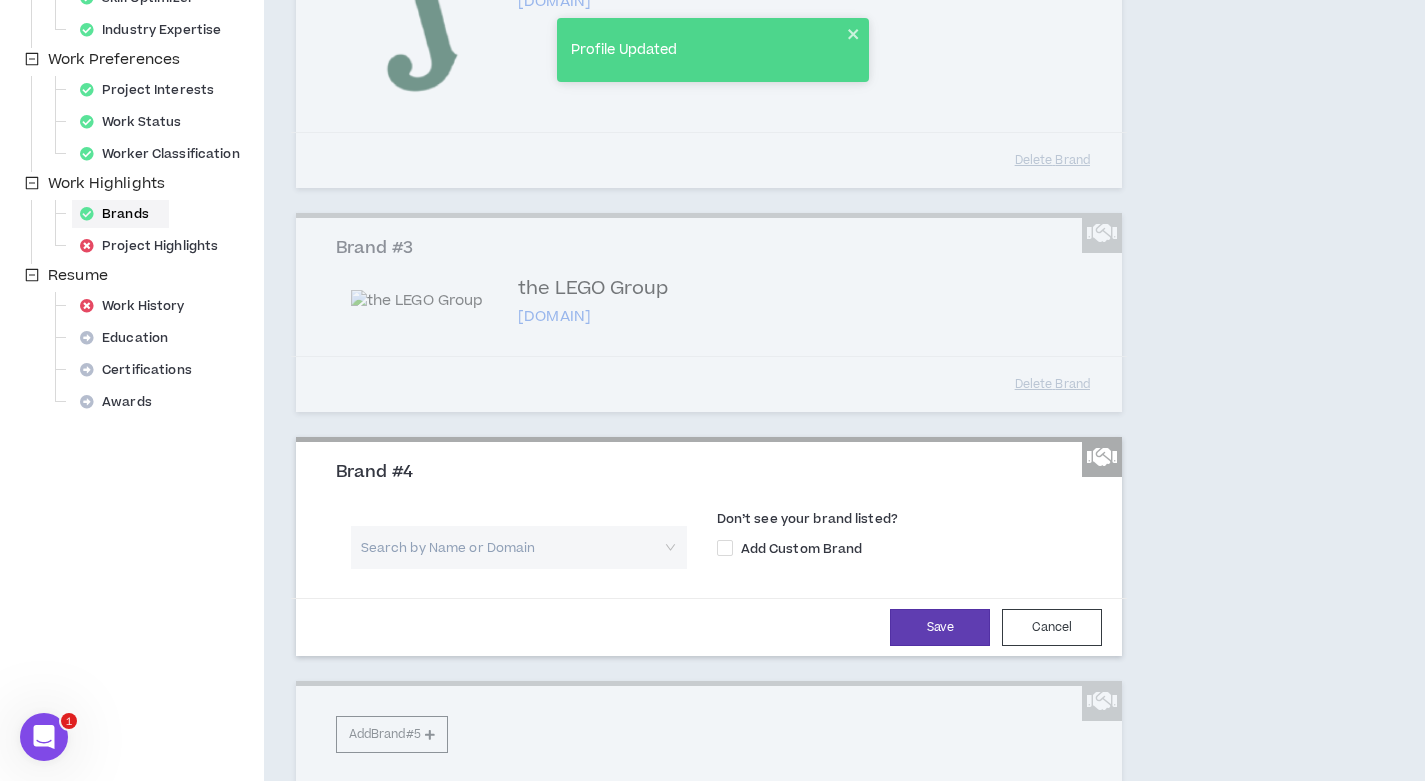 click on "Search by Name or Domain" at bounding box center [519, 554] 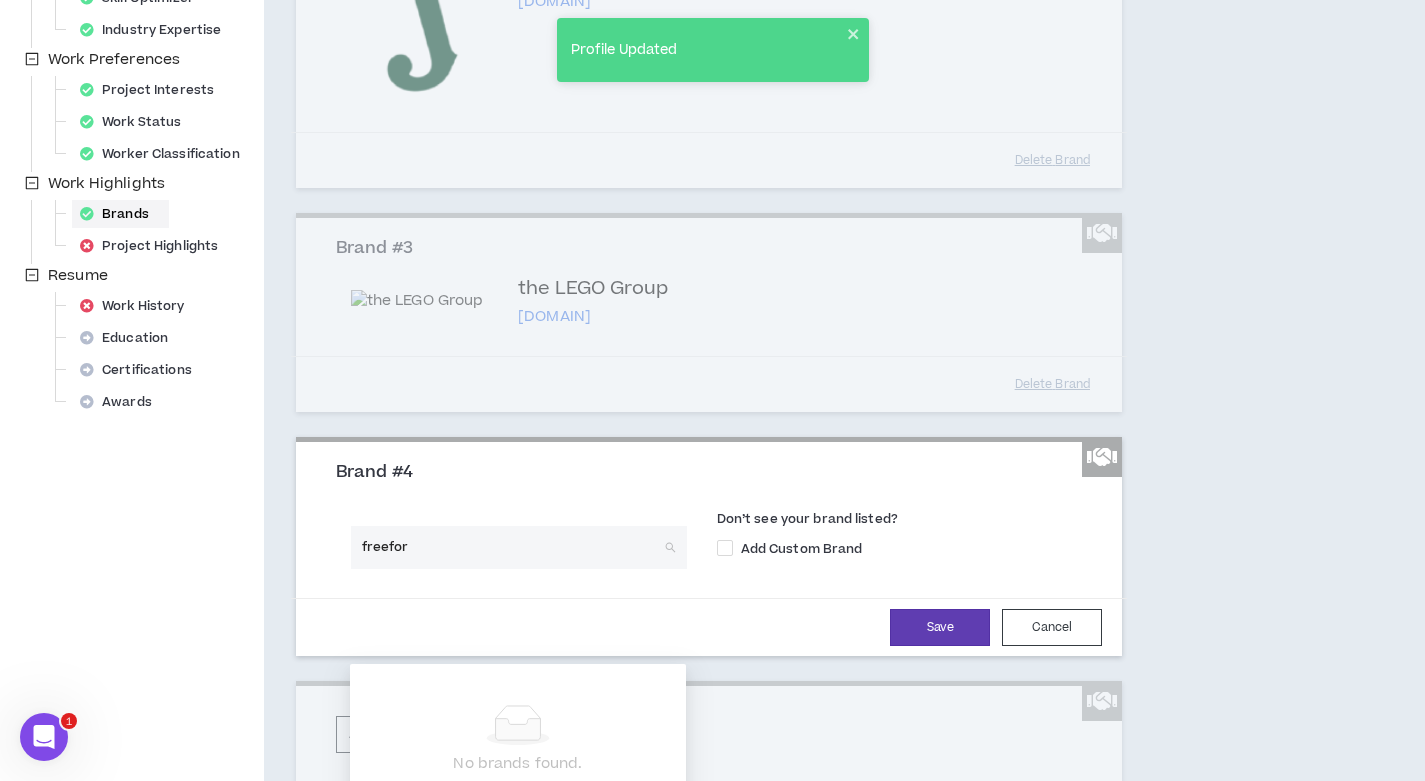 type on "freeform" 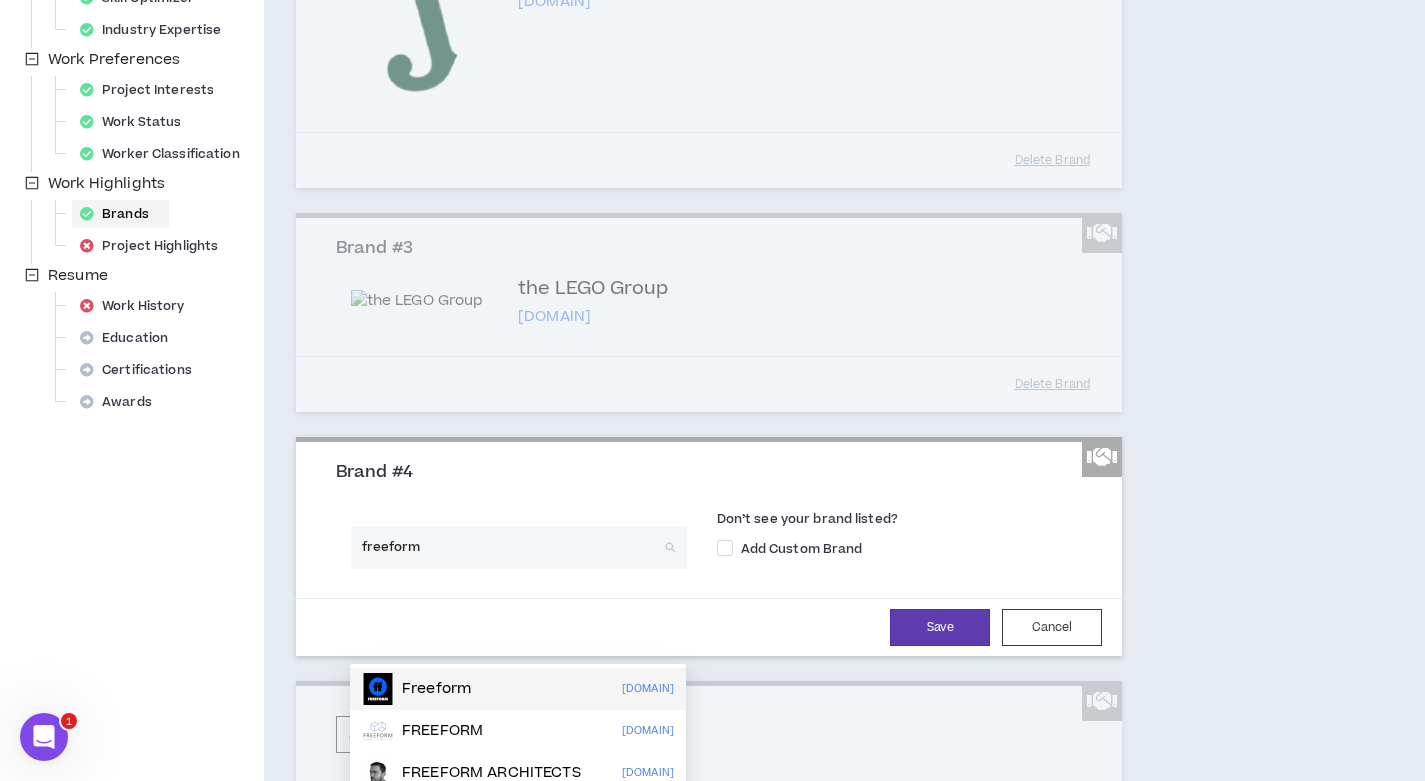 click on "Freeform" at bounding box center [416, 689] 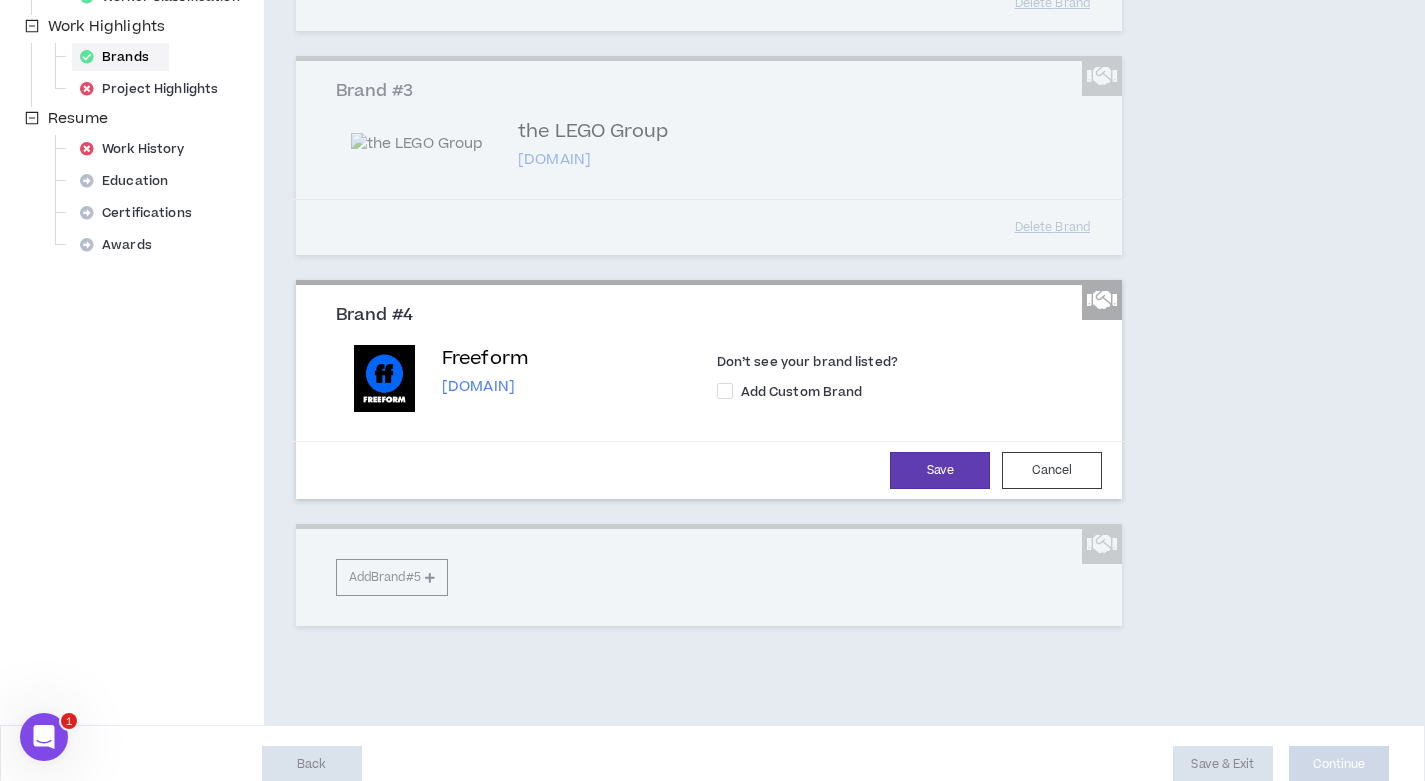 scroll, scrollTop: 805, scrollLeft: 0, axis: vertical 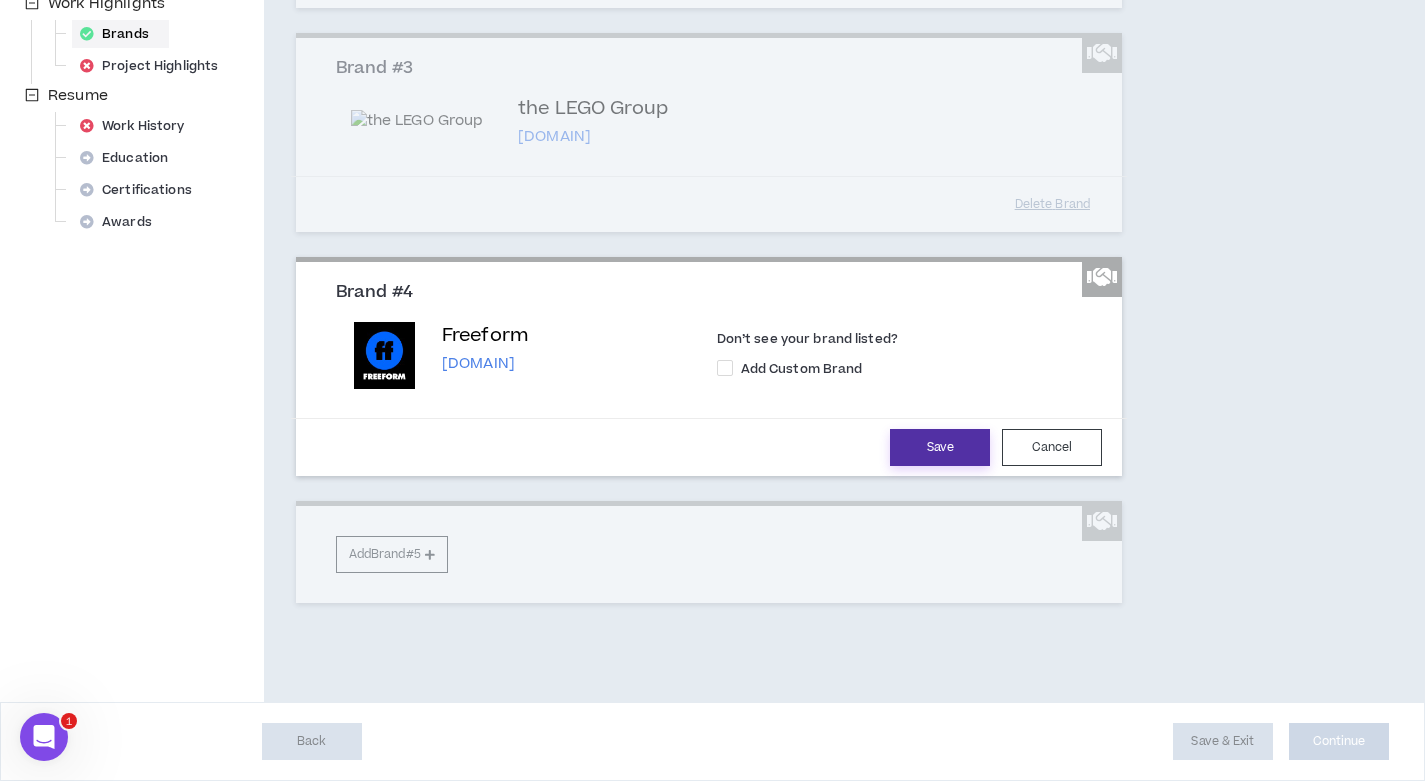 click on "Save" at bounding box center (940, 447) 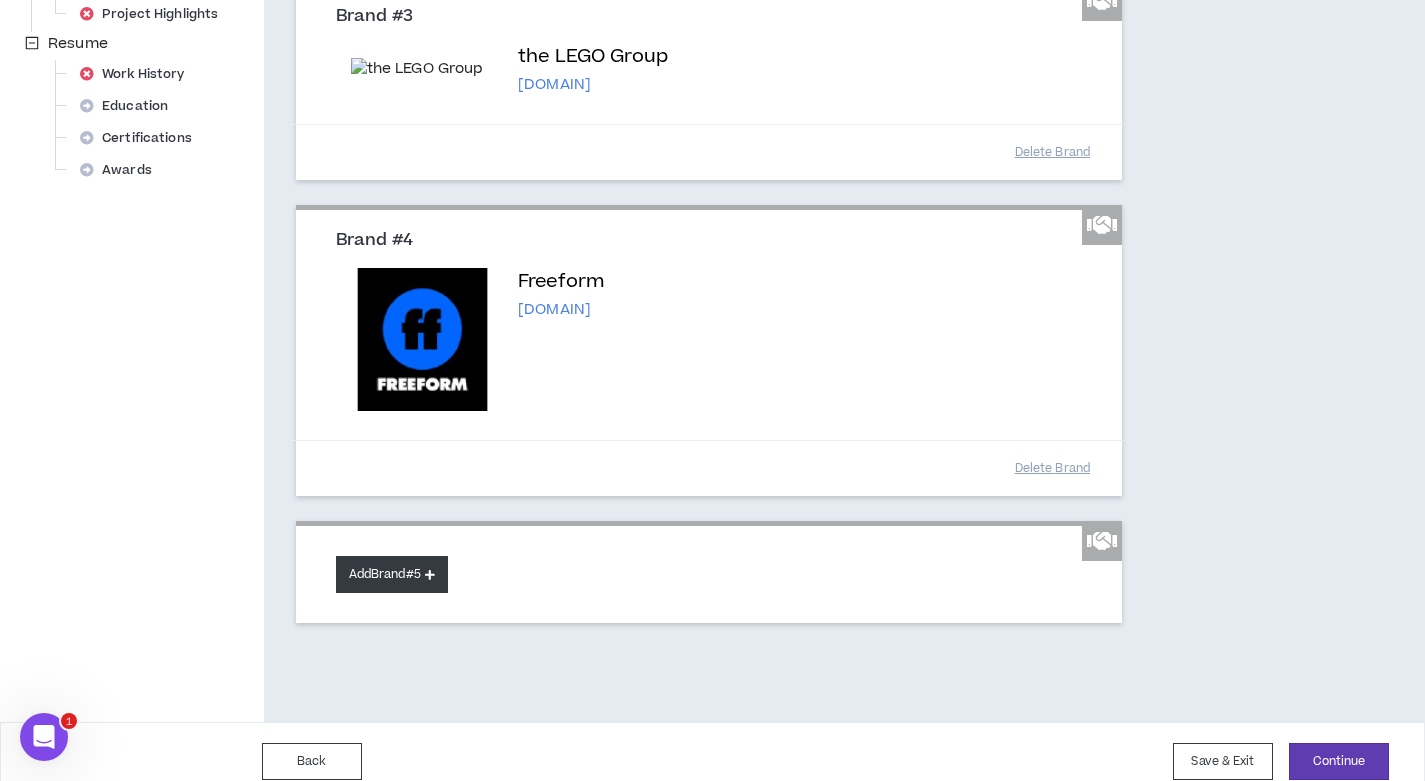click on "Add  Brand  #5" at bounding box center [392, 574] 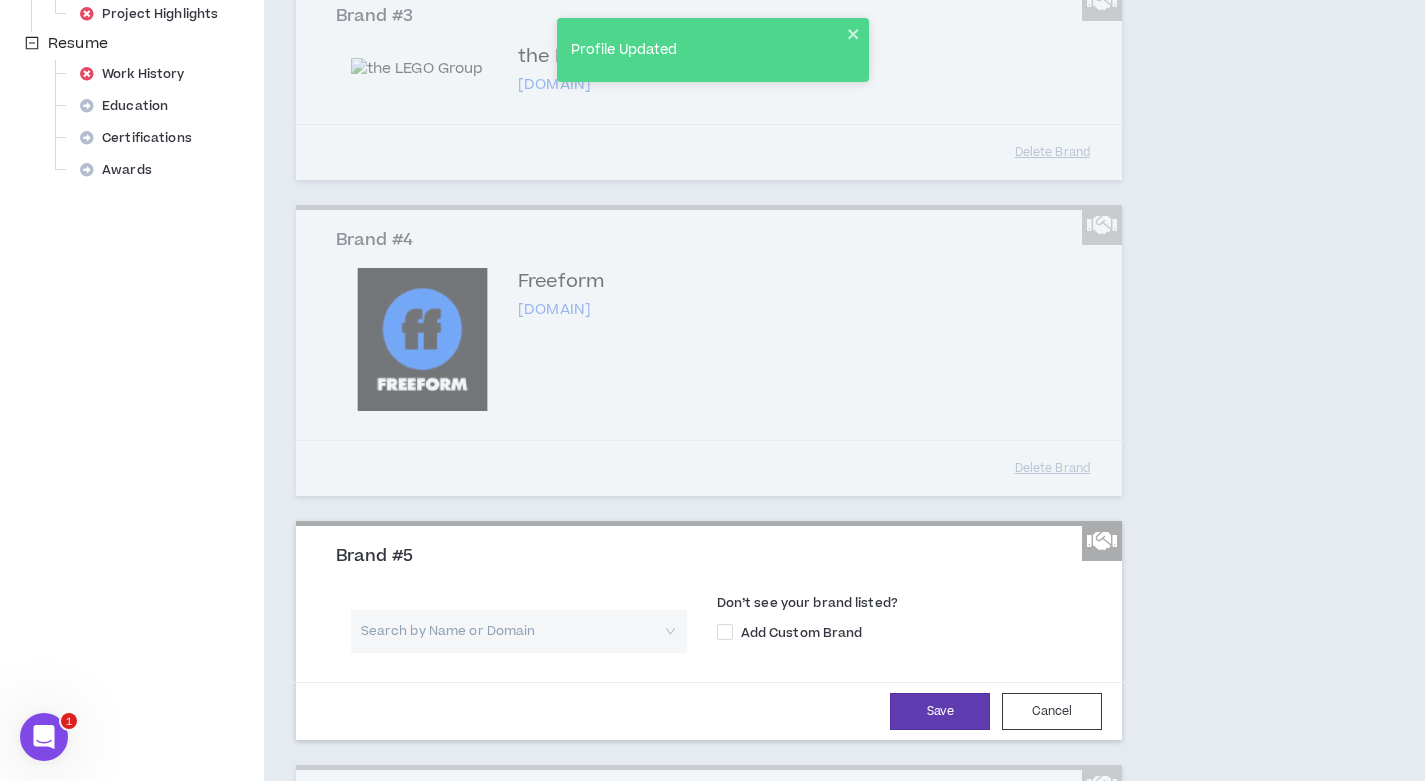 click at bounding box center (512, 631) 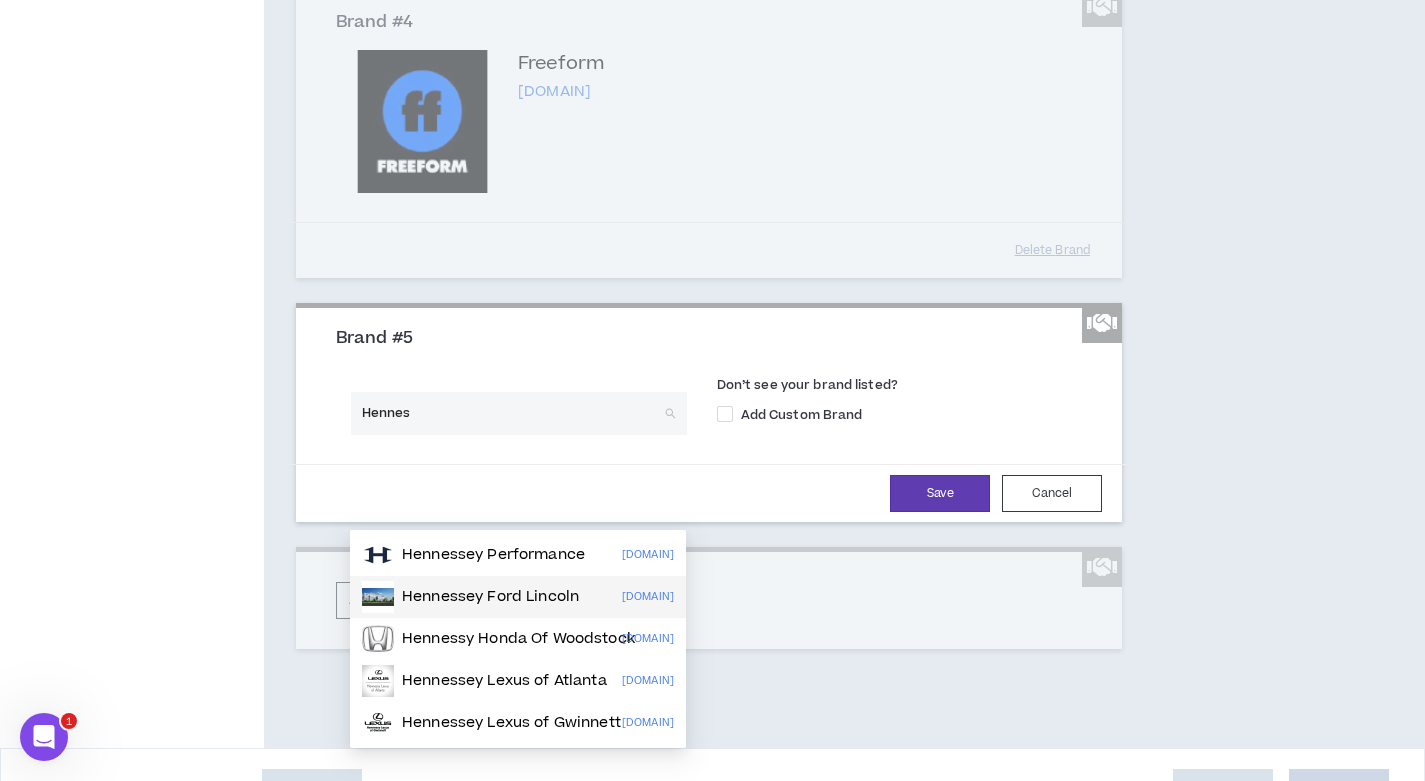 scroll, scrollTop: 1042, scrollLeft: 0, axis: vertical 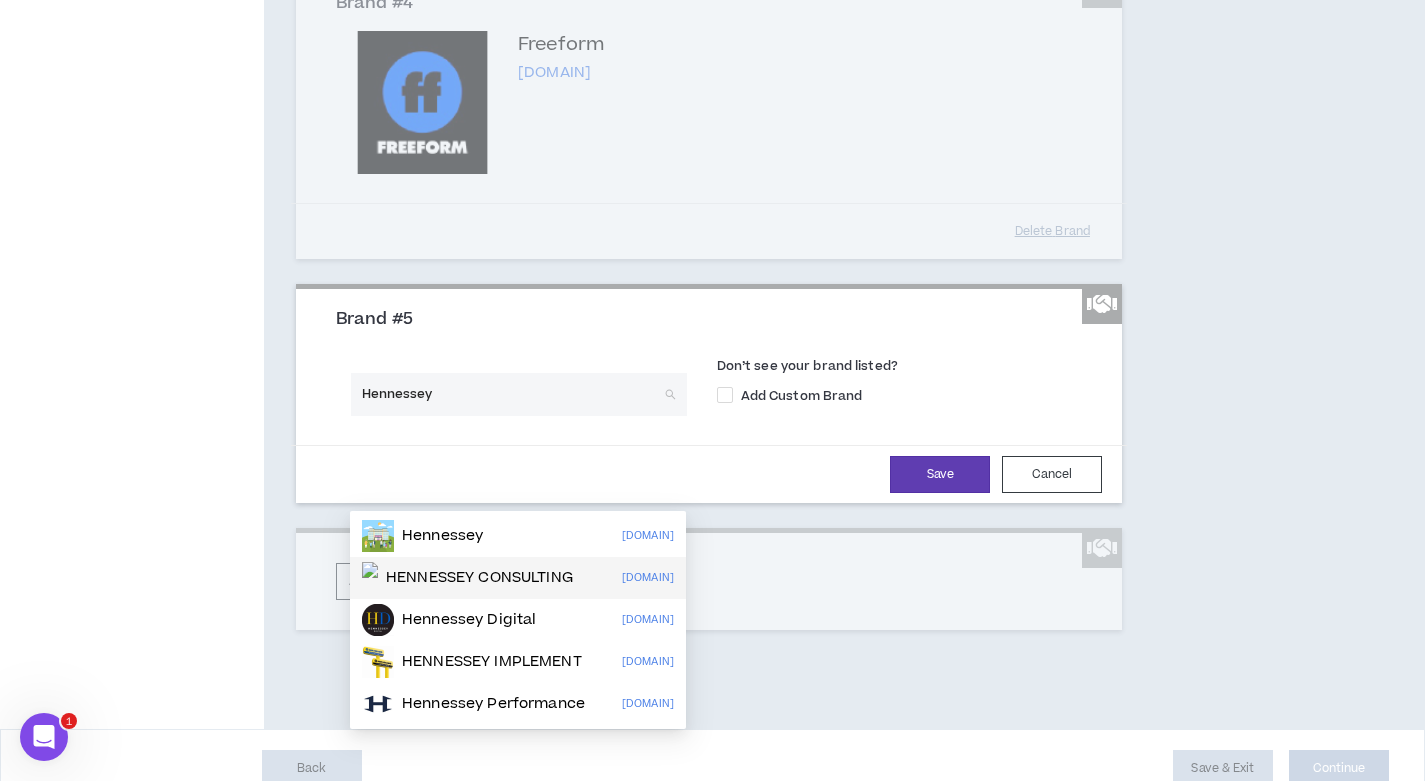 type on "Hennessey" 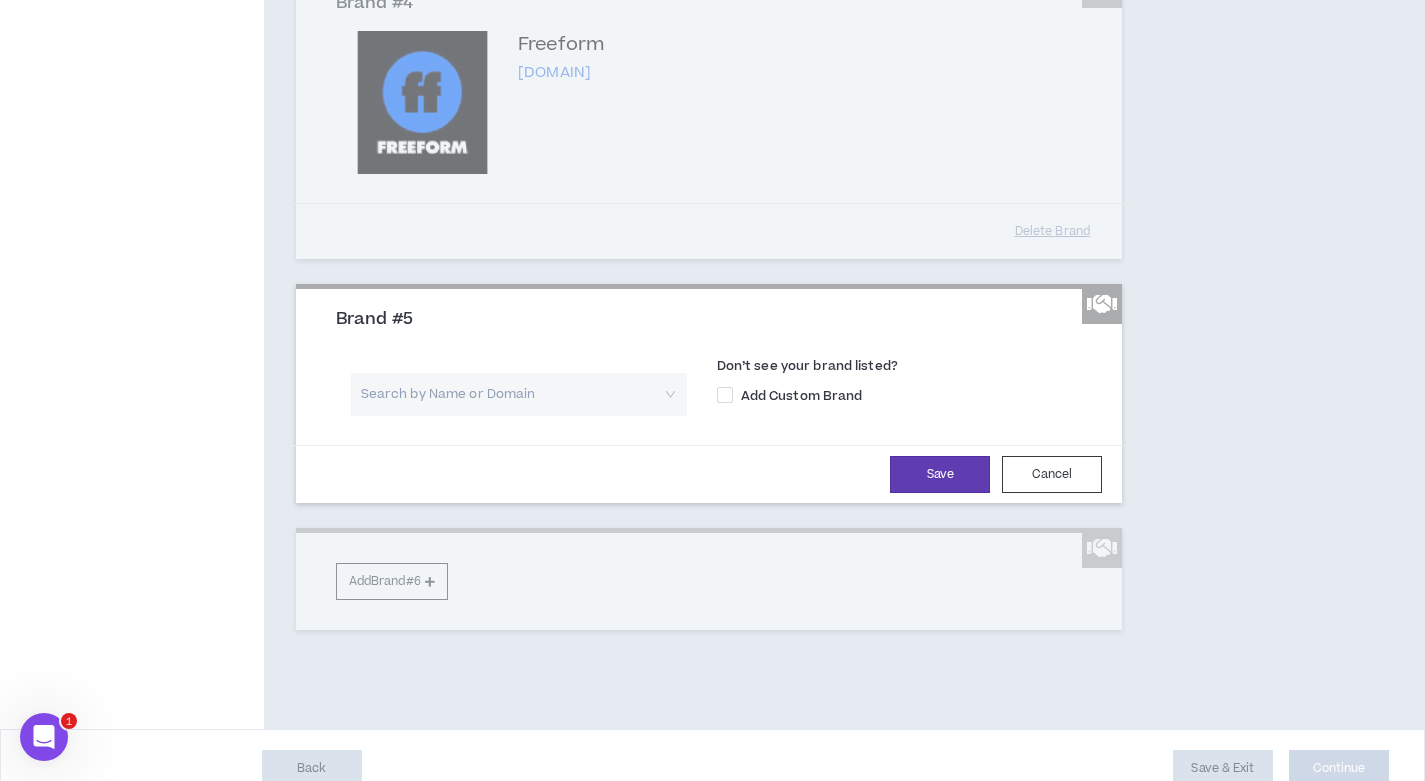 paste on "hennessy" 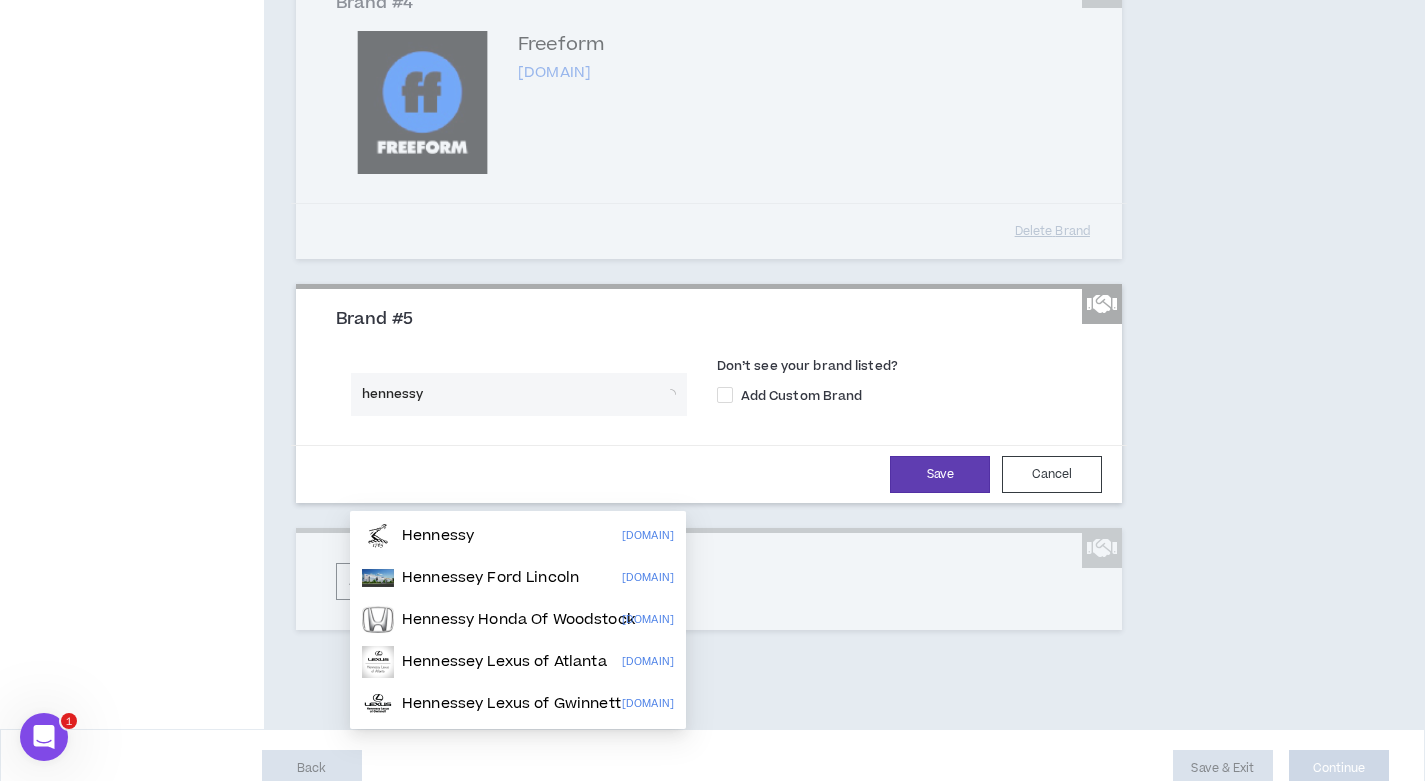 click on "Hennessy" at bounding box center (438, 536) 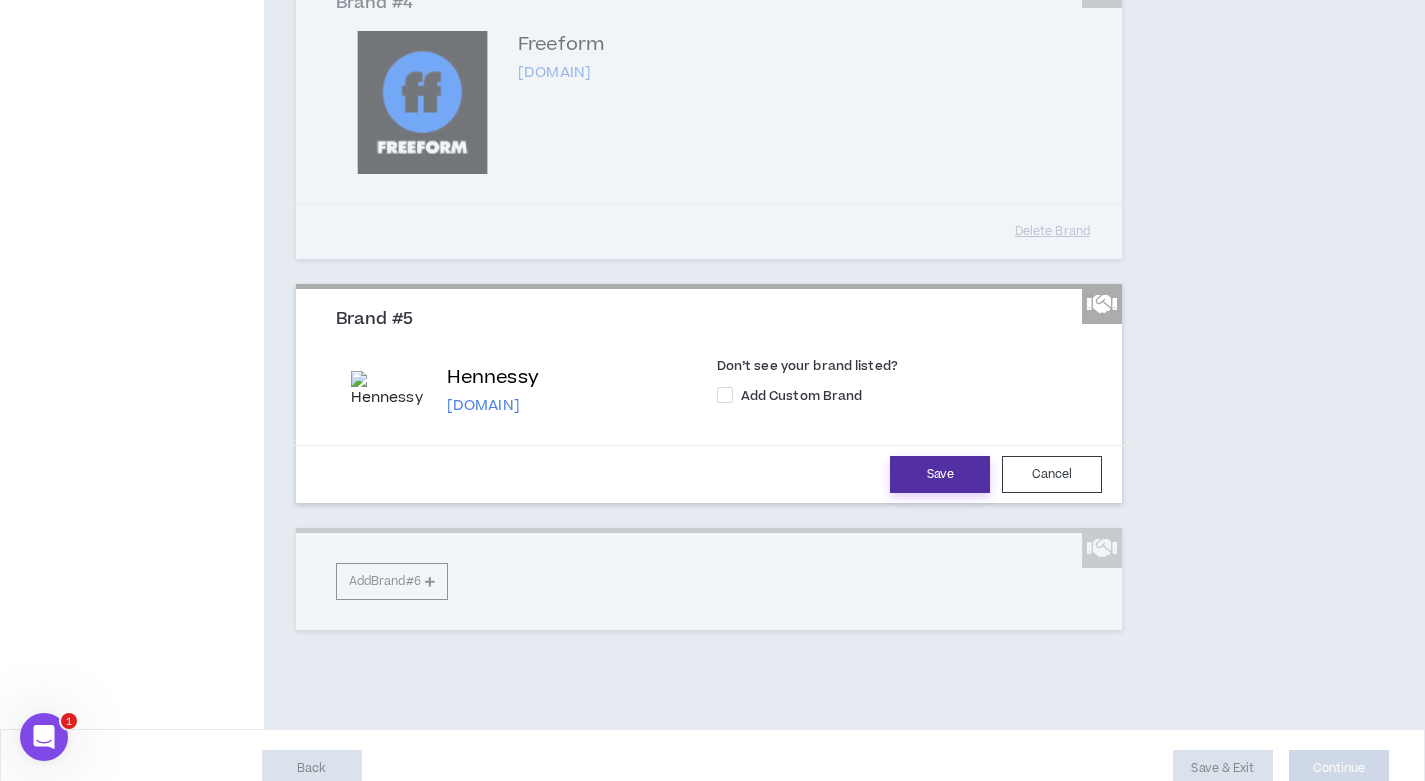 click on "Save" at bounding box center [940, 474] 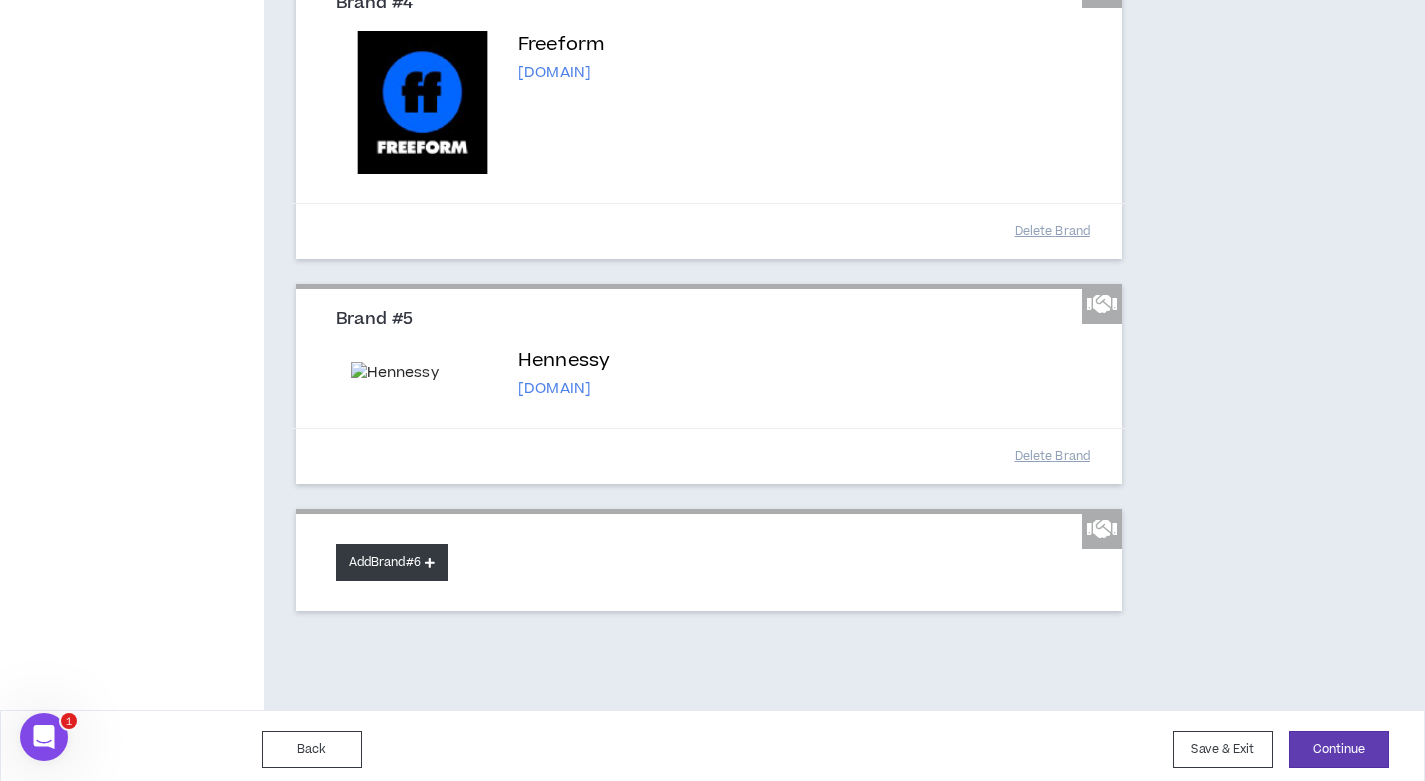 click on "Add  Brand  #6" at bounding box center [392, 562] 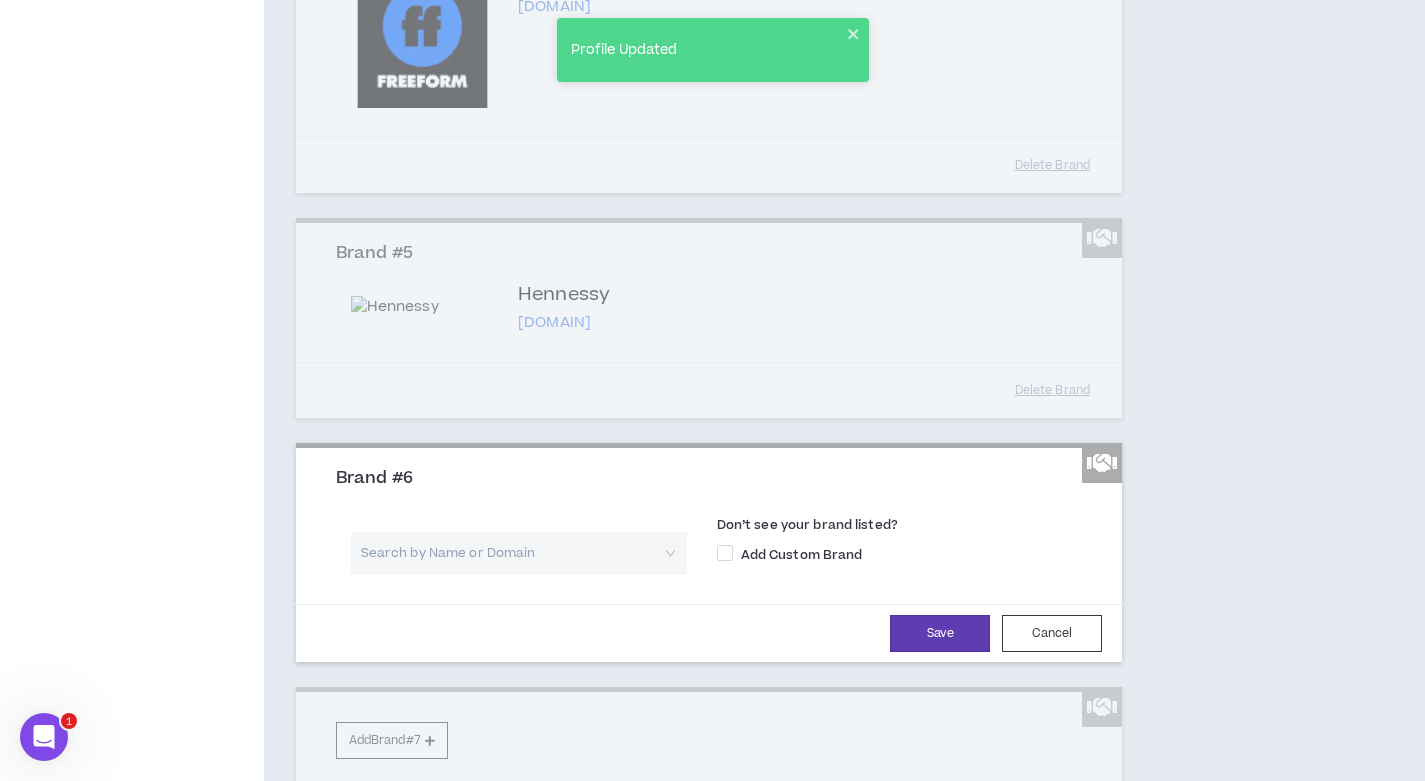 scroll, scrollTop: 1157, scrollLeft: 0, axis: vertical 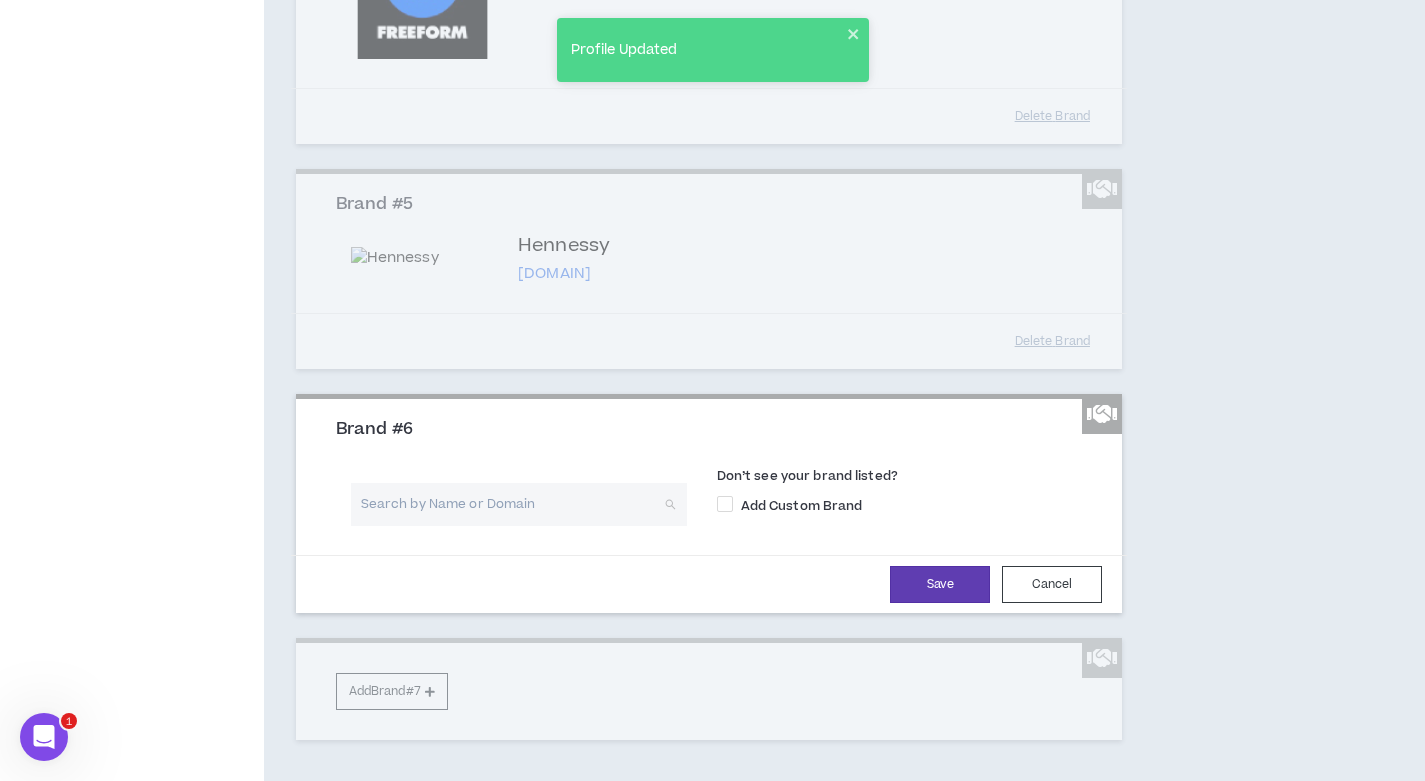 click at bounding box center [512, 504] 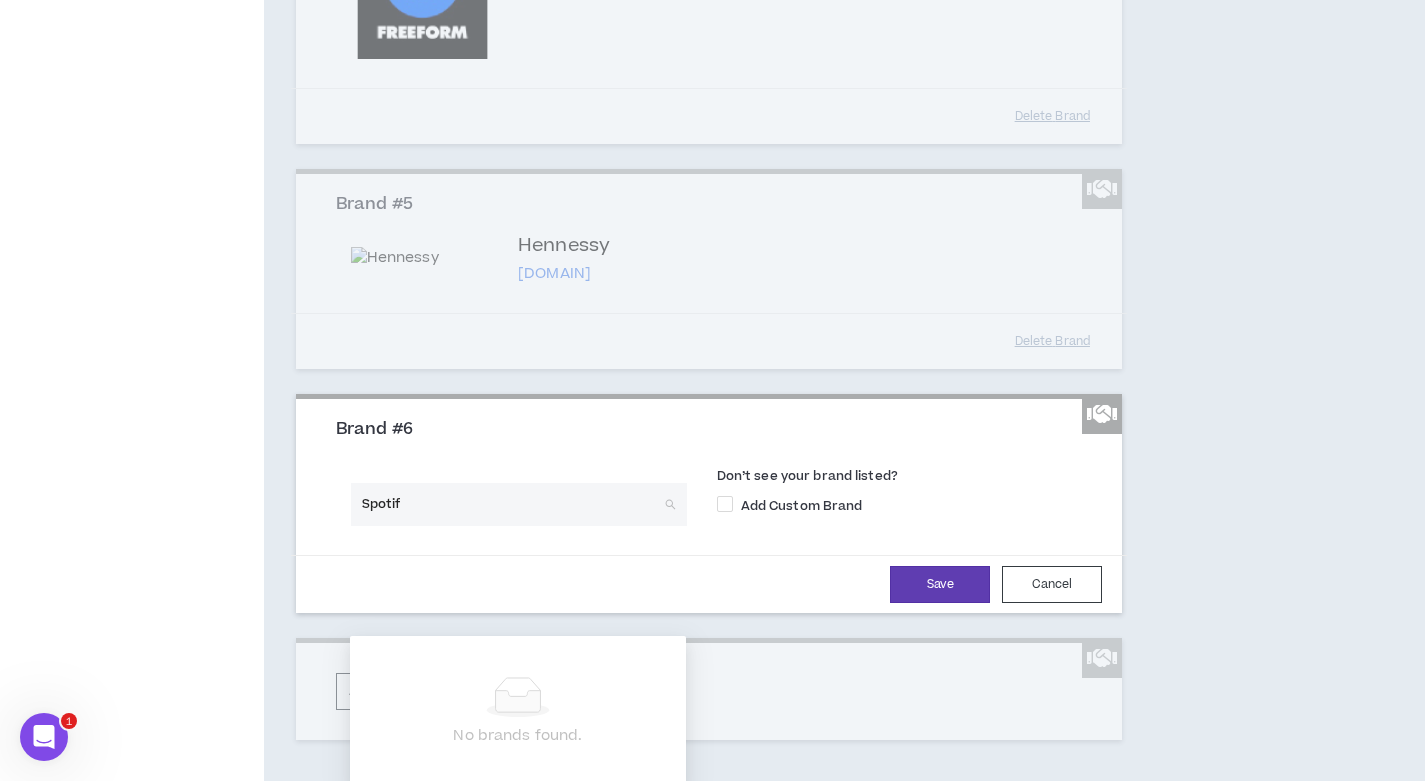 type on "Spotify" 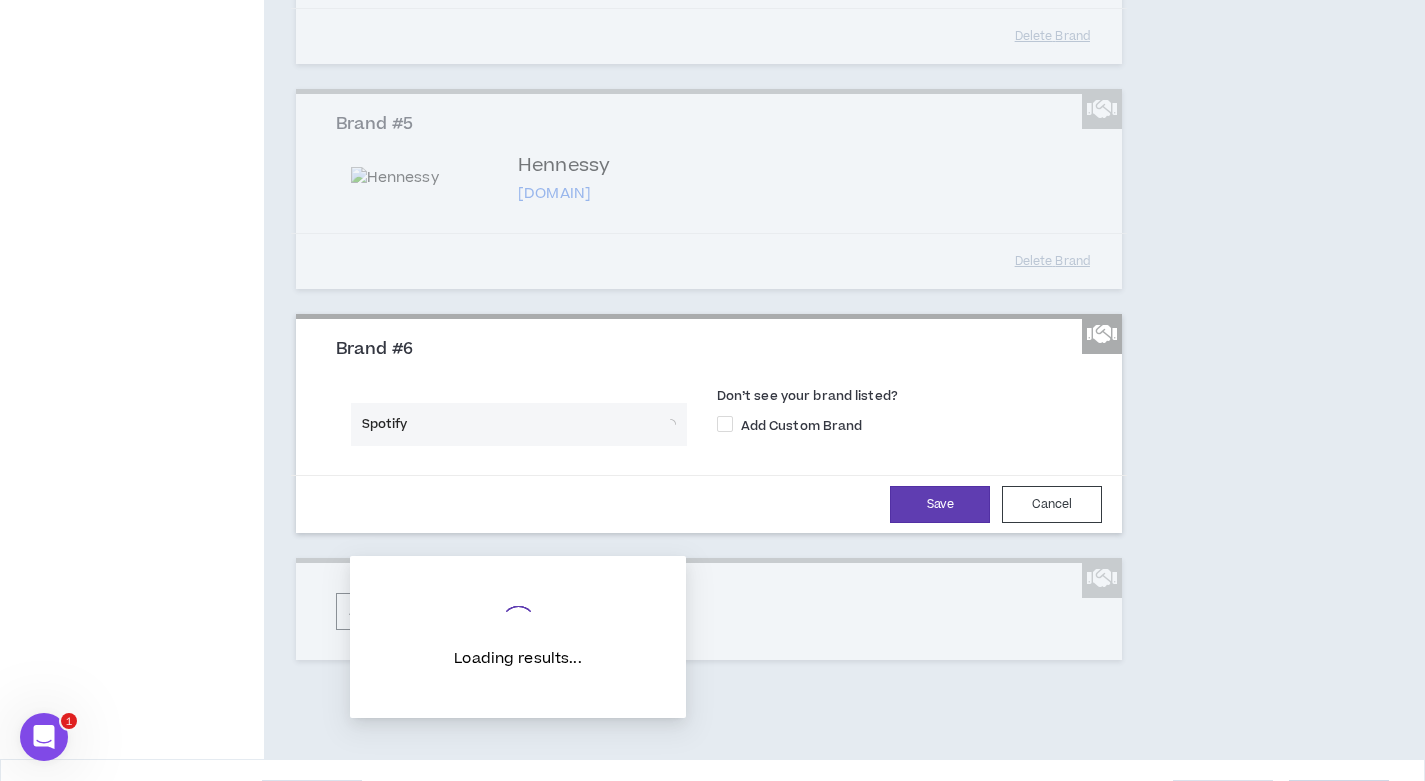 scroll, scrollTop: 1253, scrollLeft: 0, axis: vertical 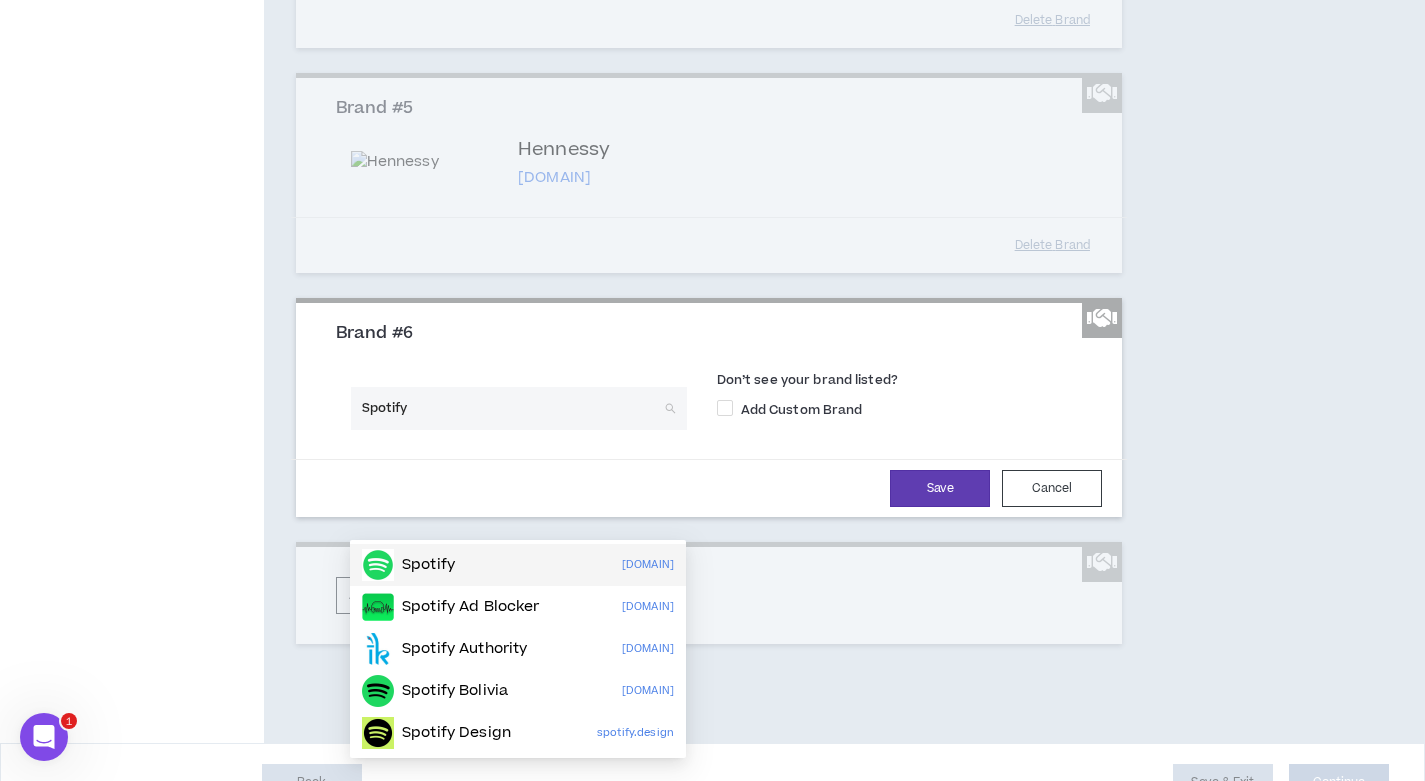 click on "Spotify" at bounding box center [428, 565] 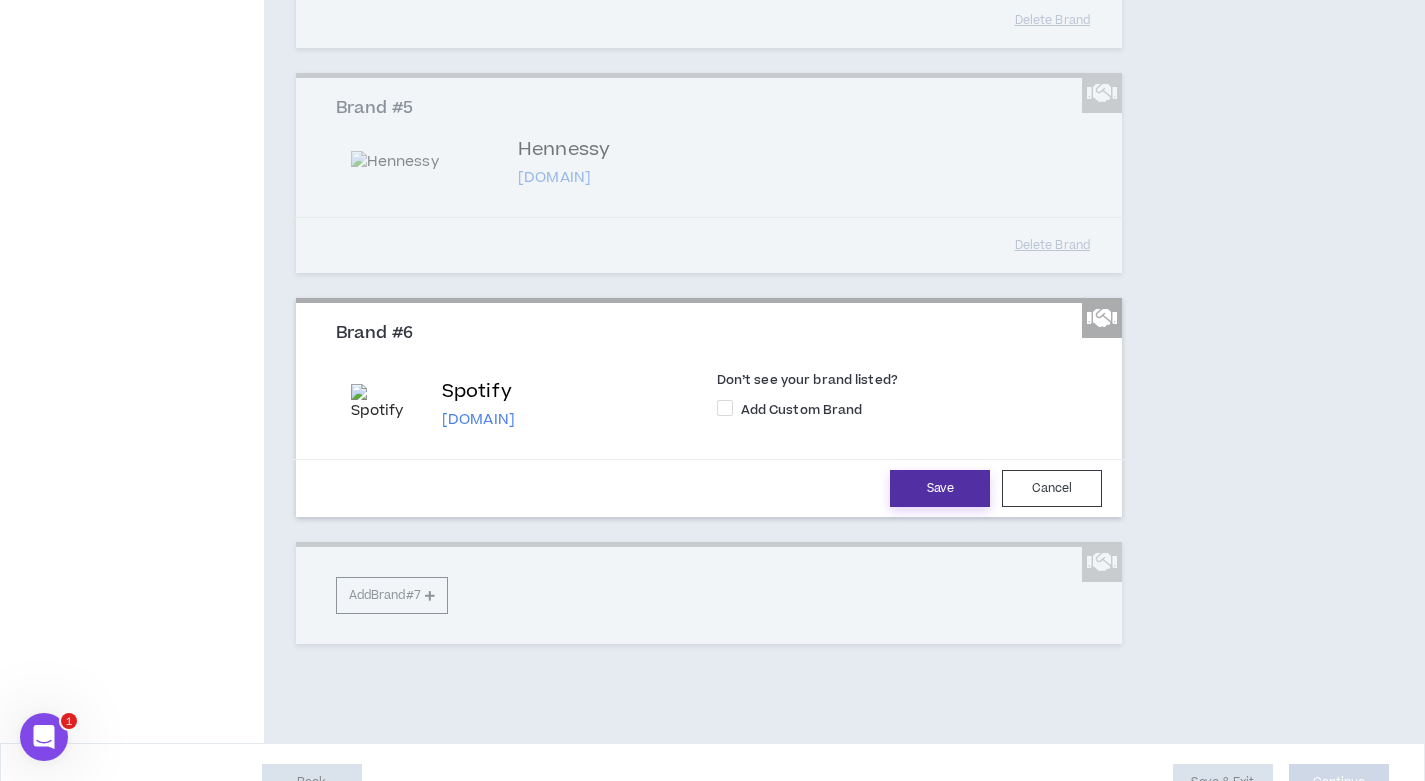click on "Save" at bounding box center [940, 488] 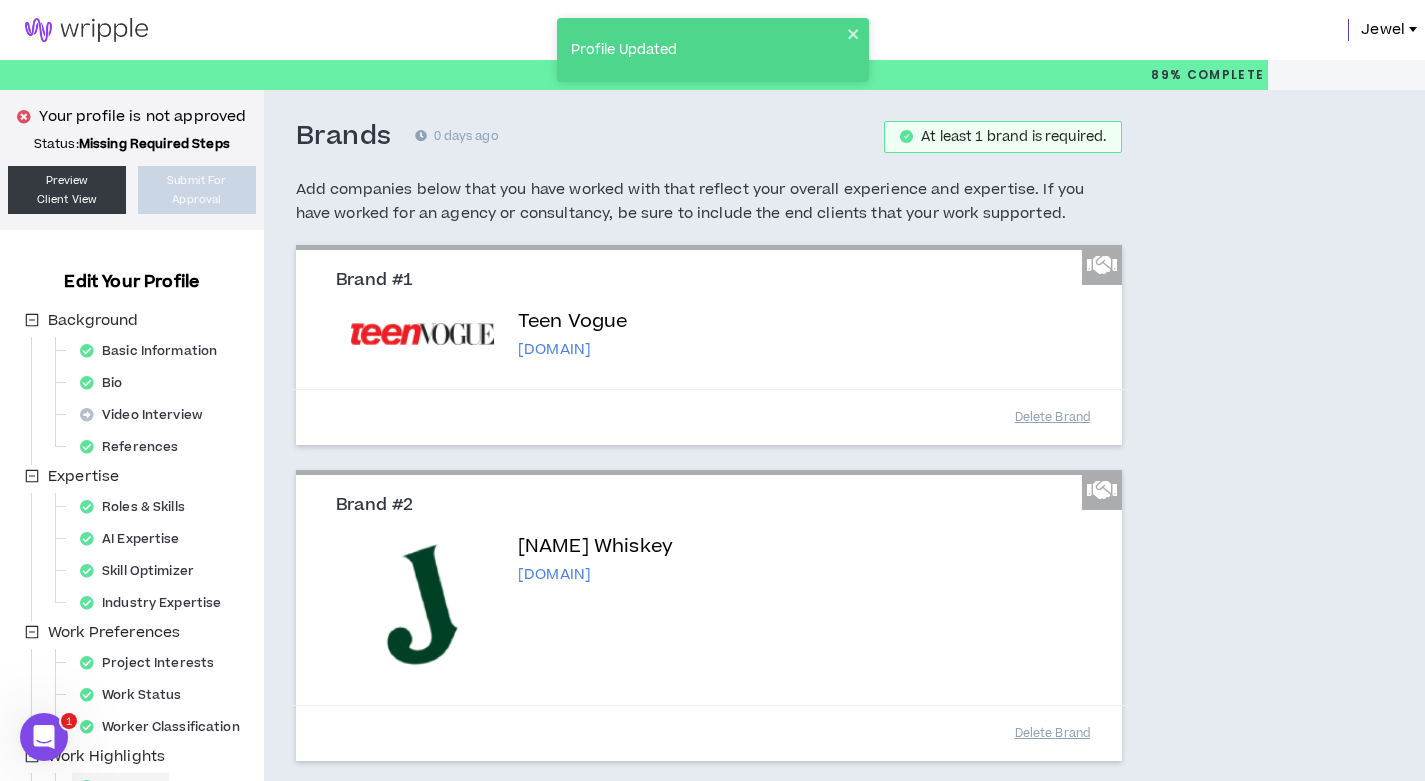 scroll, scrollTop: 1472, scrollLeft: 0, axis: vertical 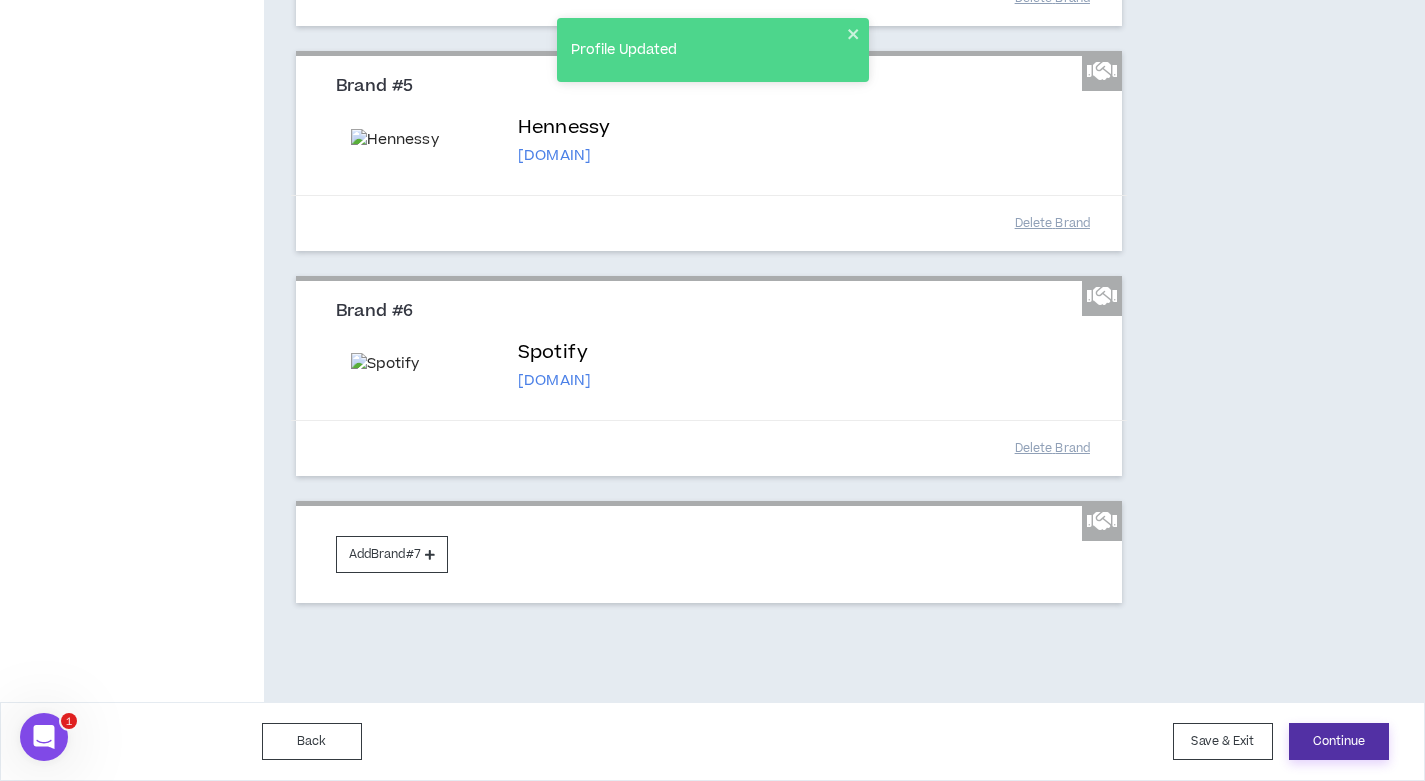 click on "Continue" at bounding box center [1339, 741] 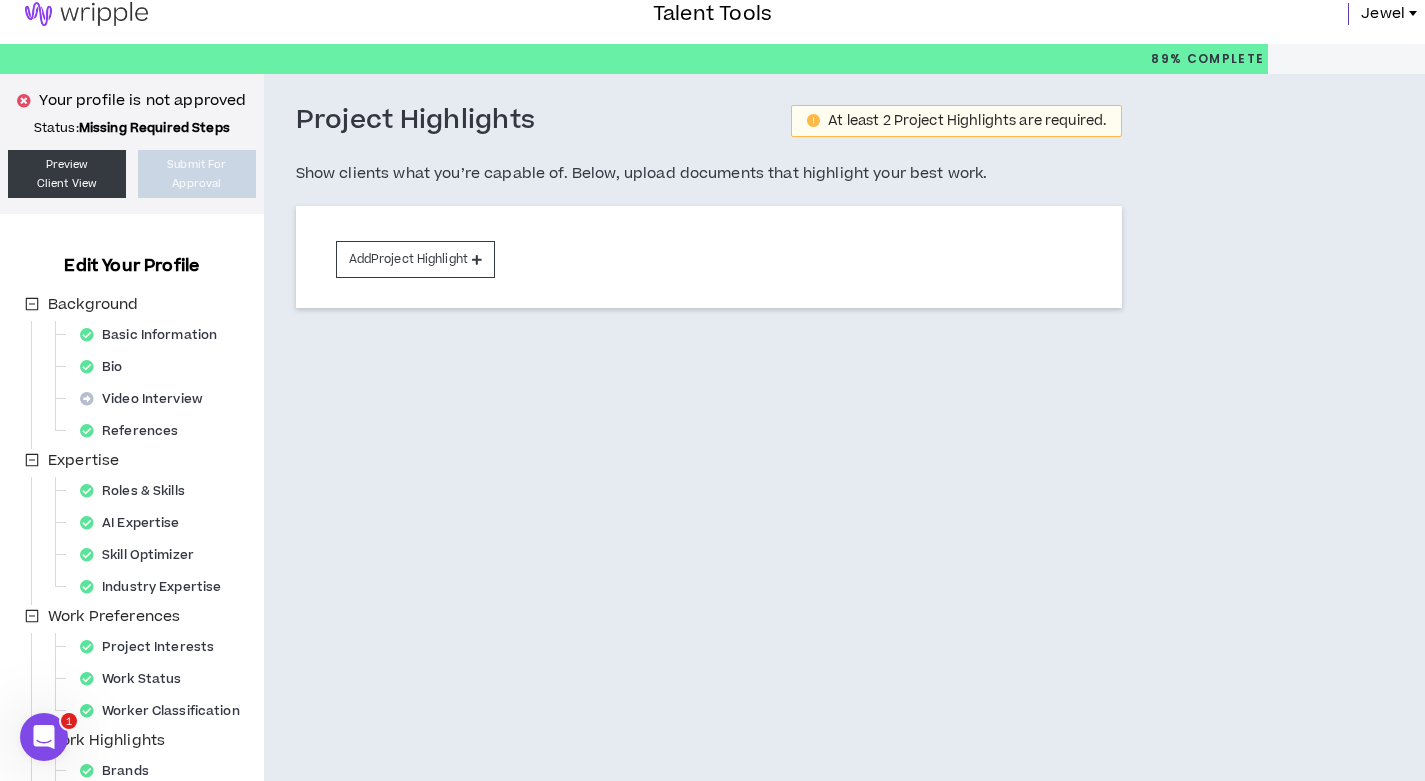 scroll, scrollTop: 14, scrollLeft: 0, axis: vertical 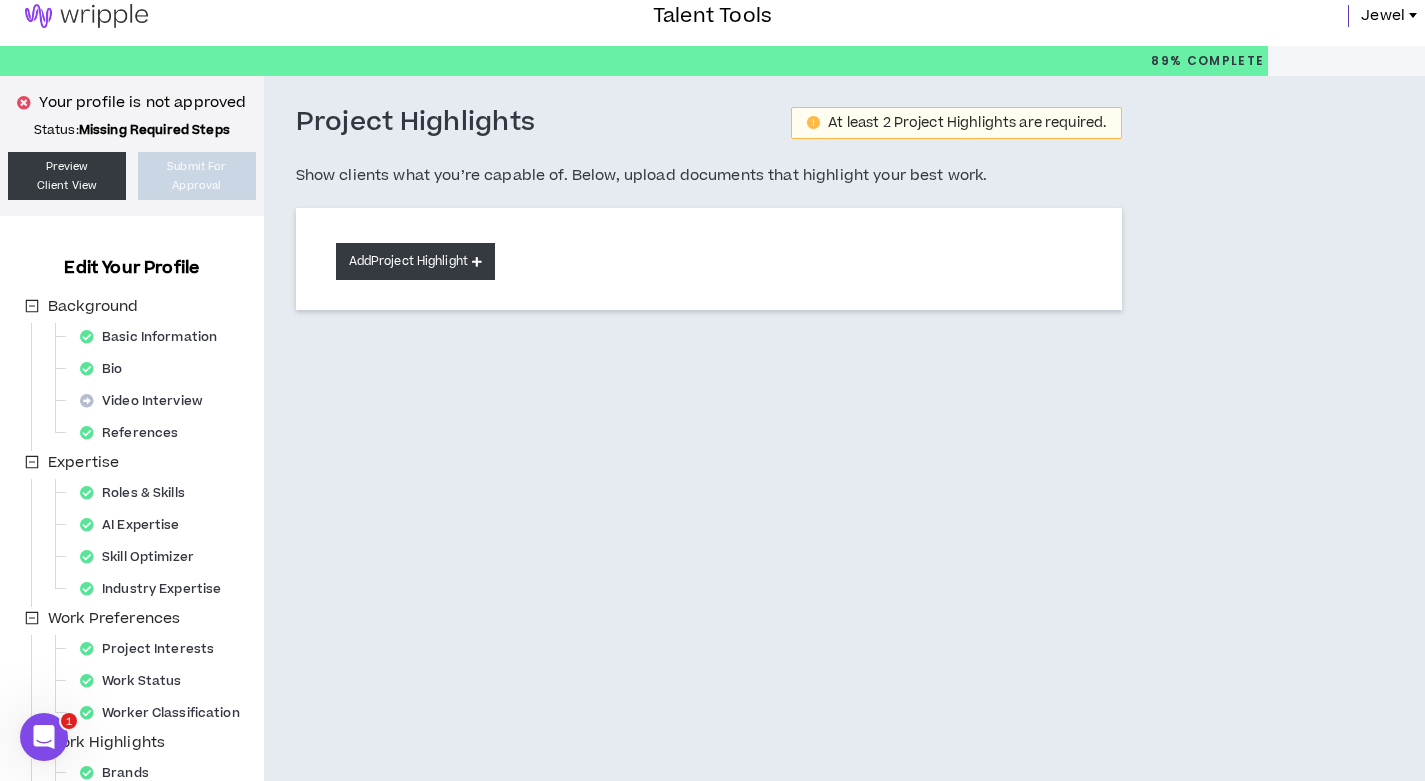 click on "Add  Project Highlight" at bounding box center (415, 261) 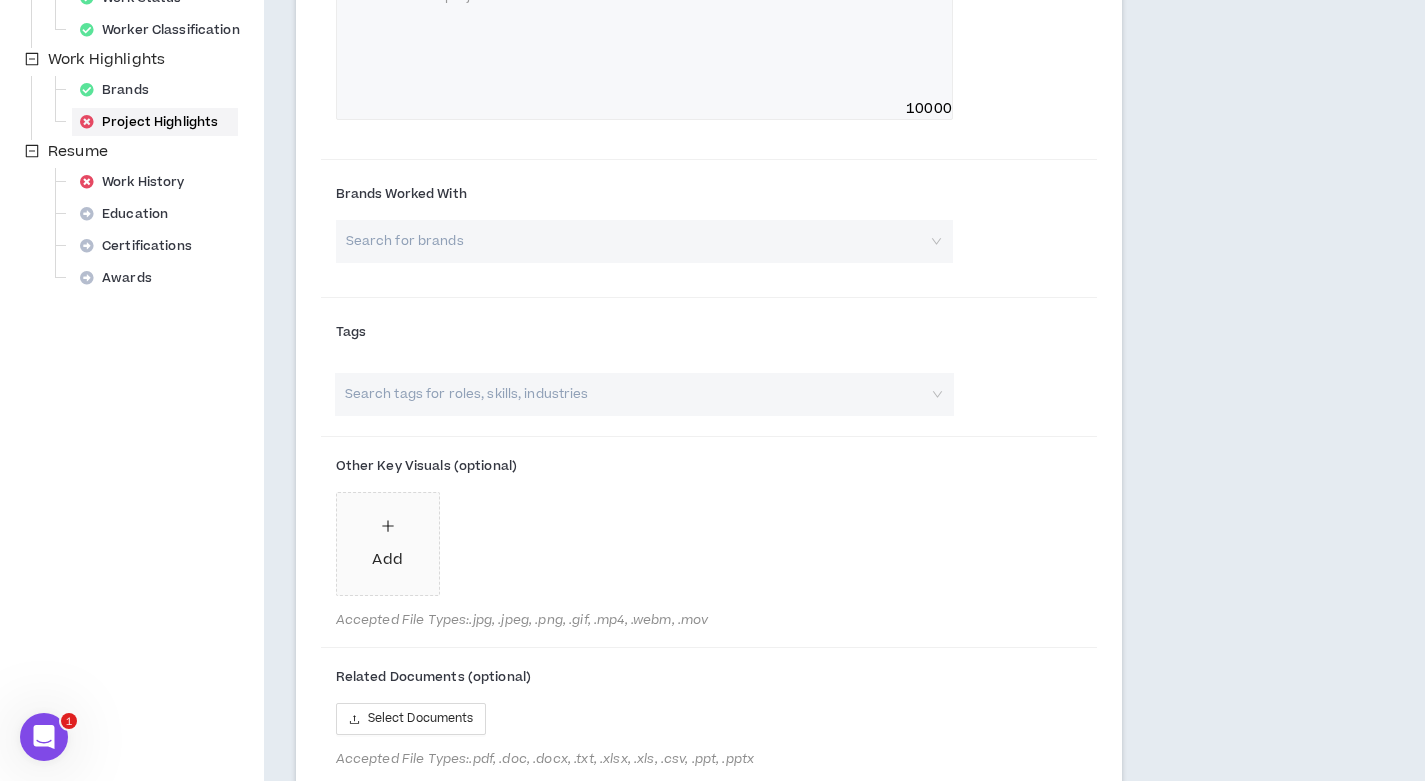 scroll, scrollTop: 698, scrollLeft: 0, axis: vertical 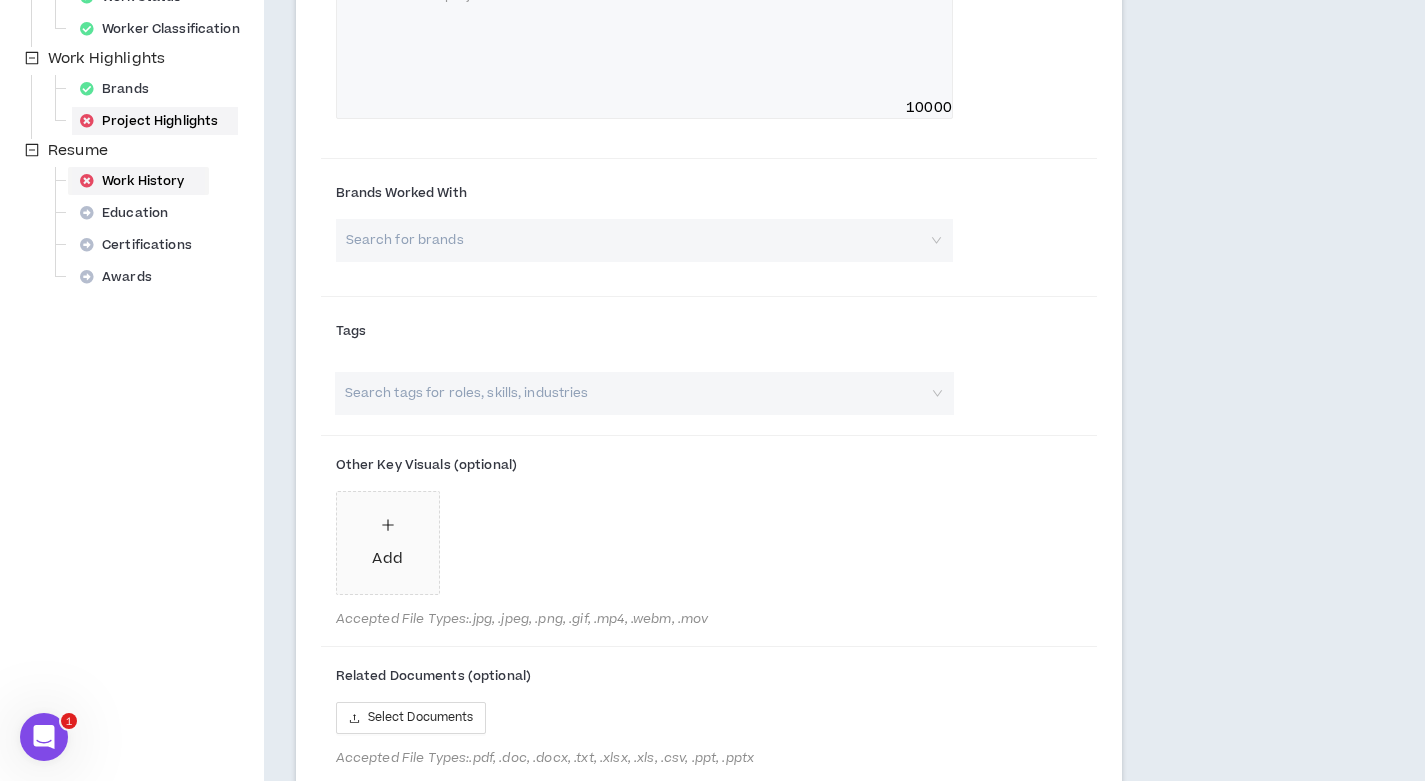 click on "Work History" at bounding box center [138, 181] 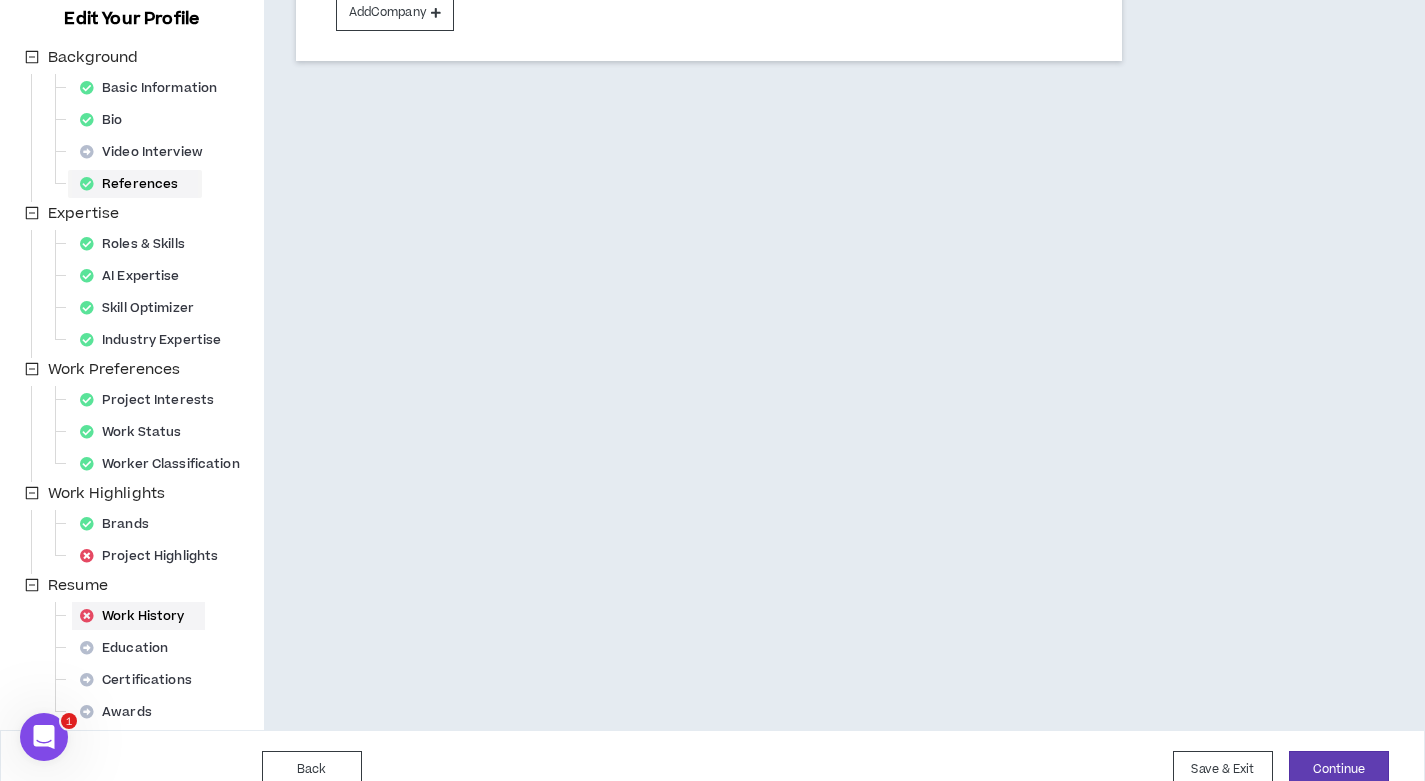 scroll, scrollTop: 0, scrollLeft: 0, axis: both 